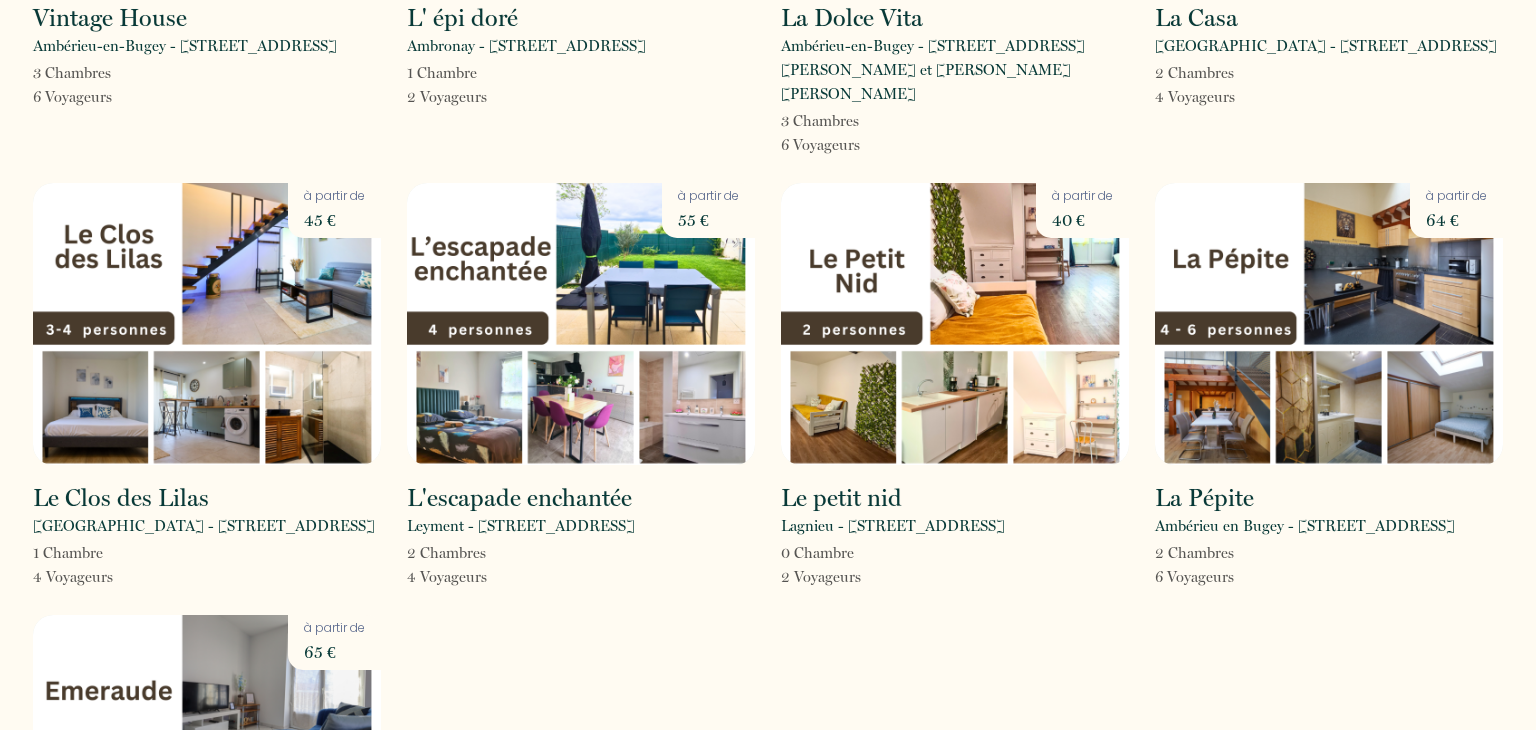 scroll, scrollTop: 872, scrollLeft: 0, axis: vertical 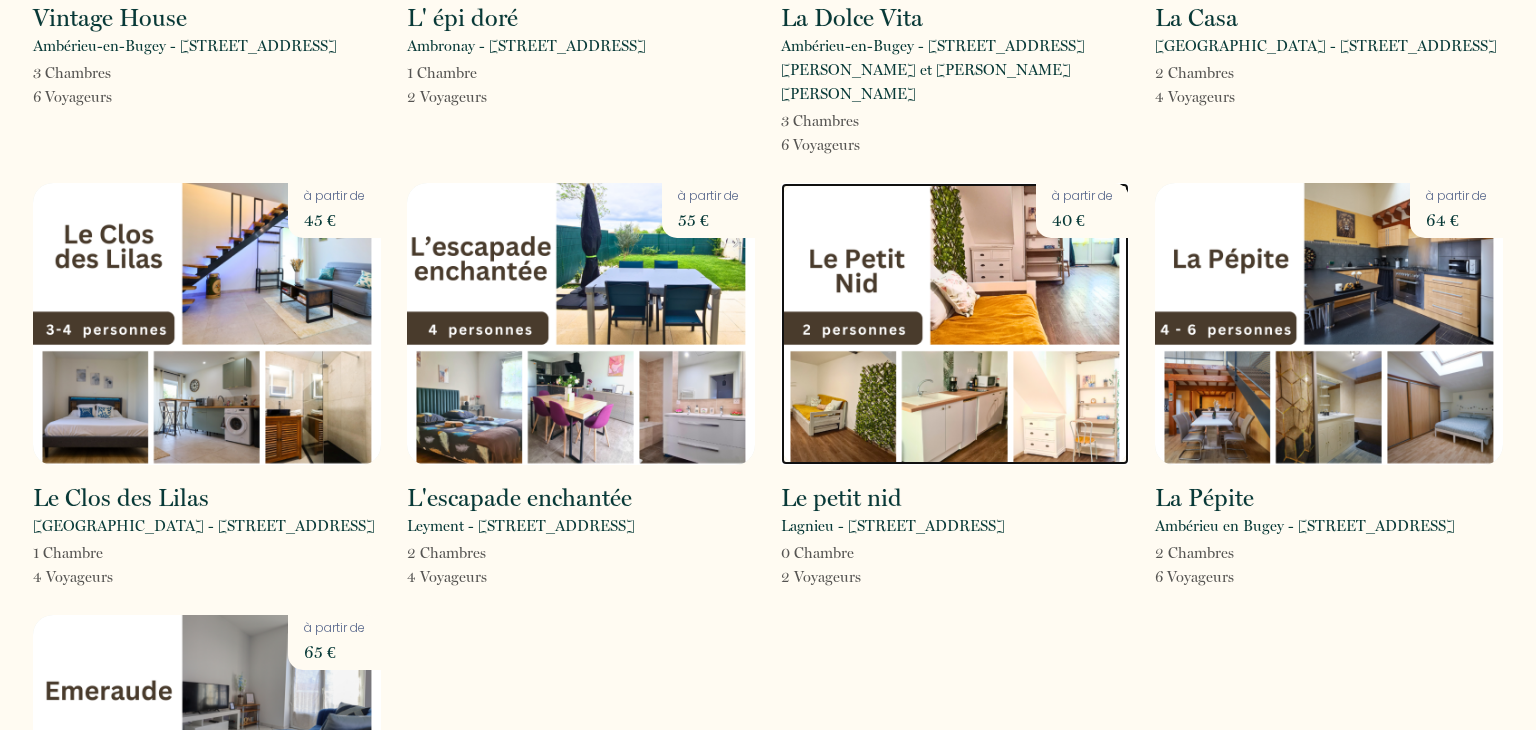 click at bounding box center (955, 324) 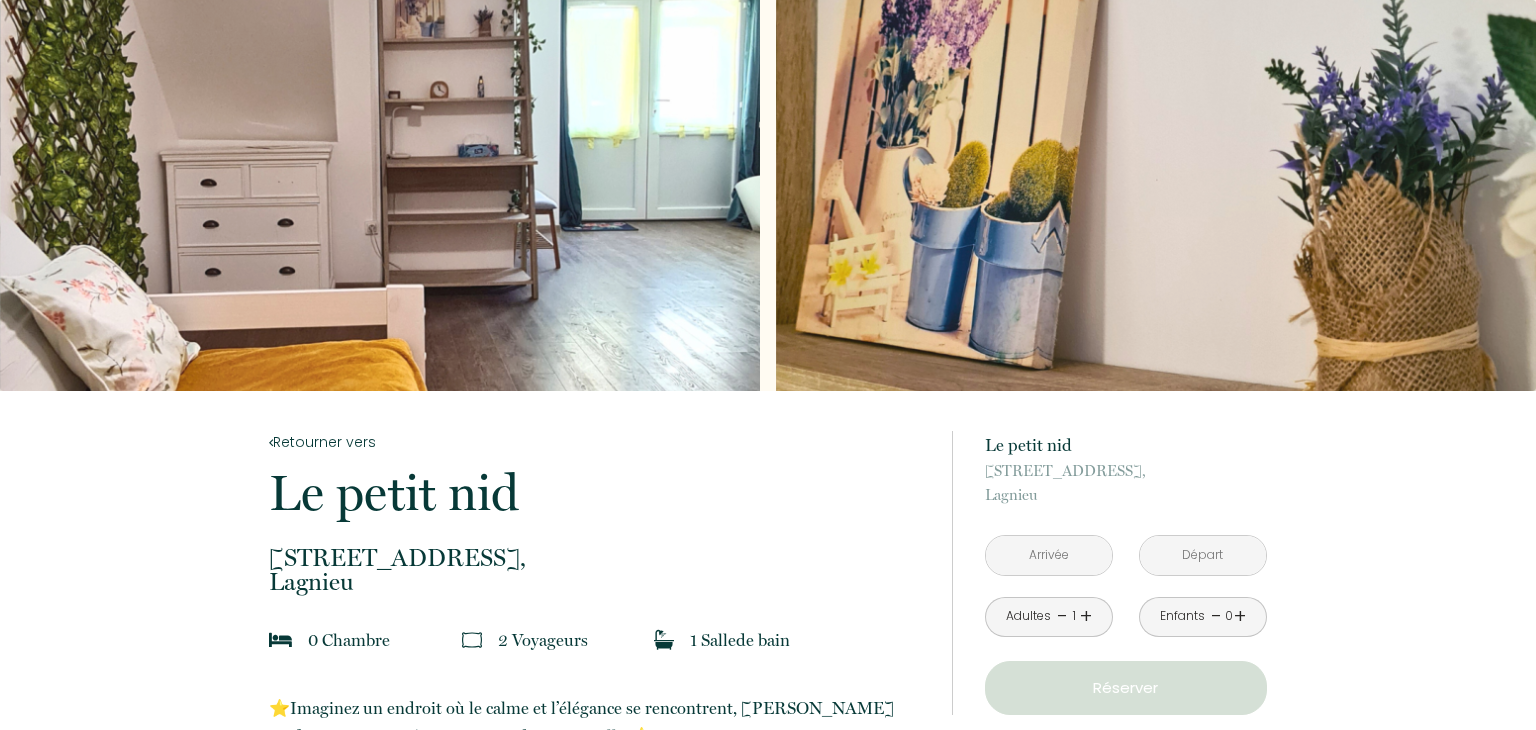 scroll, scrollTop: 90, scrollLeft: 0, axis: vertical 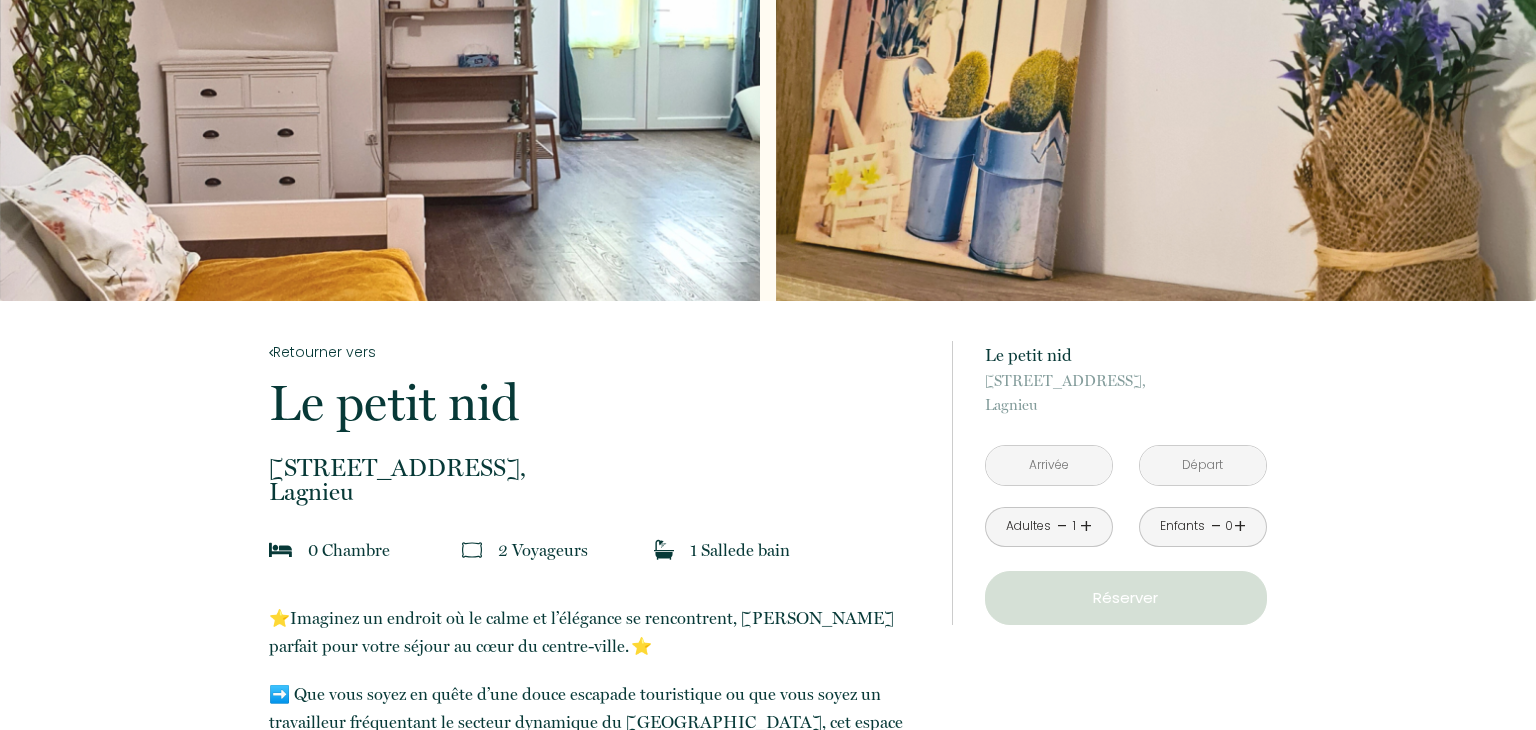click at bounding box center [1049, 465] 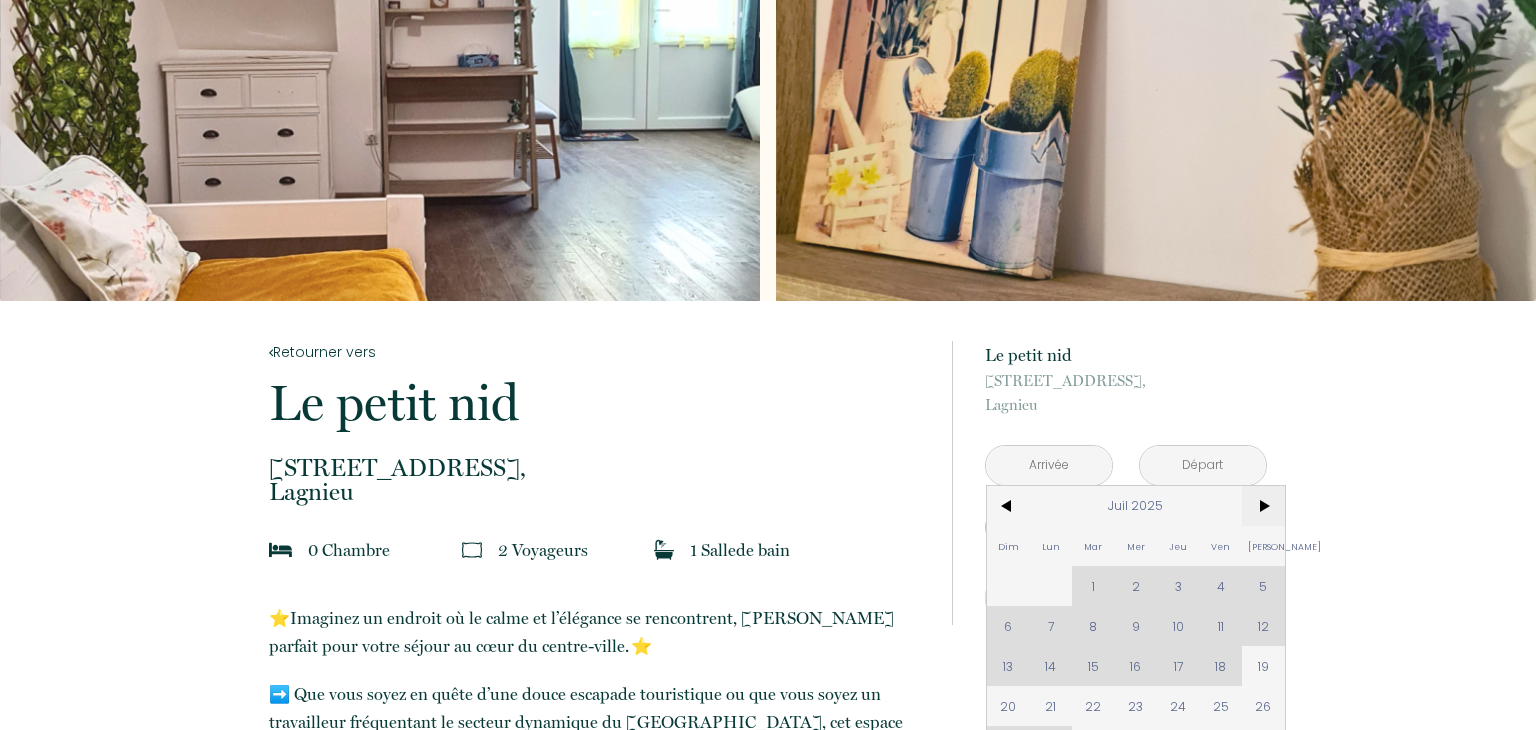 click on ">" at bounding box center (1263, 506) 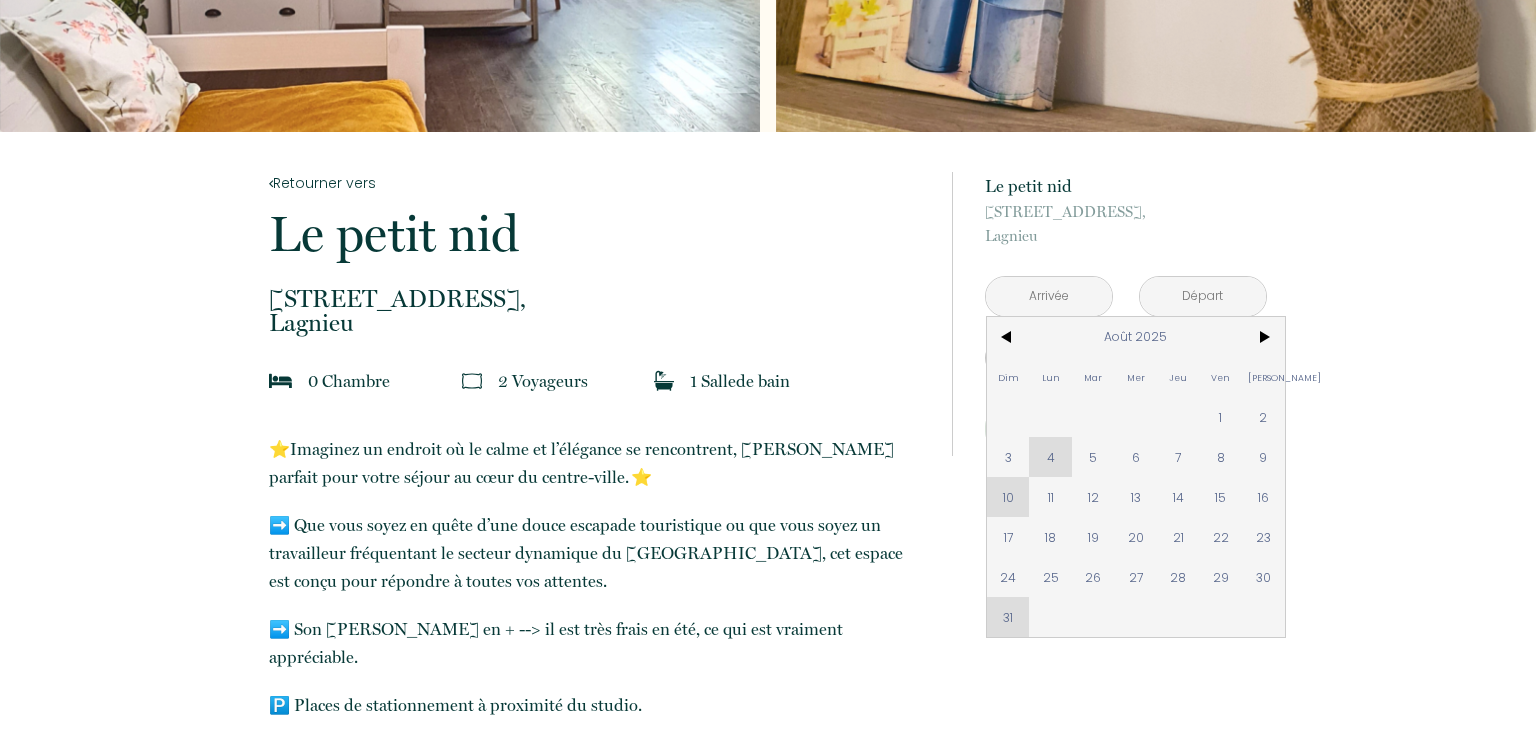 scroll, scrollTop: 267, scrollLeft: 0, axis: vertical 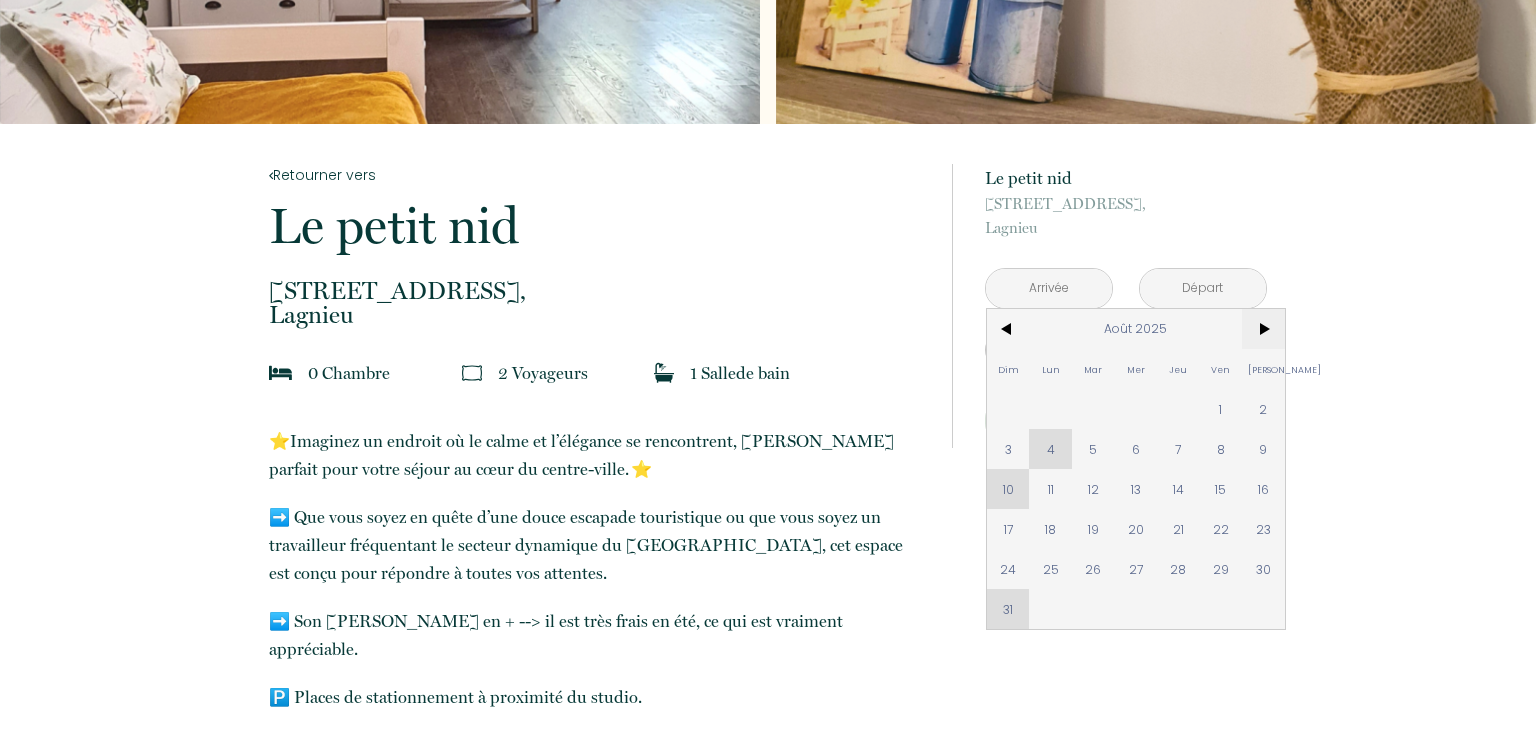 click on ">" at bounding box center [1263, 329] 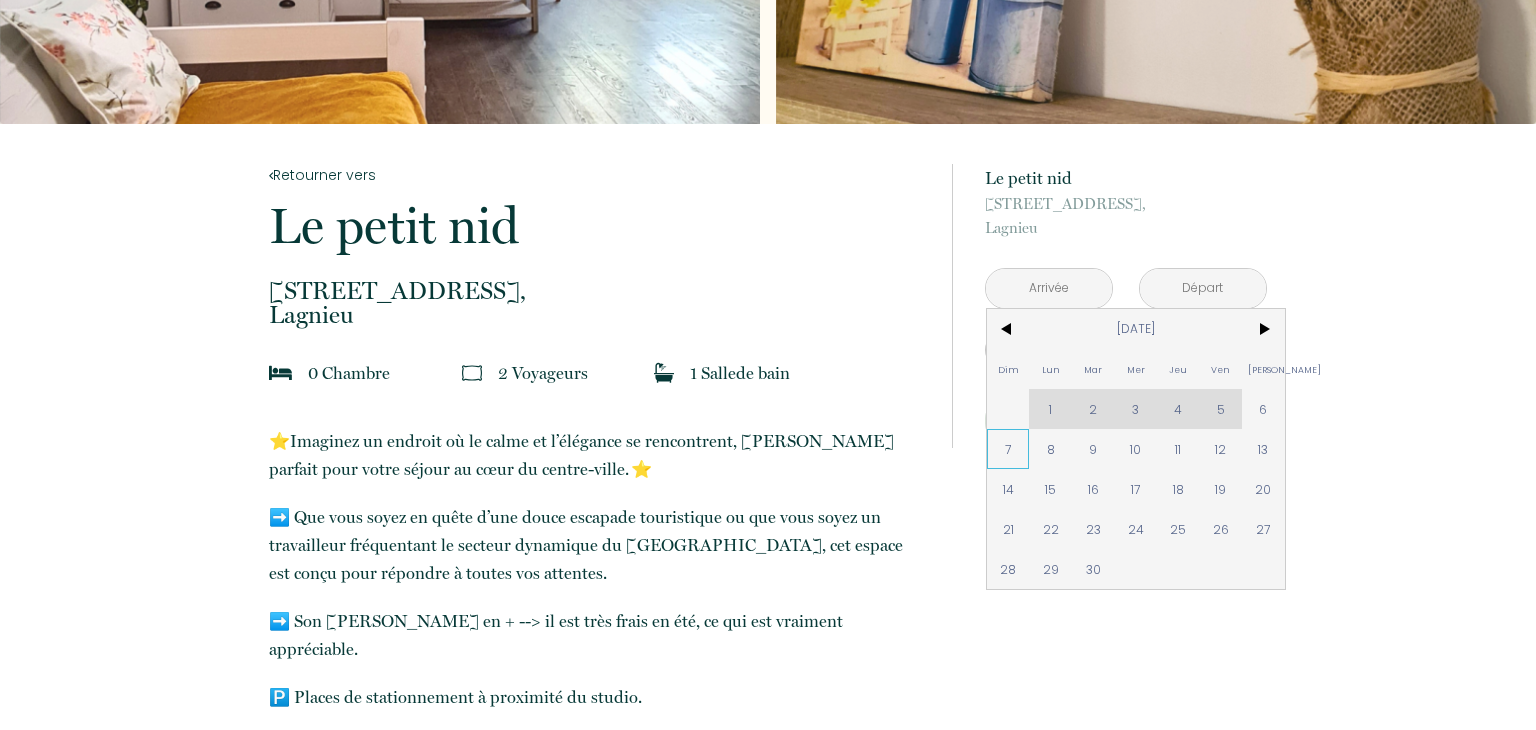 click on "7" at bounding box center [1008, 449] 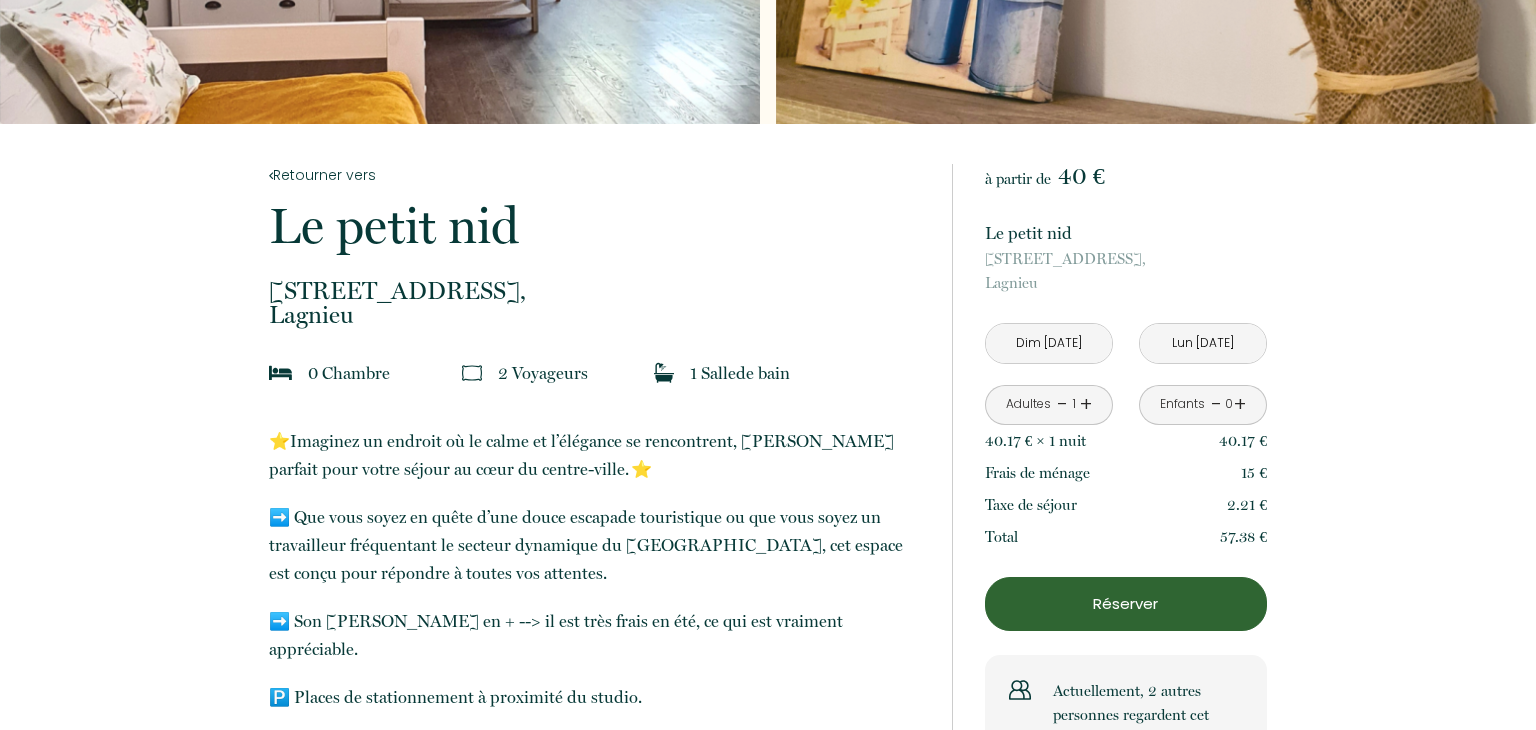 click on "Lun [DATE]" at bounding box center (1203, 343) 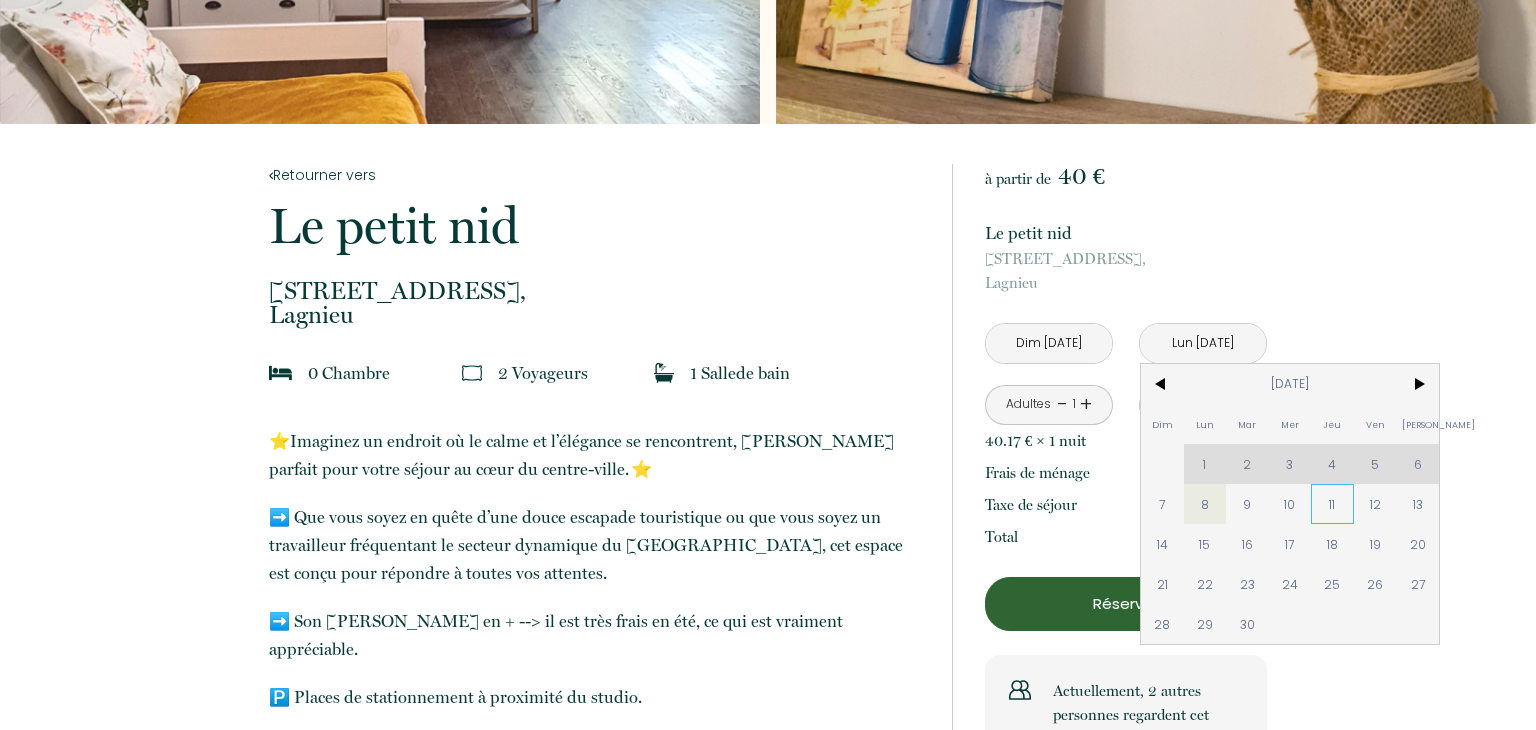 click on "11" at bounding box center [1332, 504] 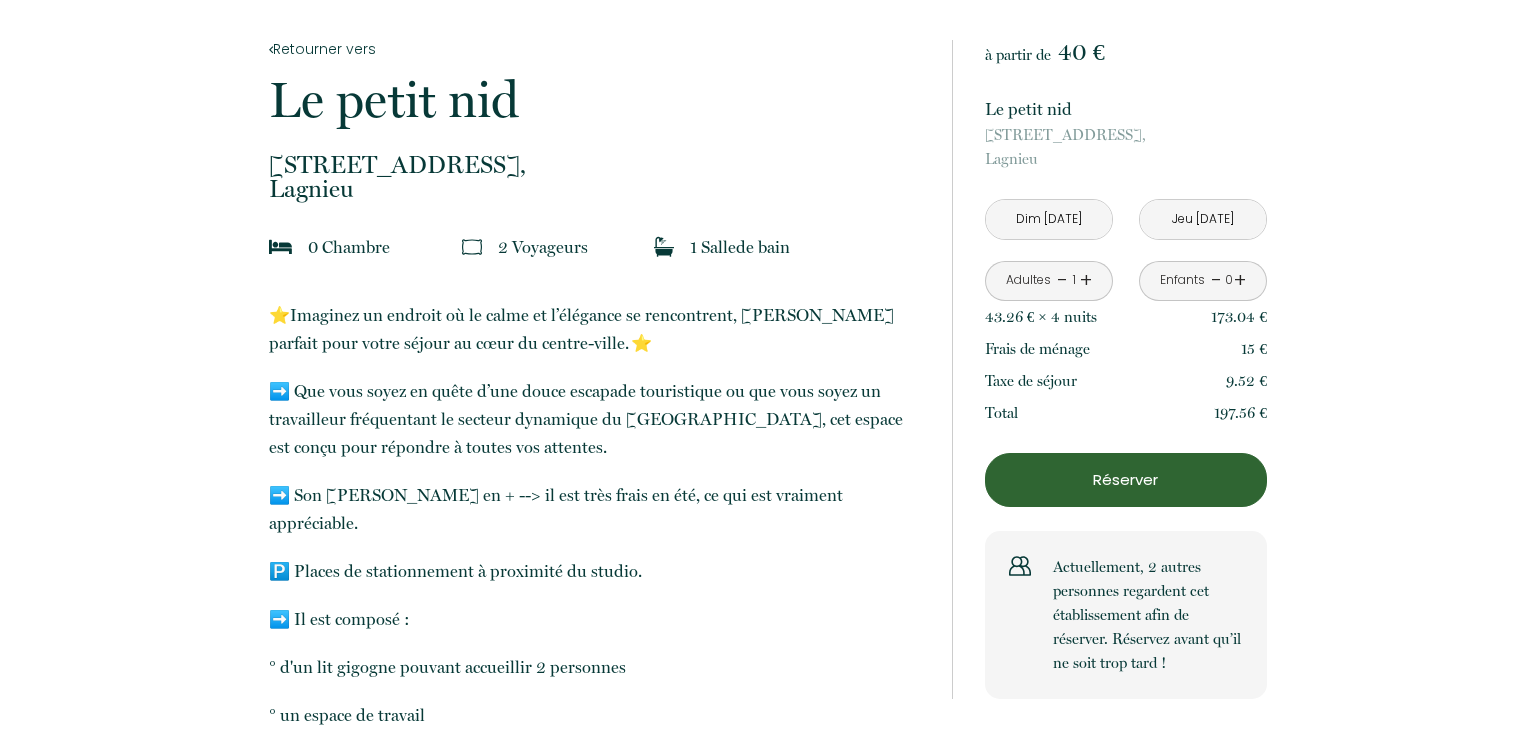 scroll, scrollTop: 394, scrollLeft: 0, axis: vertical 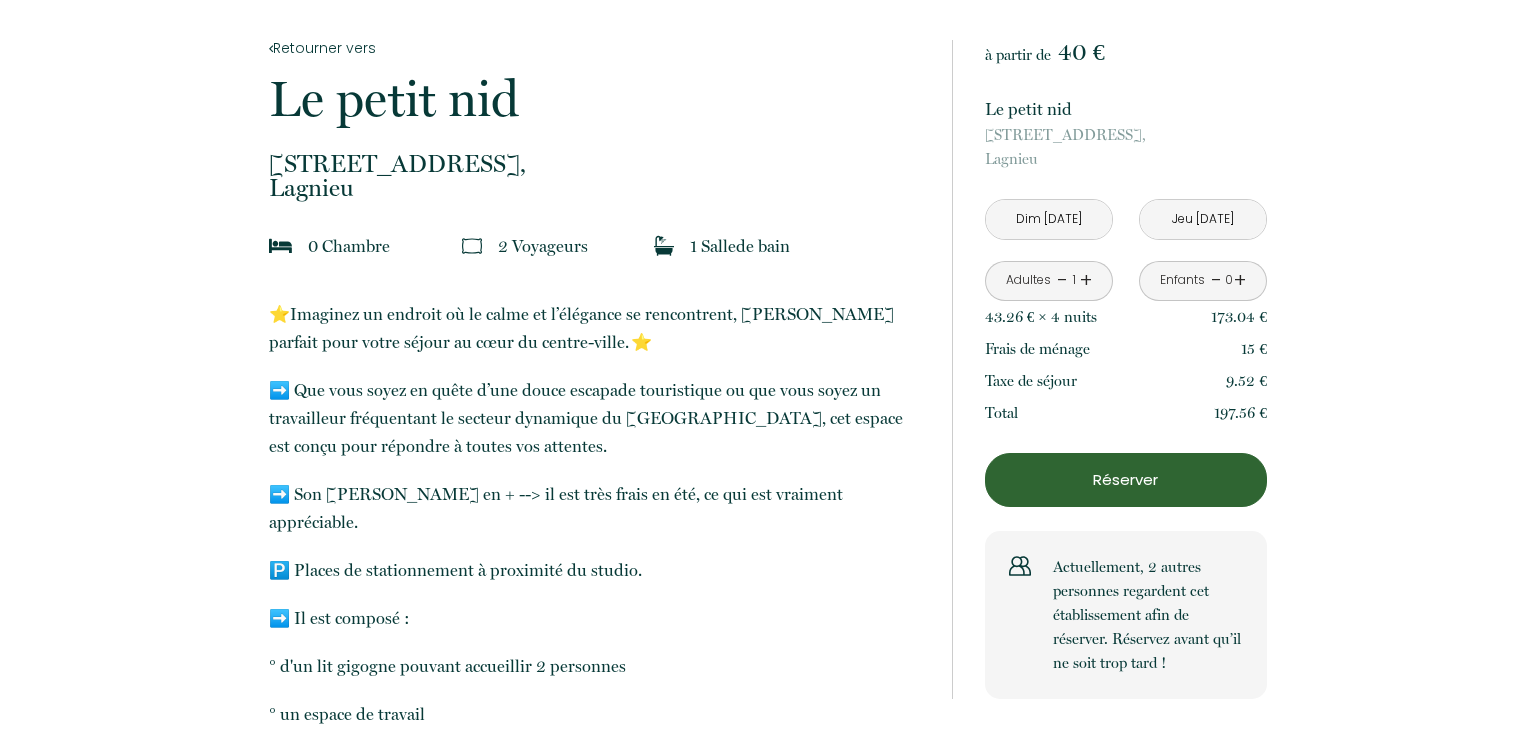 click on "Réserver" at bounding box center [1126, 480] 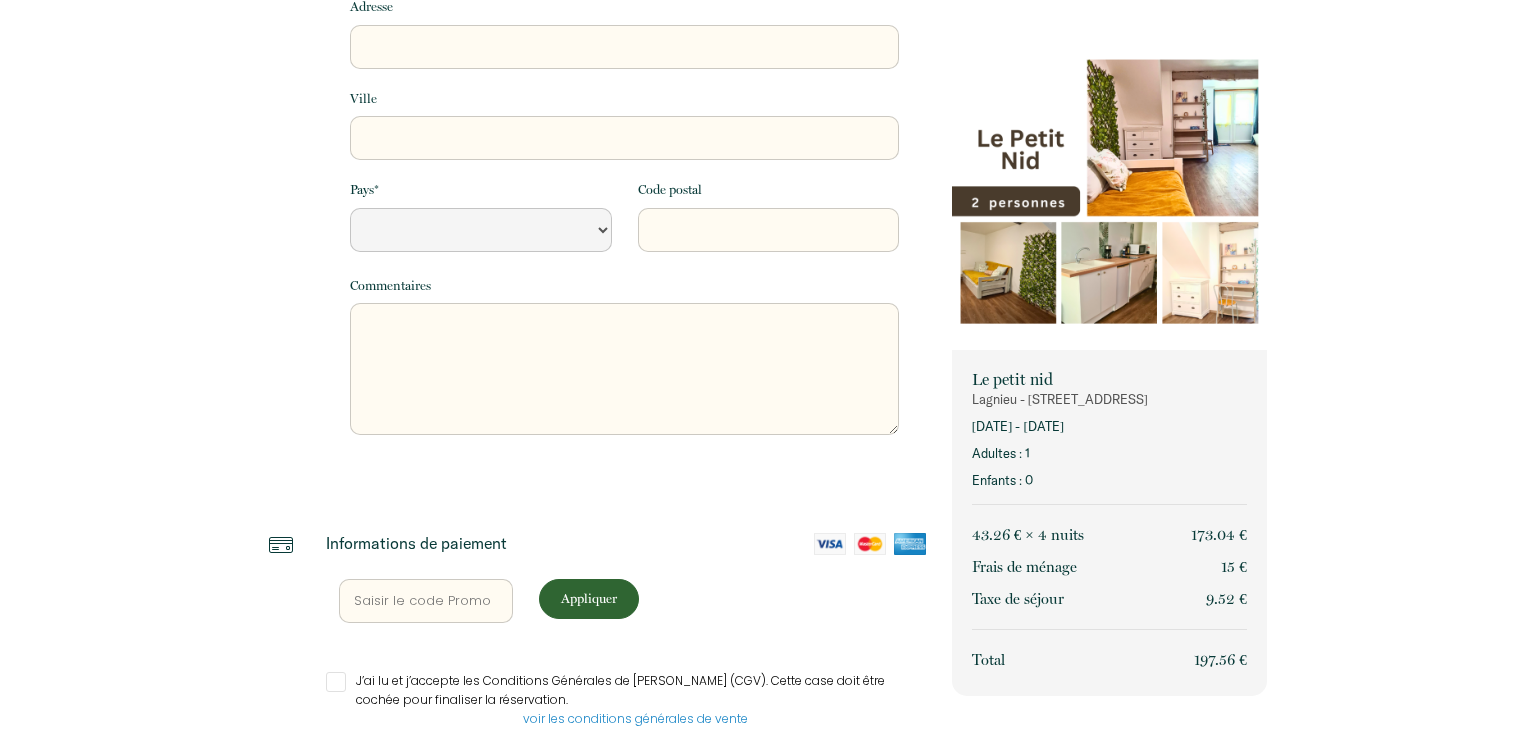 select 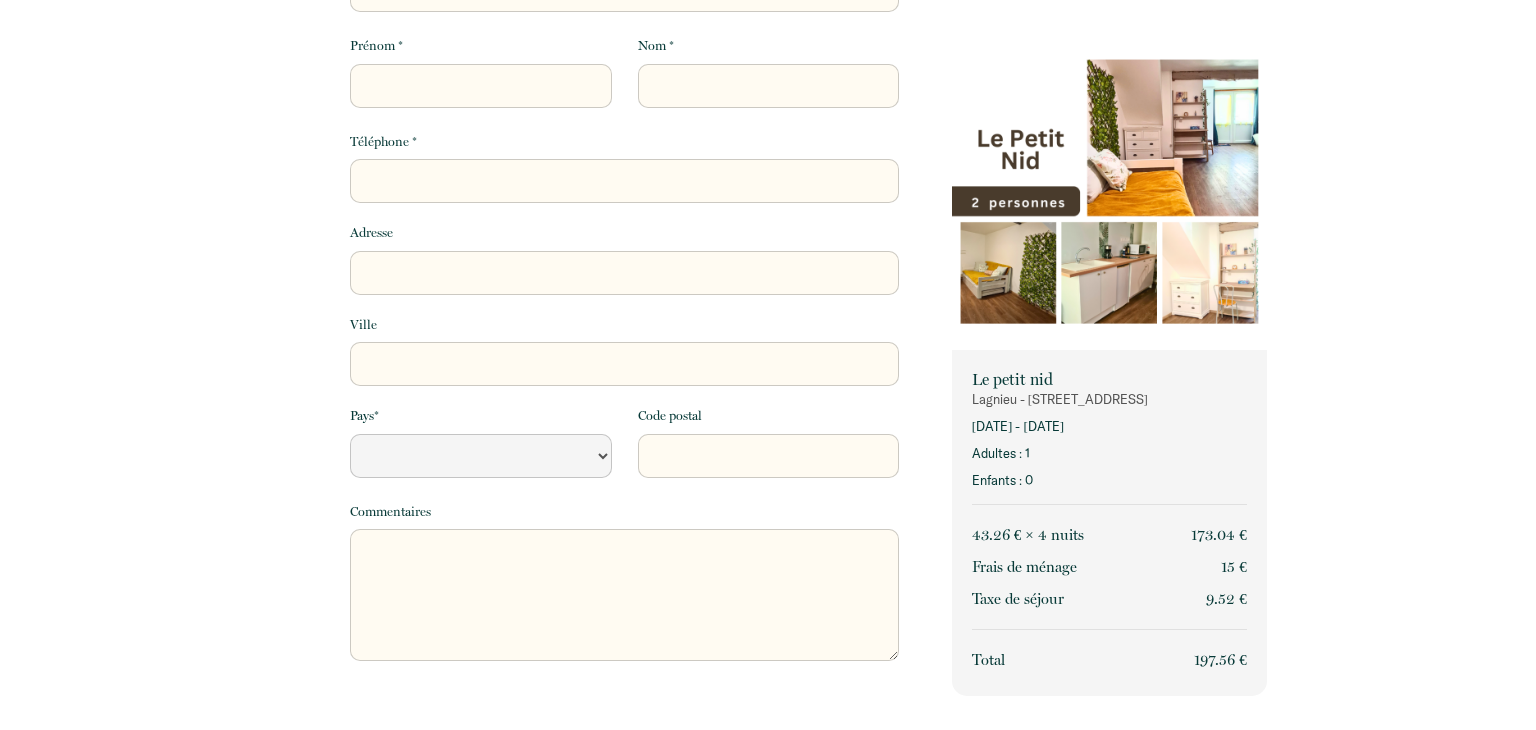 scroll, scrollTop: 0, scrollLeft: 0, axis: both 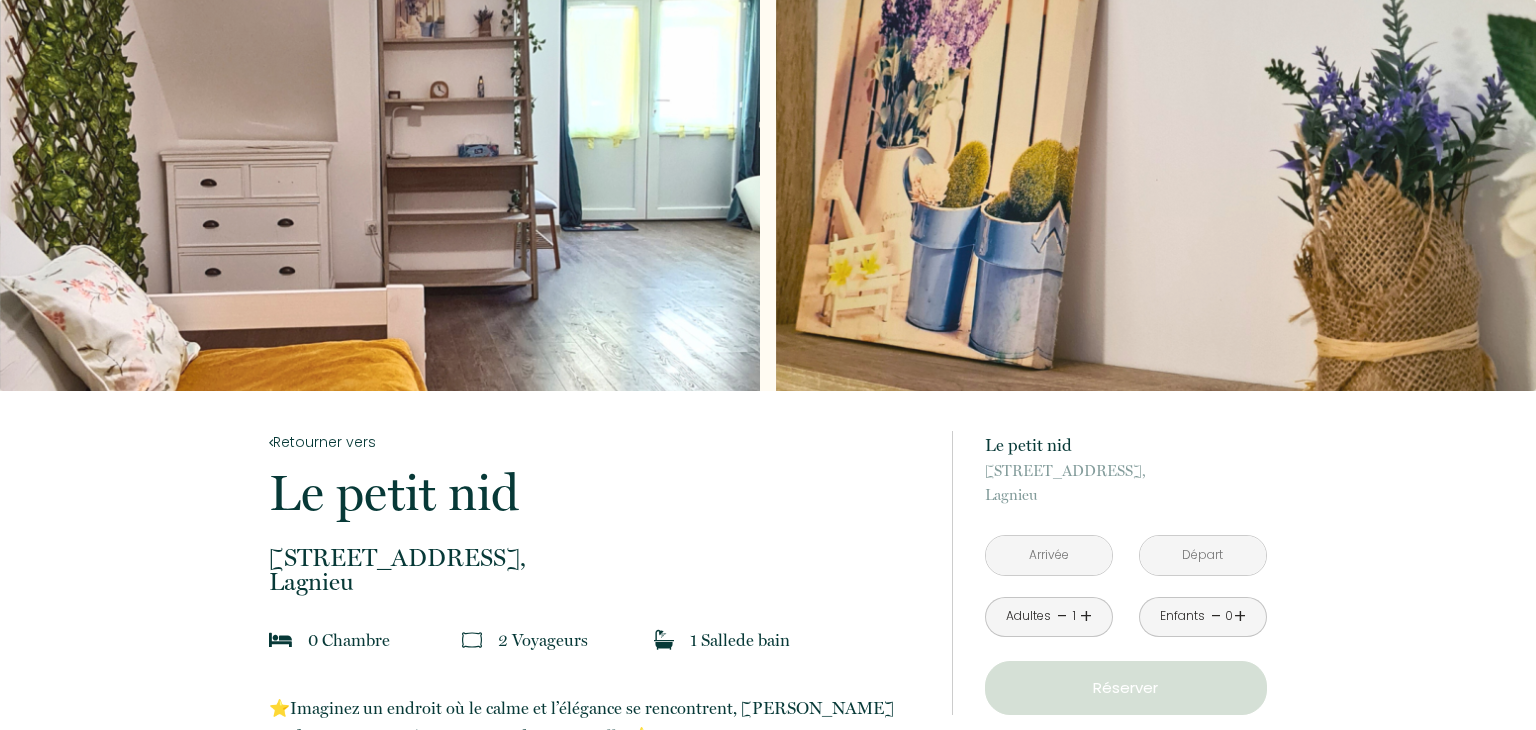 click at bounding box center [1049, 555] 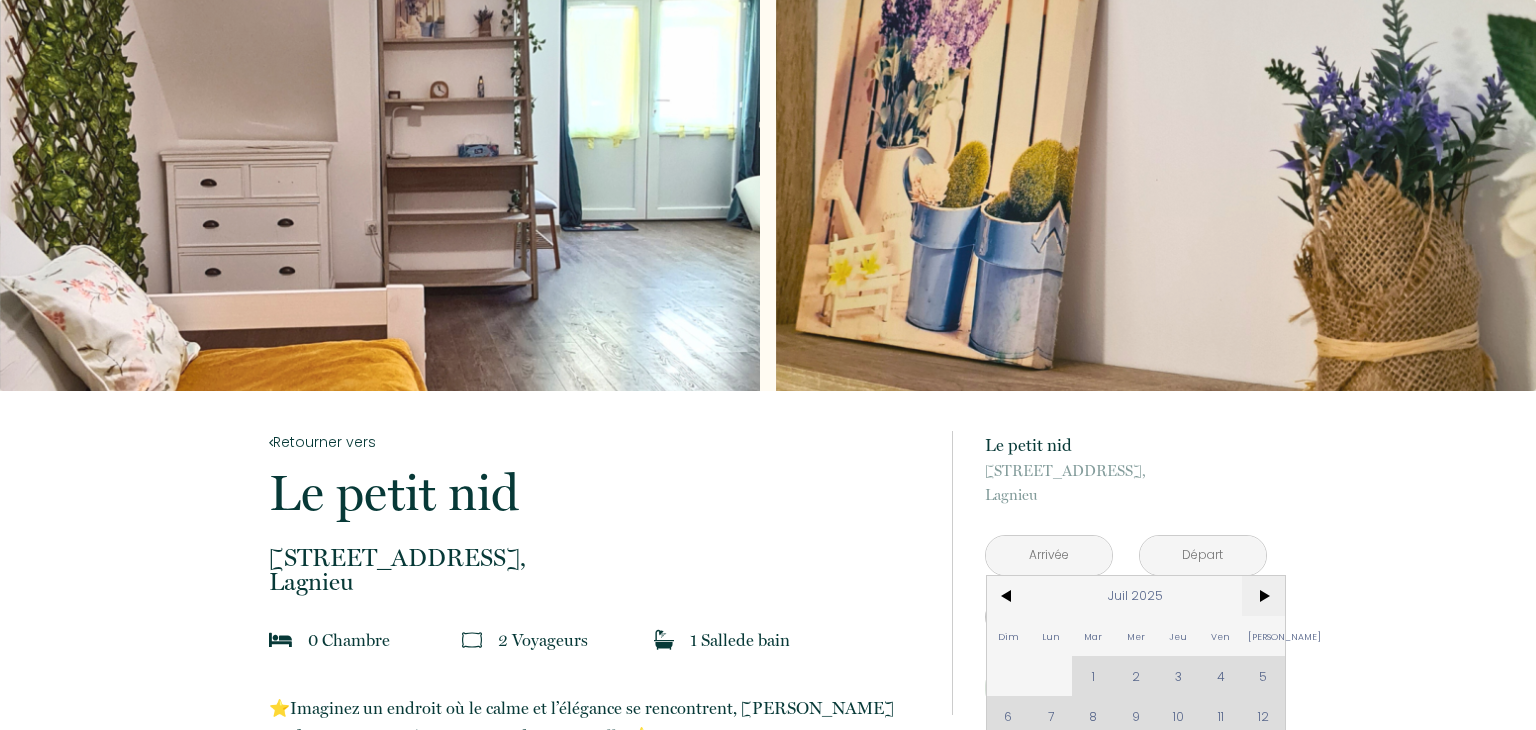 click on ">" at bounding box center (1263, 596) 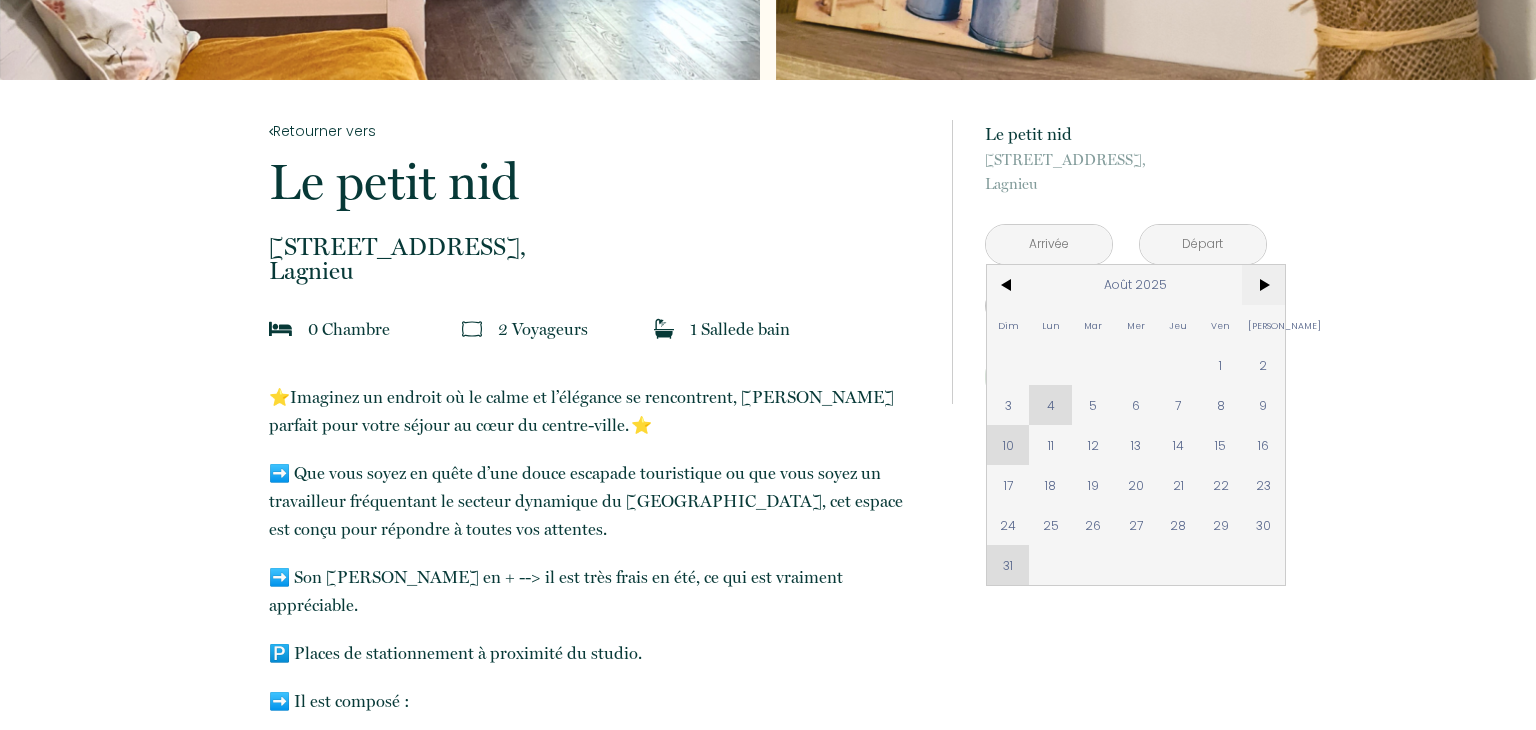 scroll, scrollTop: 304, scrollLeft: 0, axis: vertical 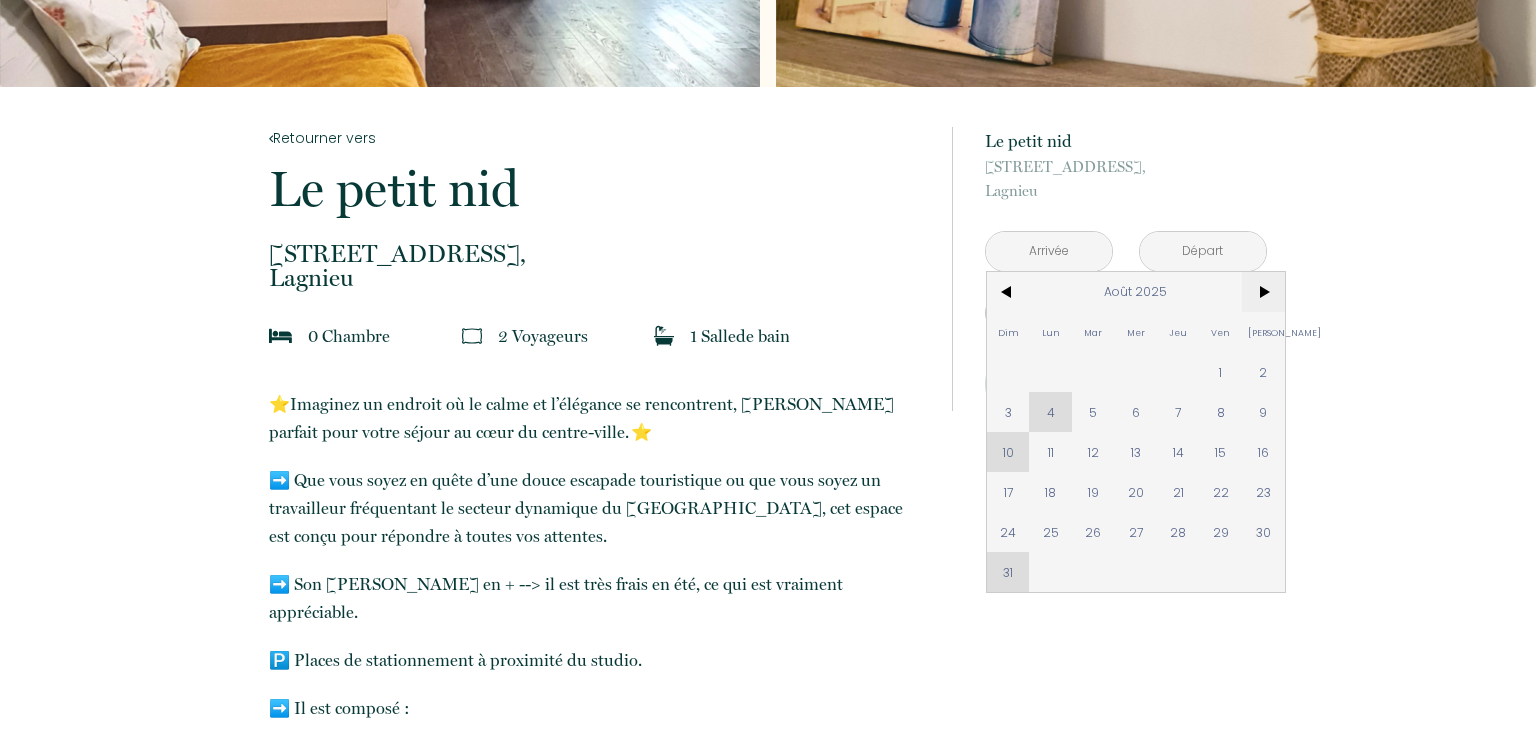 click on ">" at bounding box center [1263, 292] 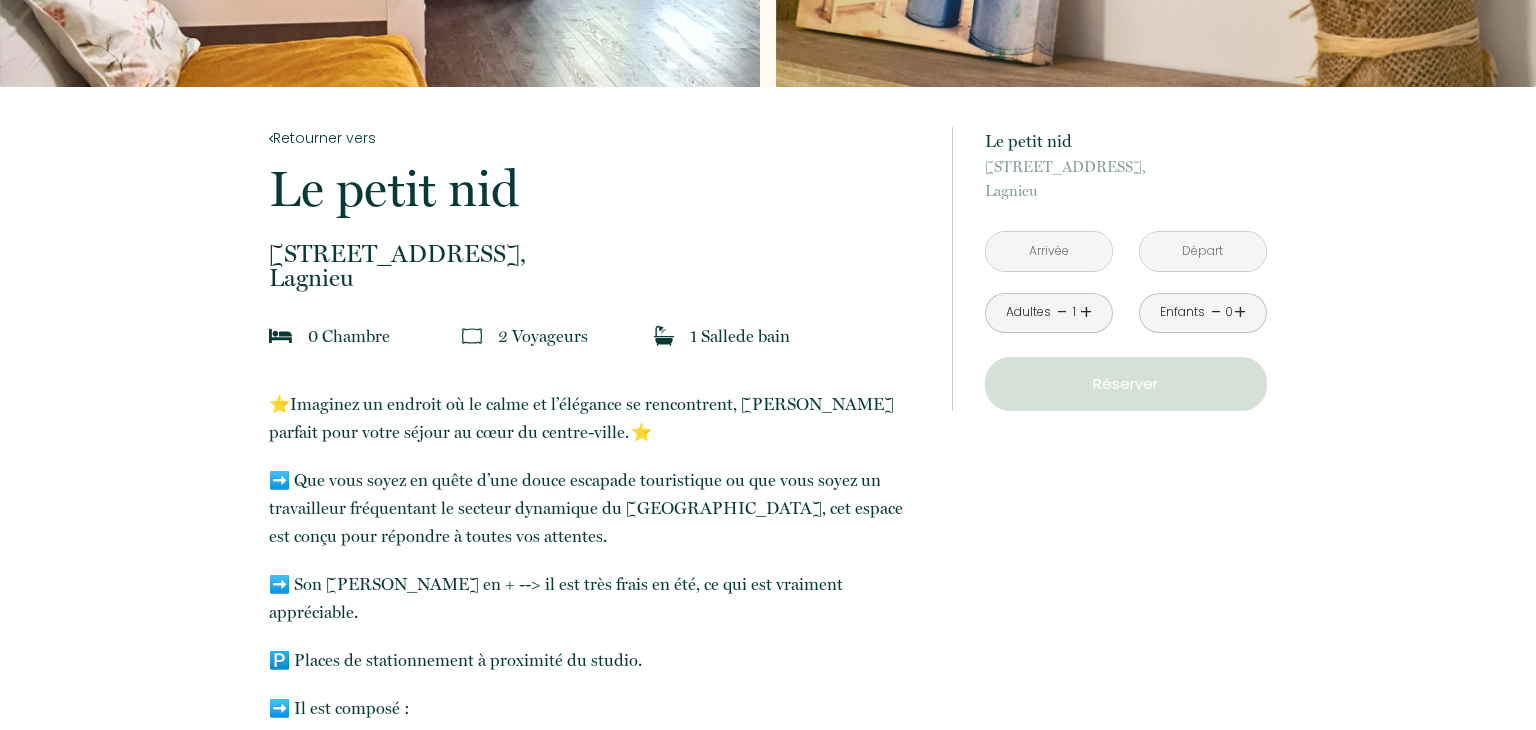 click at bounding box center [1049, 251] 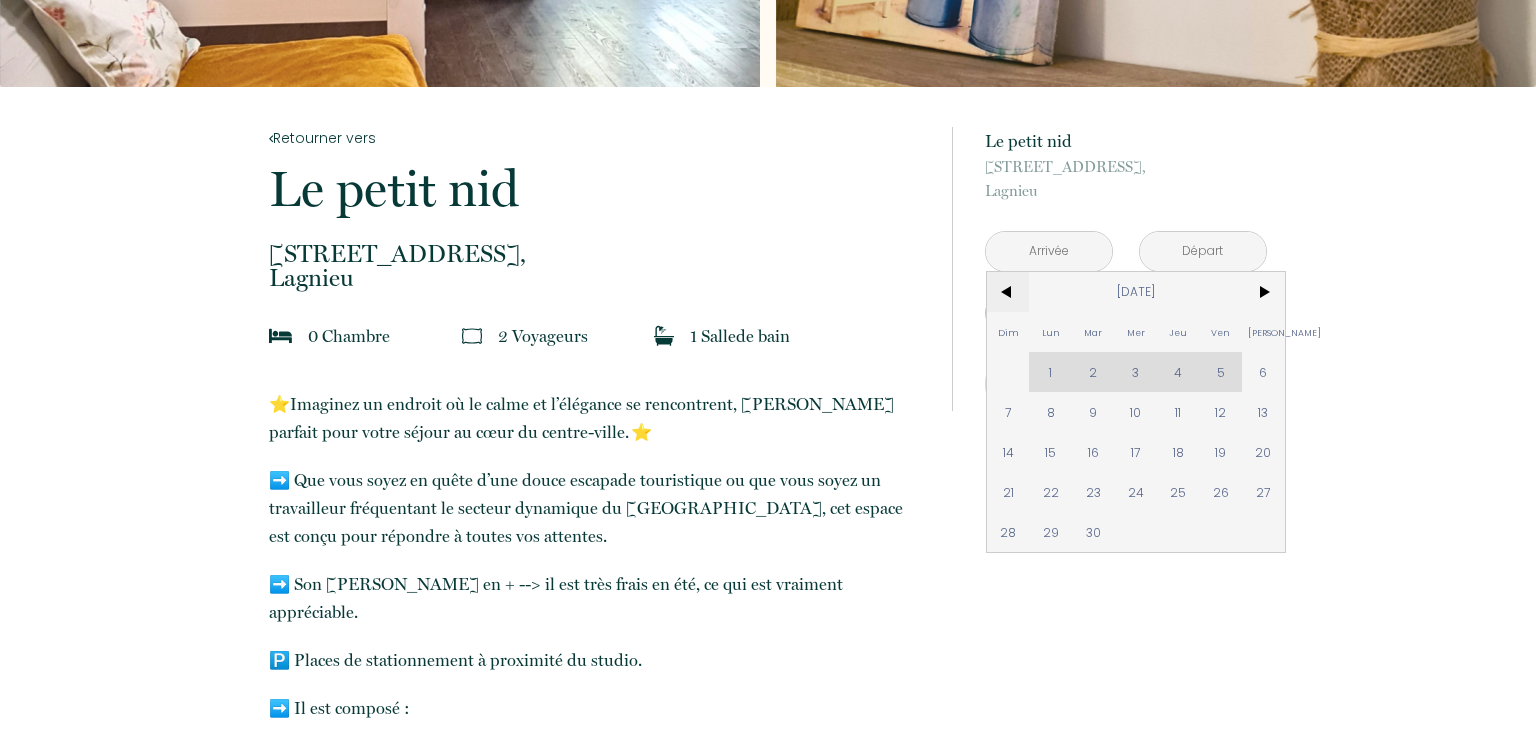 click on "<" at bounding box center [1008, 292] 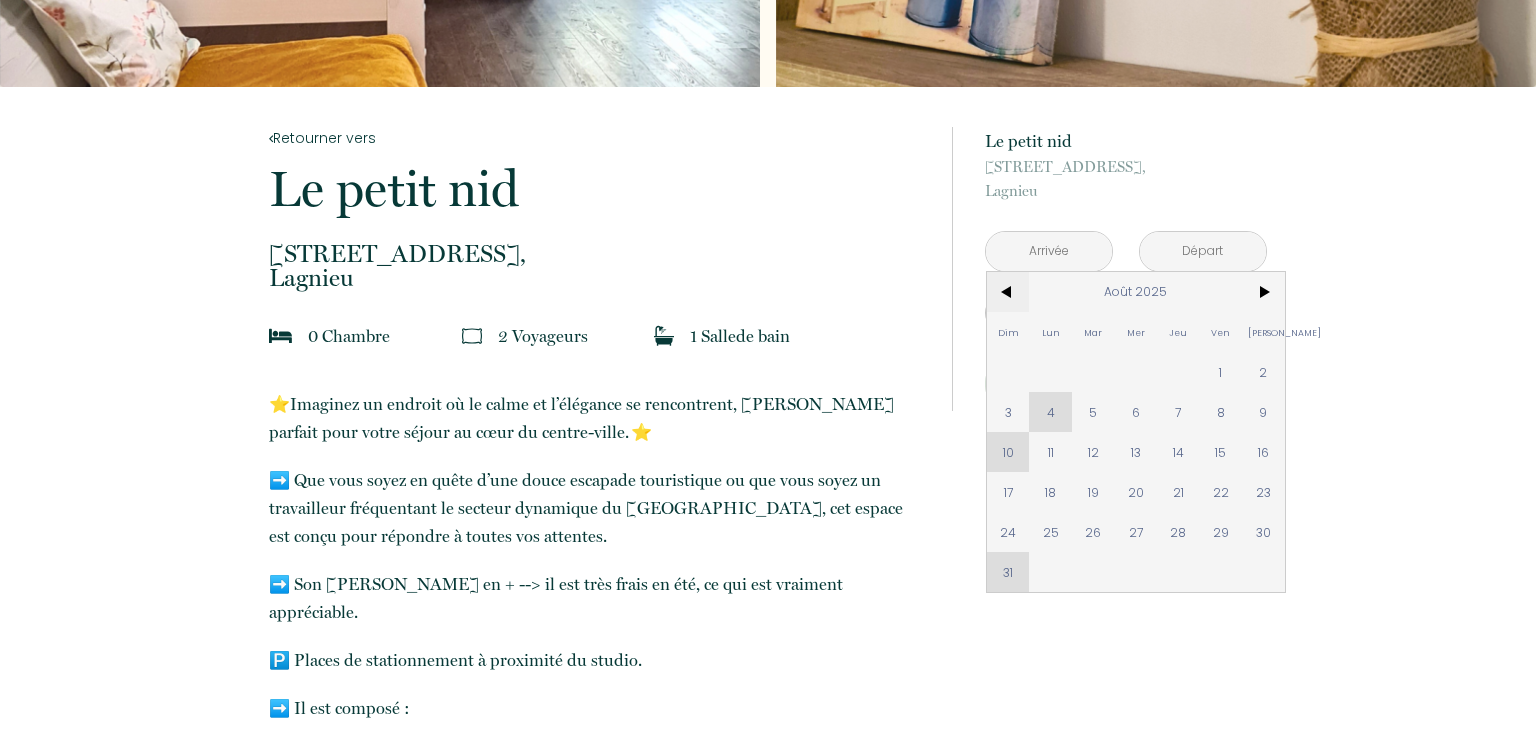 click on "<" at bounding box center (1008, 292) 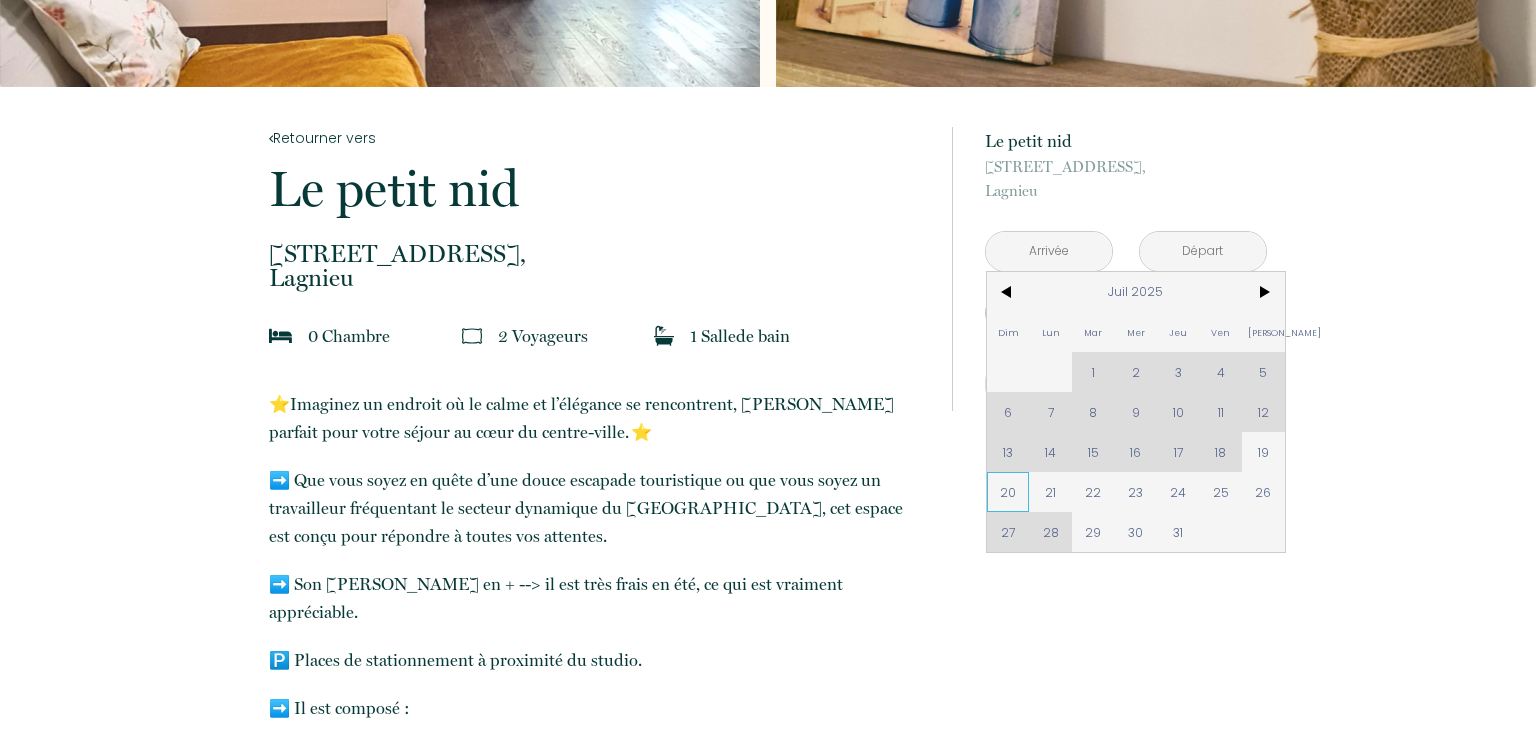click on "20" at bounding box center (1008, 492) 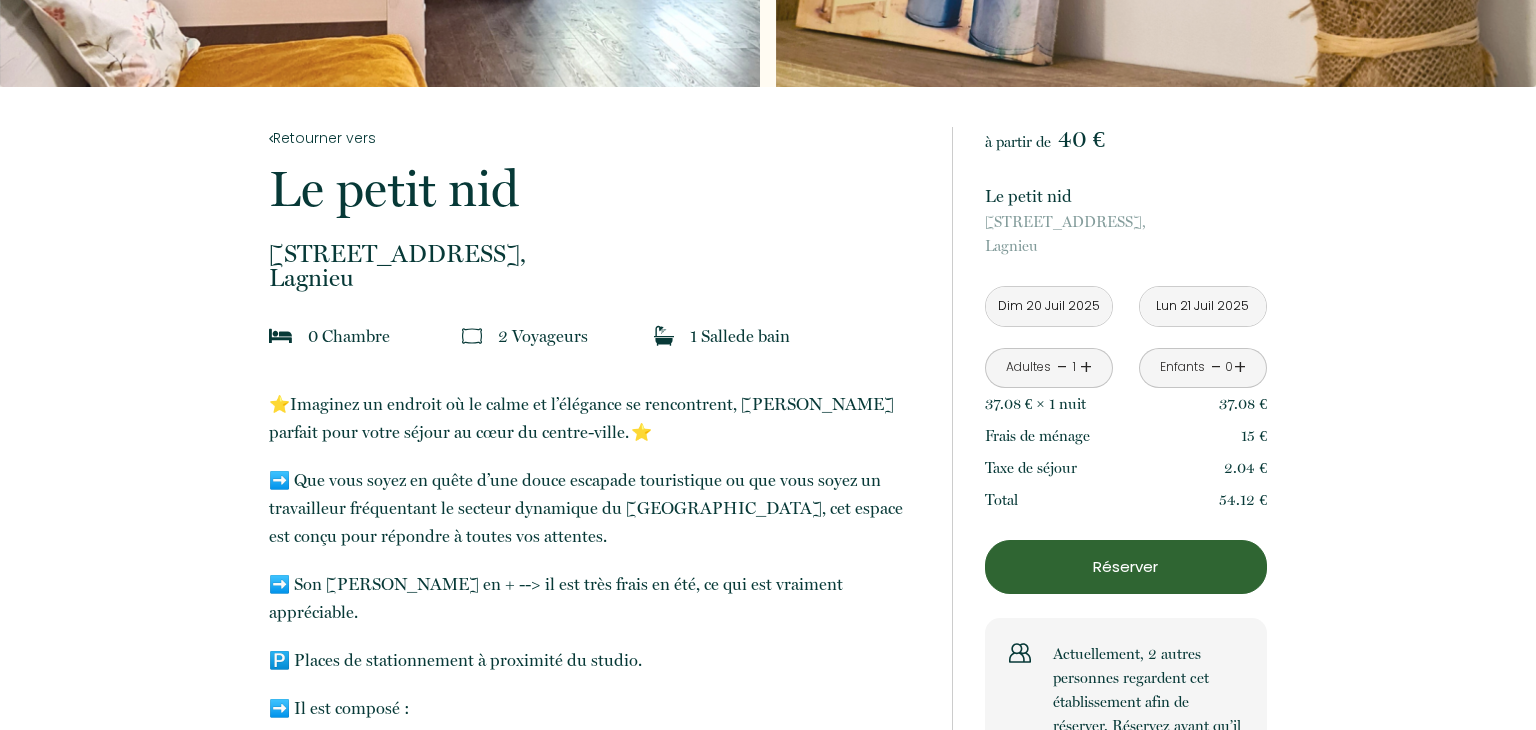 click on "[STREET_ADDRESS]" at bounding box center [1126, 234] 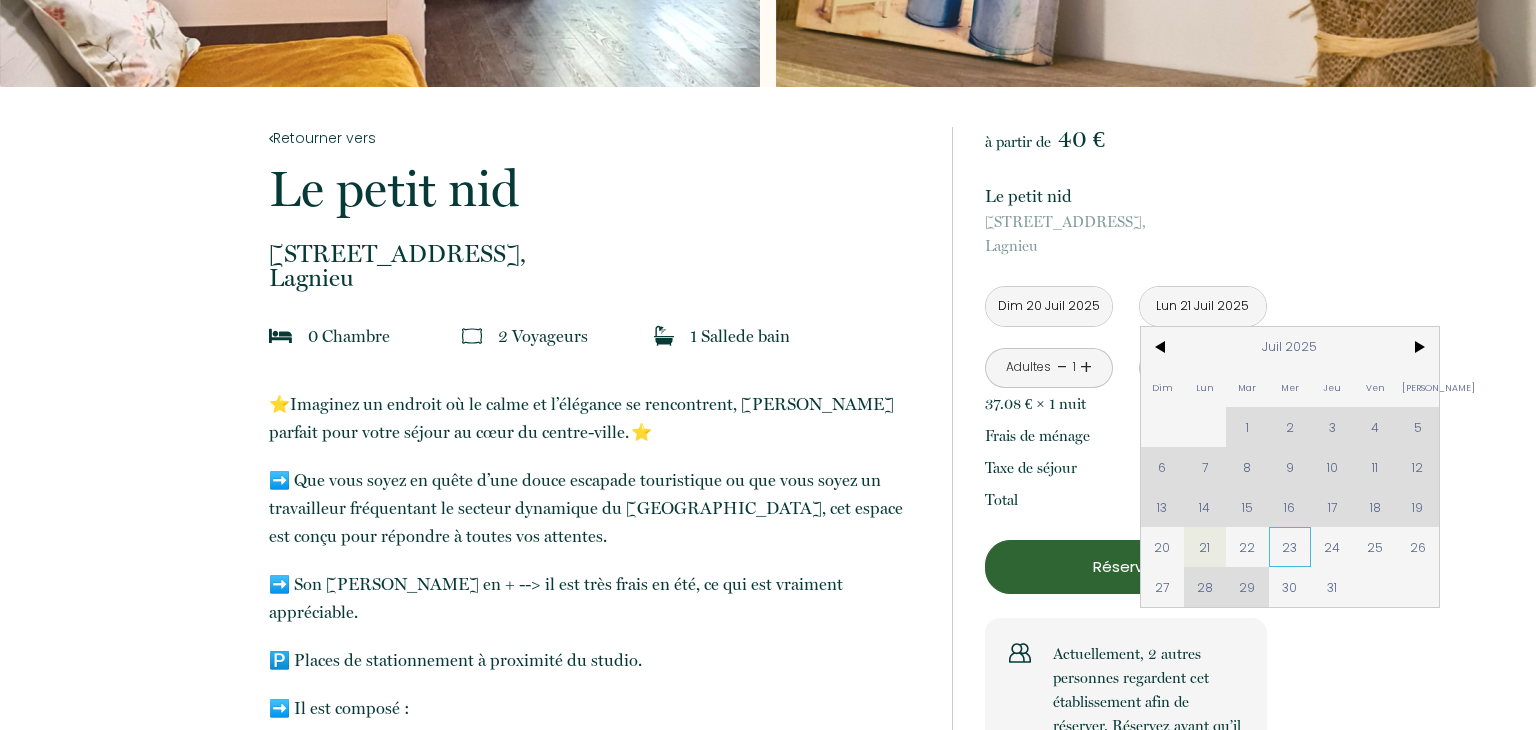 click on "23" at bounding box center (1290, 547) 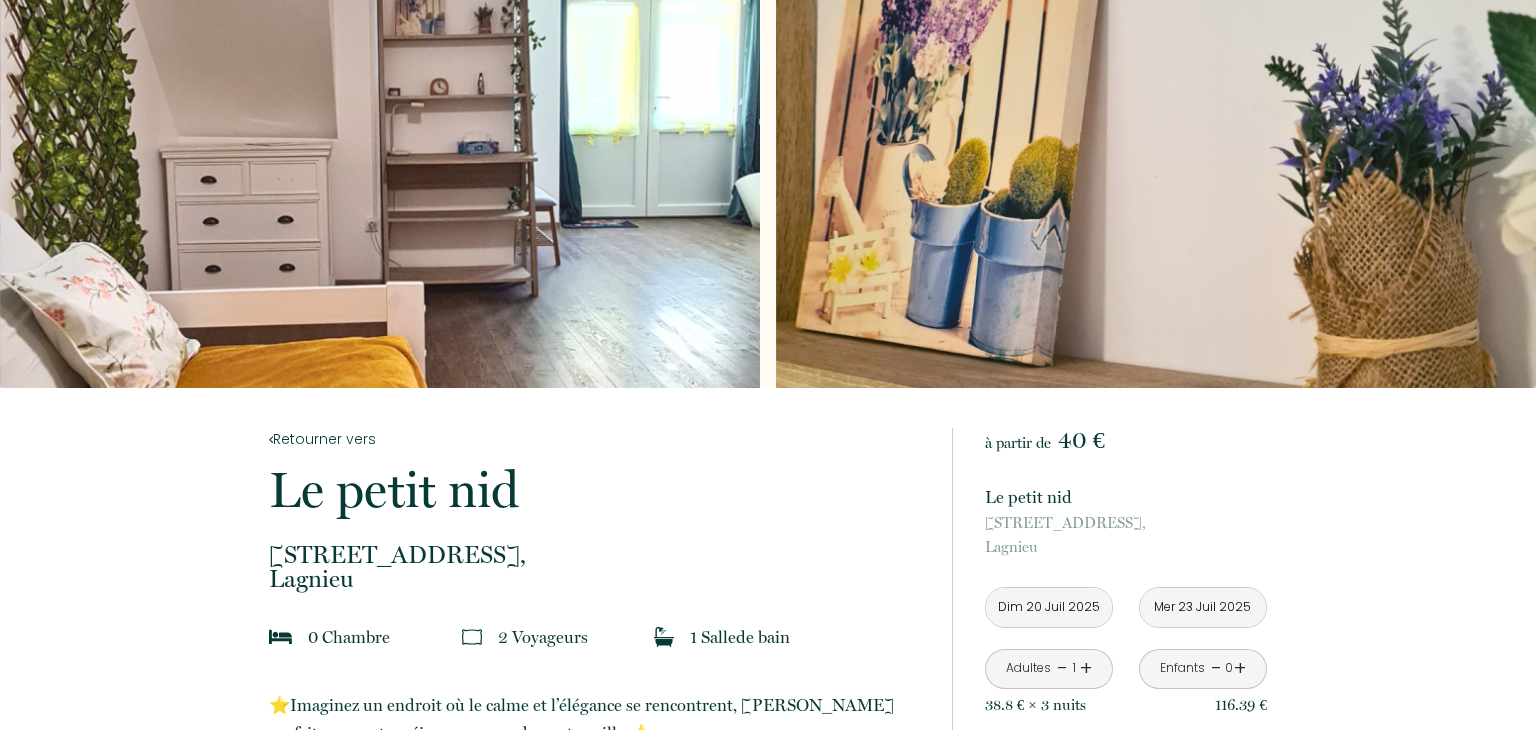 scroll, scrollTop: 2, scrollLeft: 0, axis: vertical 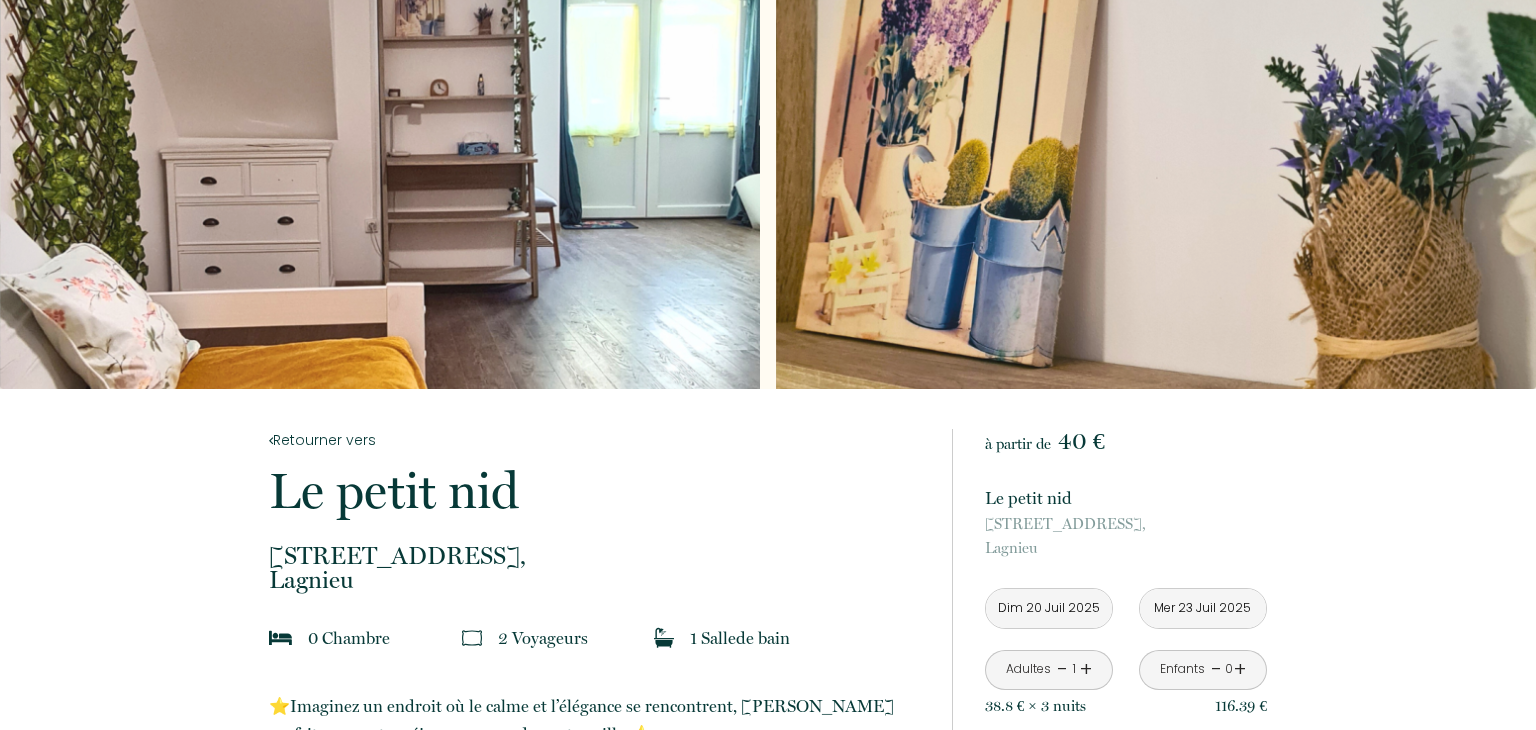 click on "Dim 20 Juil 2025" at bounding box center (1049, 608) 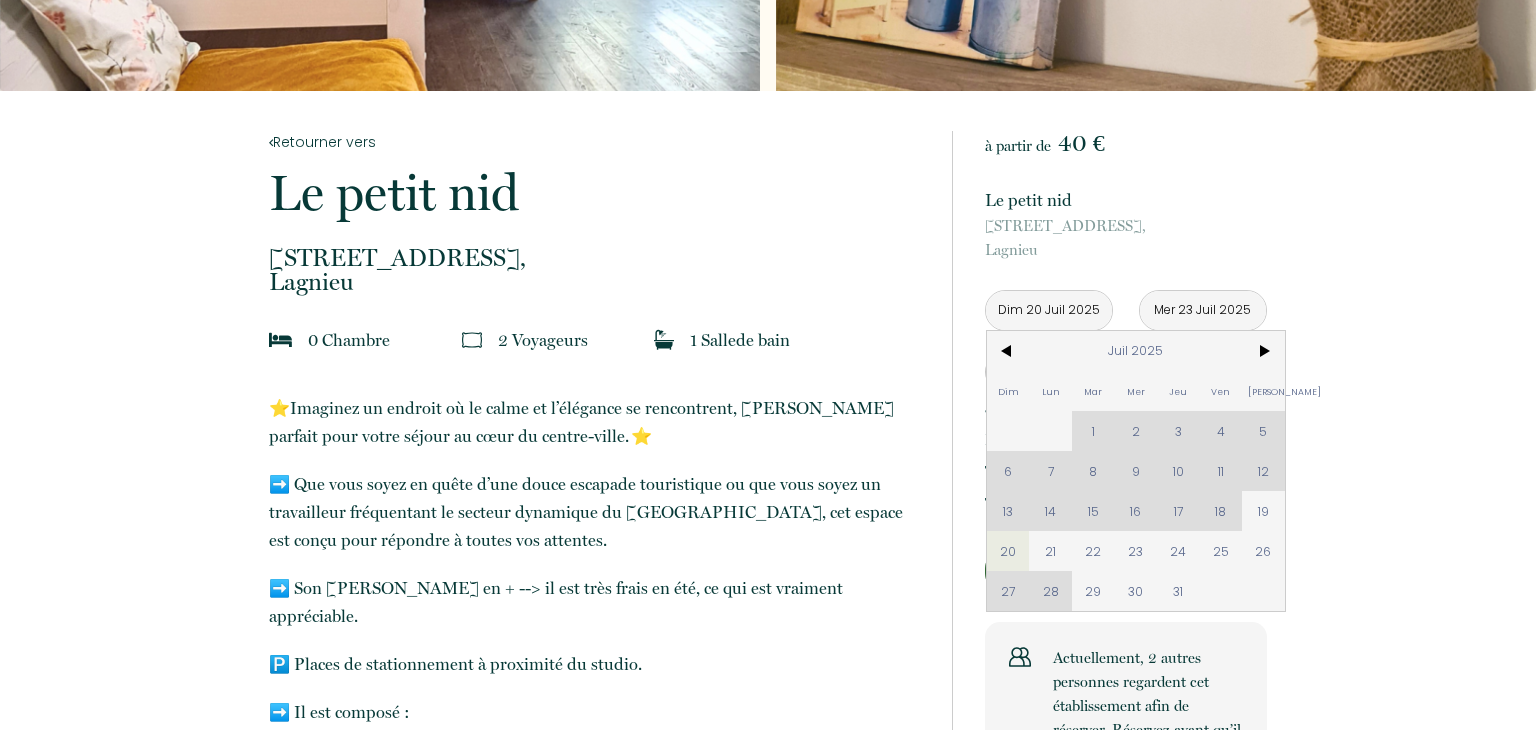 scroll, scrollTop: 301, scrollLeft: 0, axis: vertical 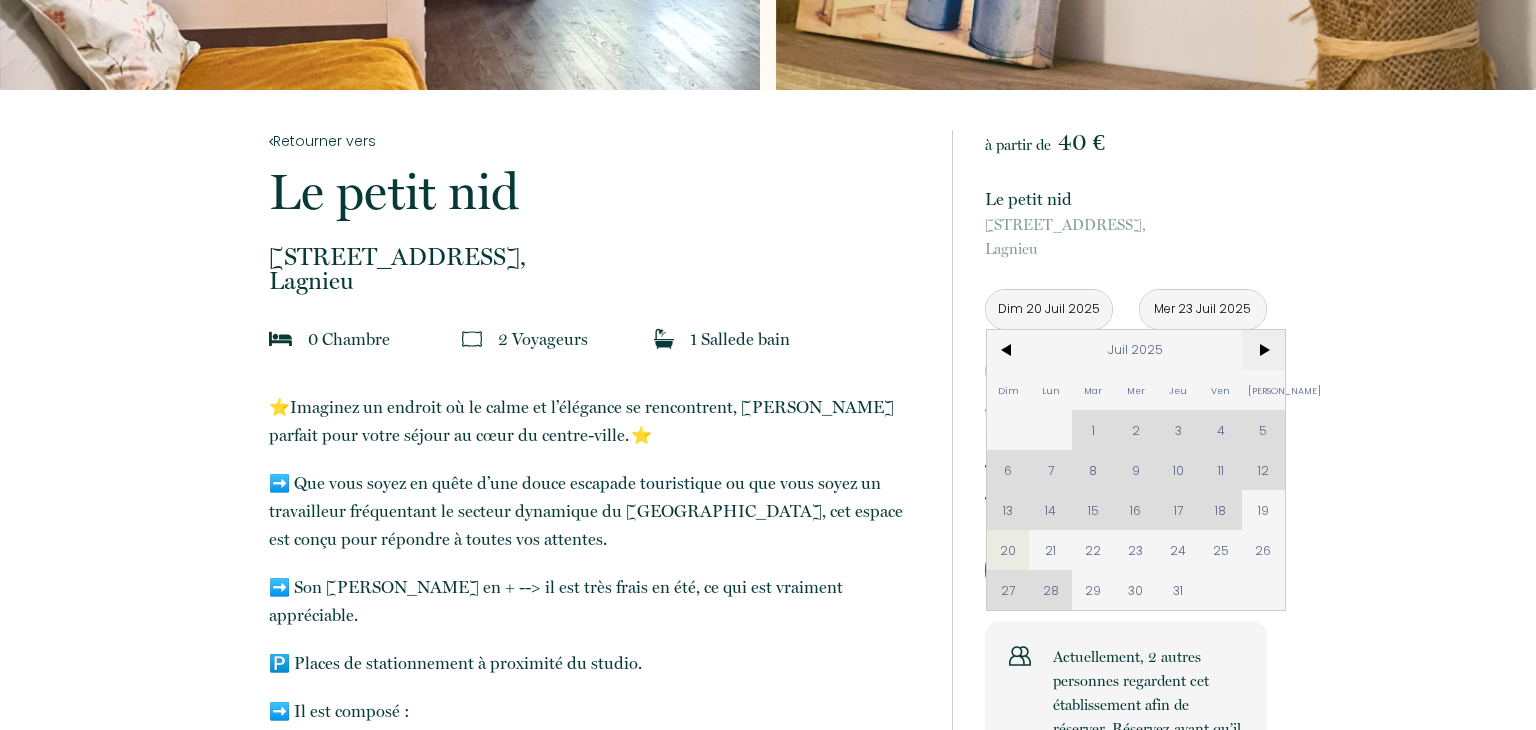 click on ">" at bounding box center [1263, 350] 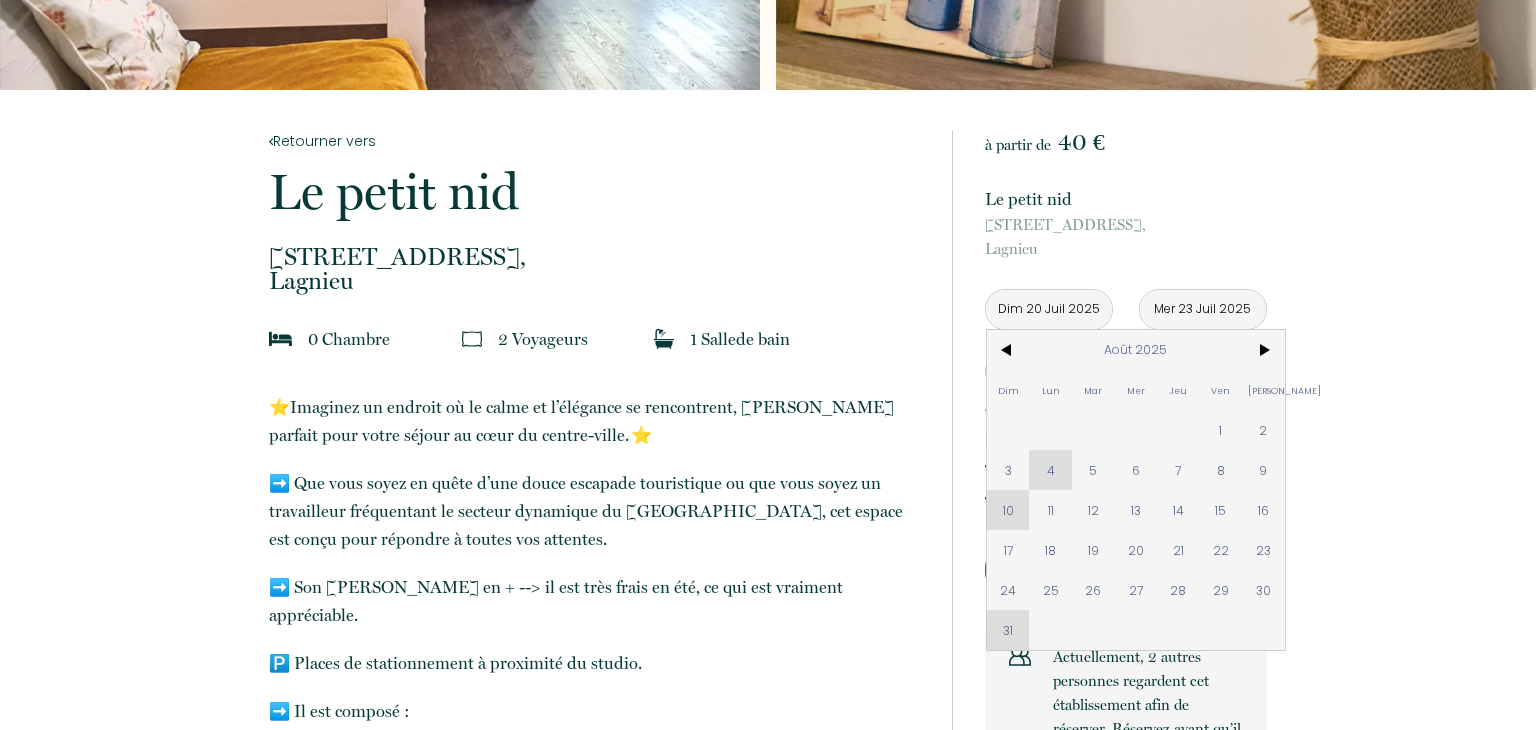 click on "Dim Lun Mar Mer Jeu Ven Sam   1 2 3 4 5 6 7 8 9 10 11 12 13 14 15 16 17 18 19 20 21 22 23 24 25 26 27 28 29 30 31" at bounding box center [1136, 490] 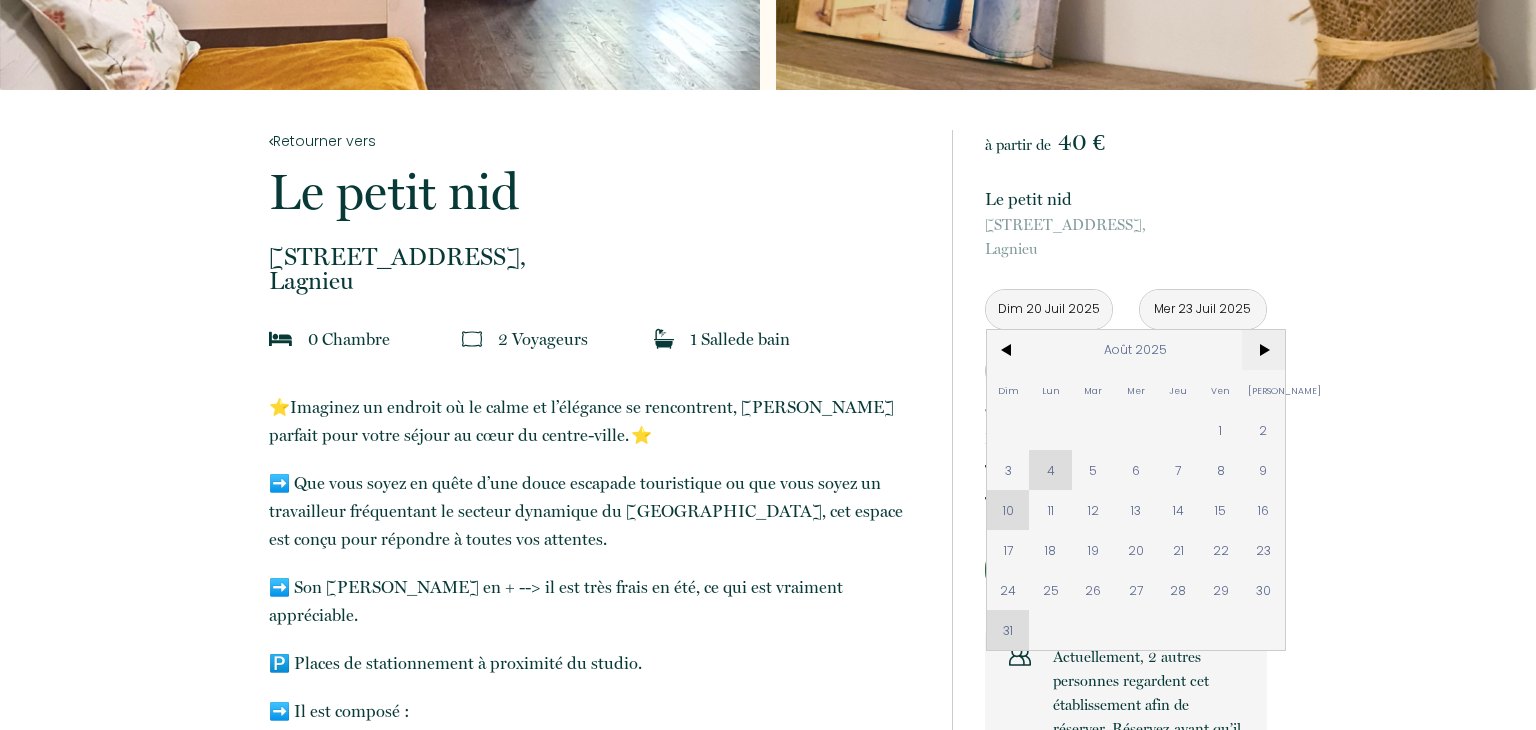 click on ">" at bounding box center [1263, 350] 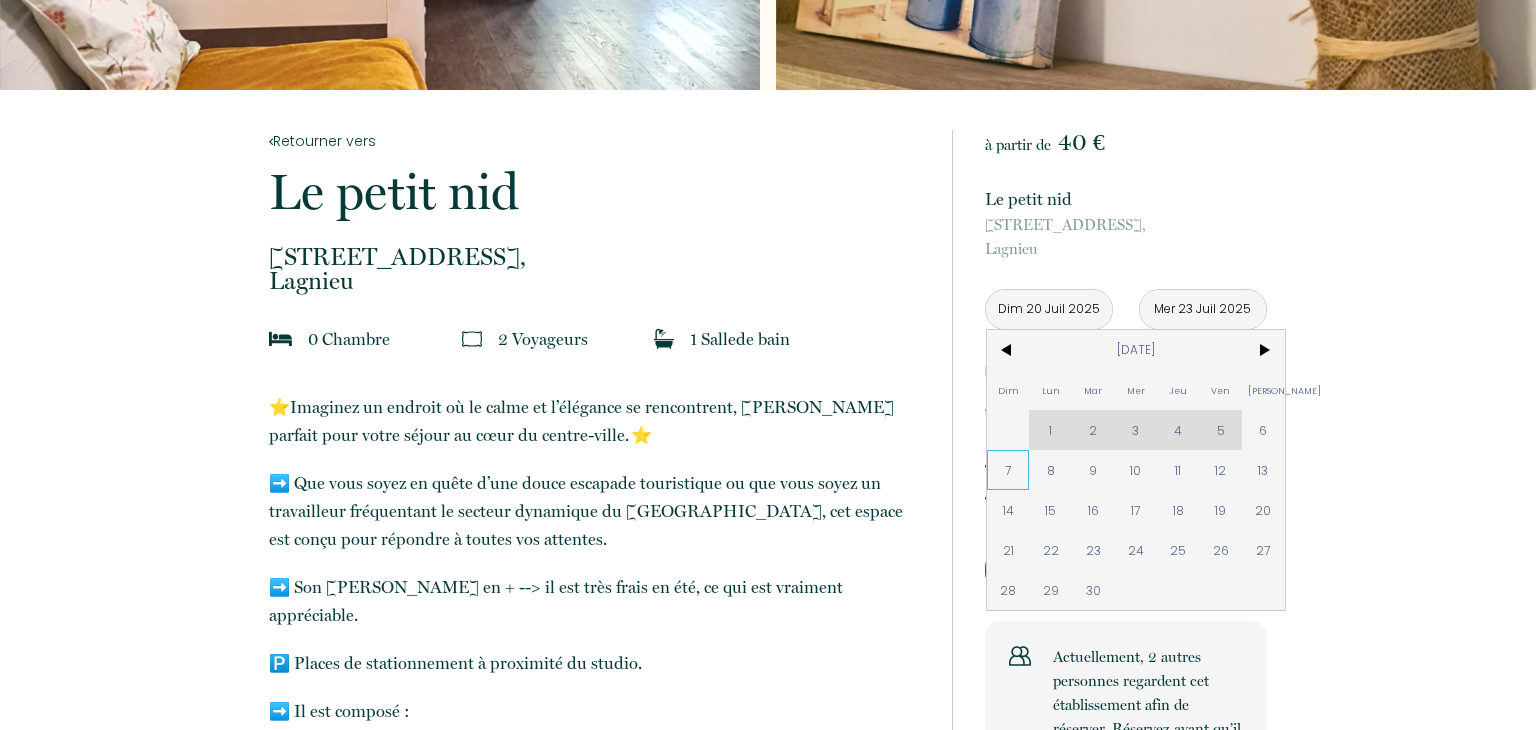 click on "7" at bounding box center [1008, 470] 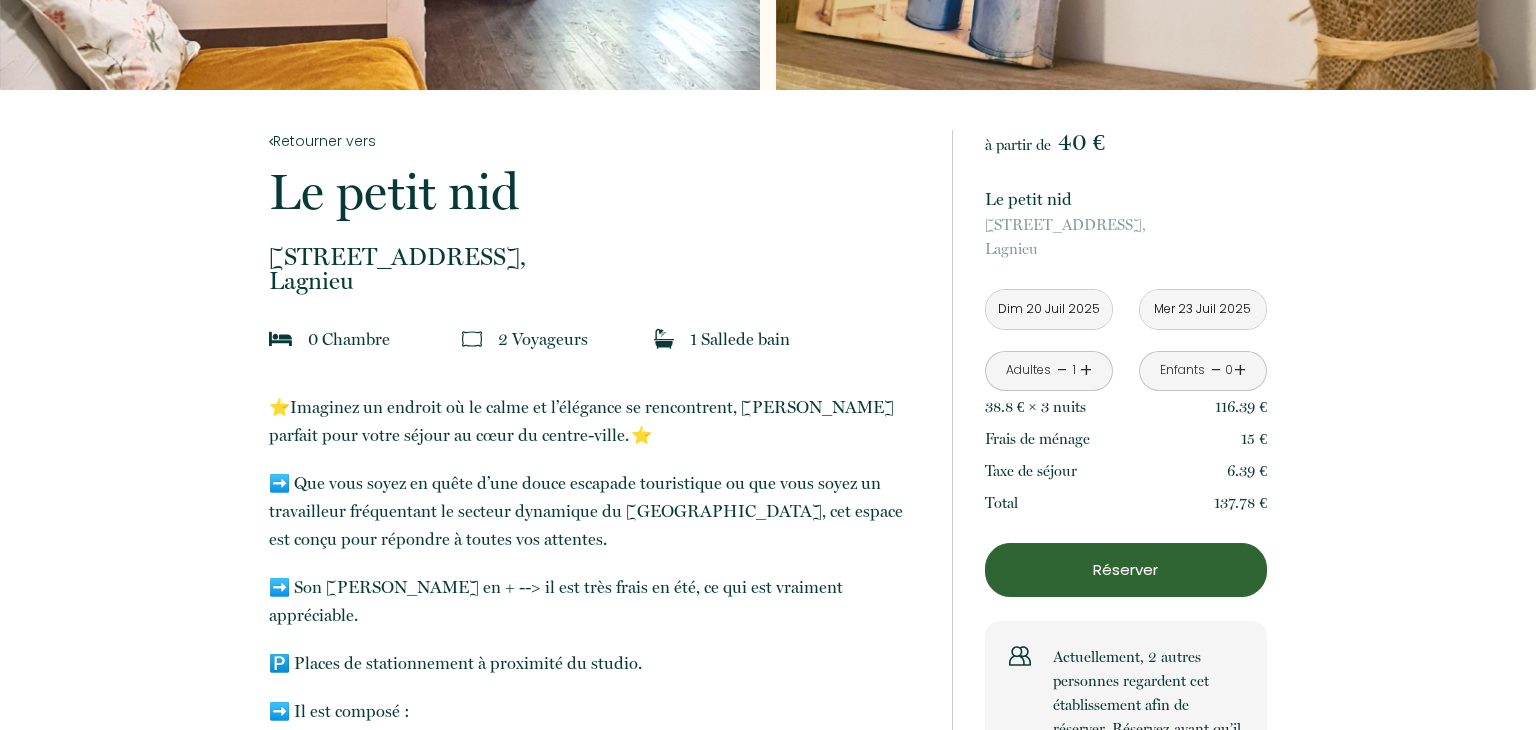 type on "Dim [DATE]" 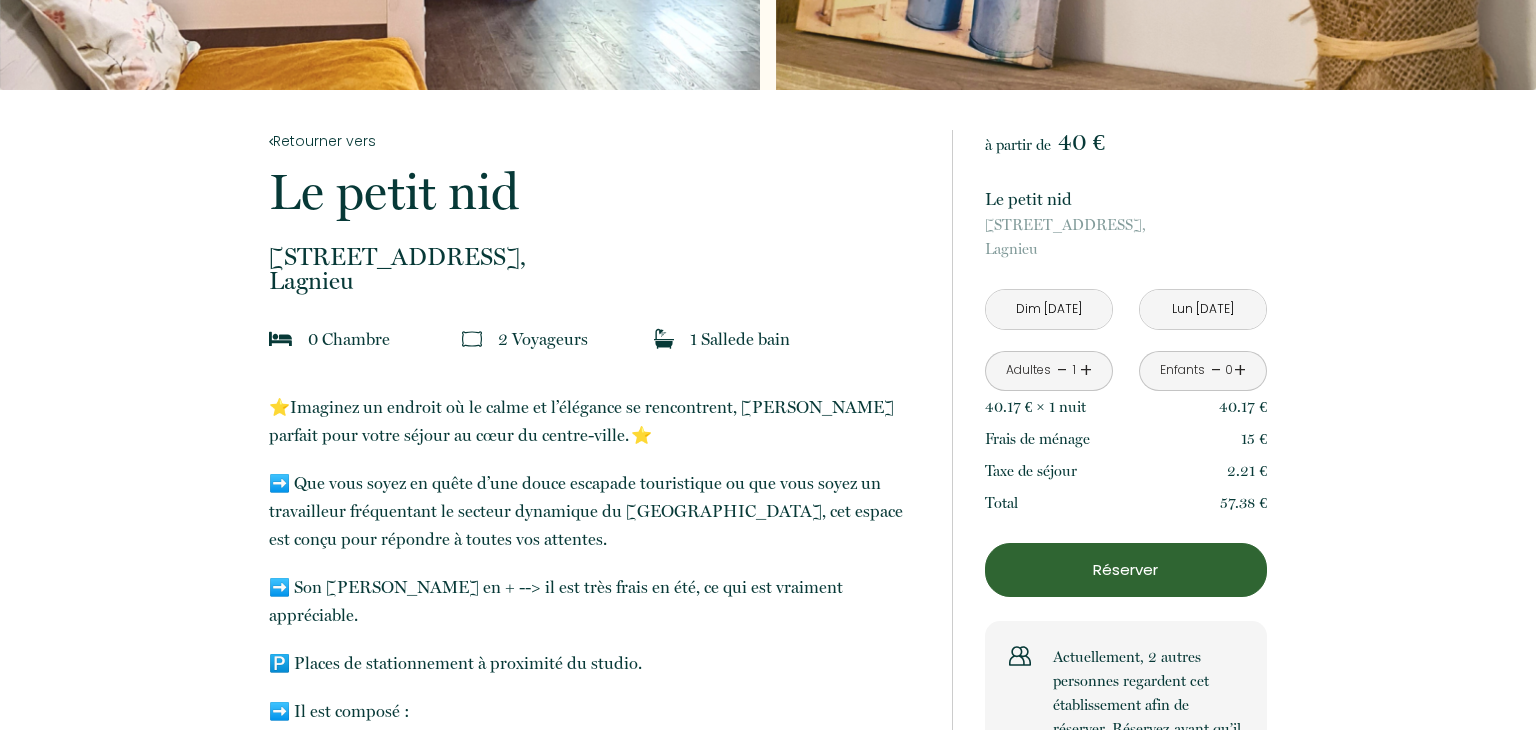 click on "Lun [DATE]" at bounding box center (1203, 309) 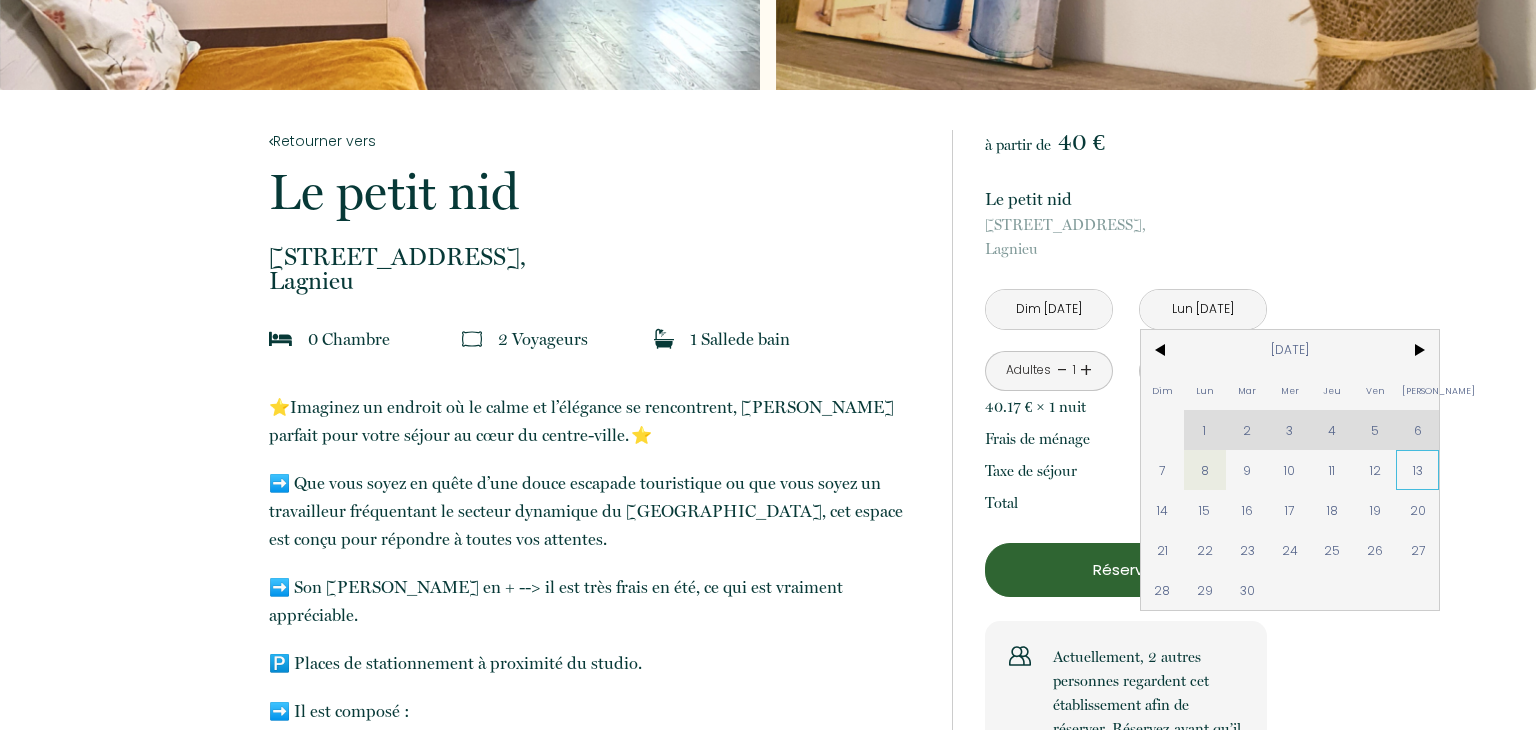 click on "13" at bounding box center (1417, 470) 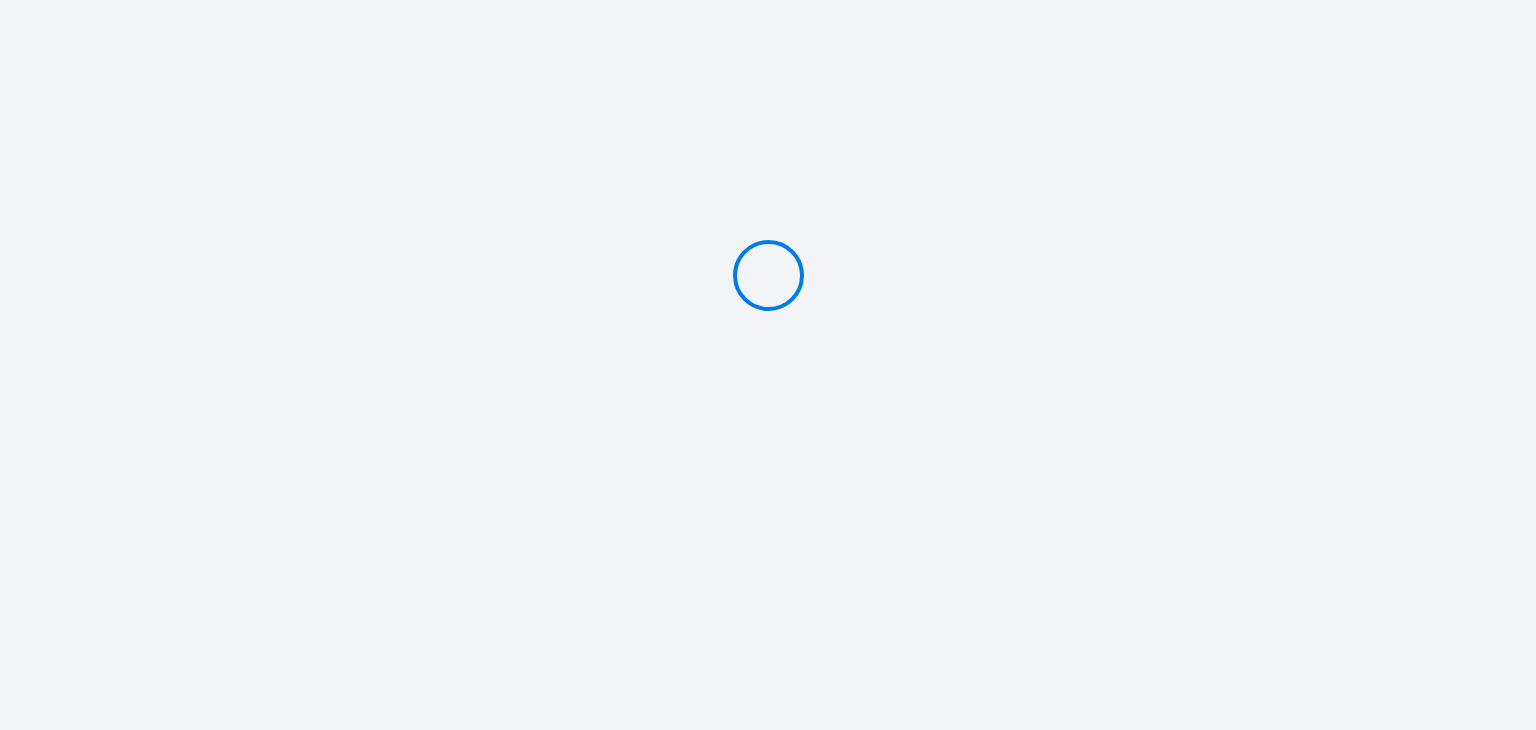 type on "PAYER 6 €" 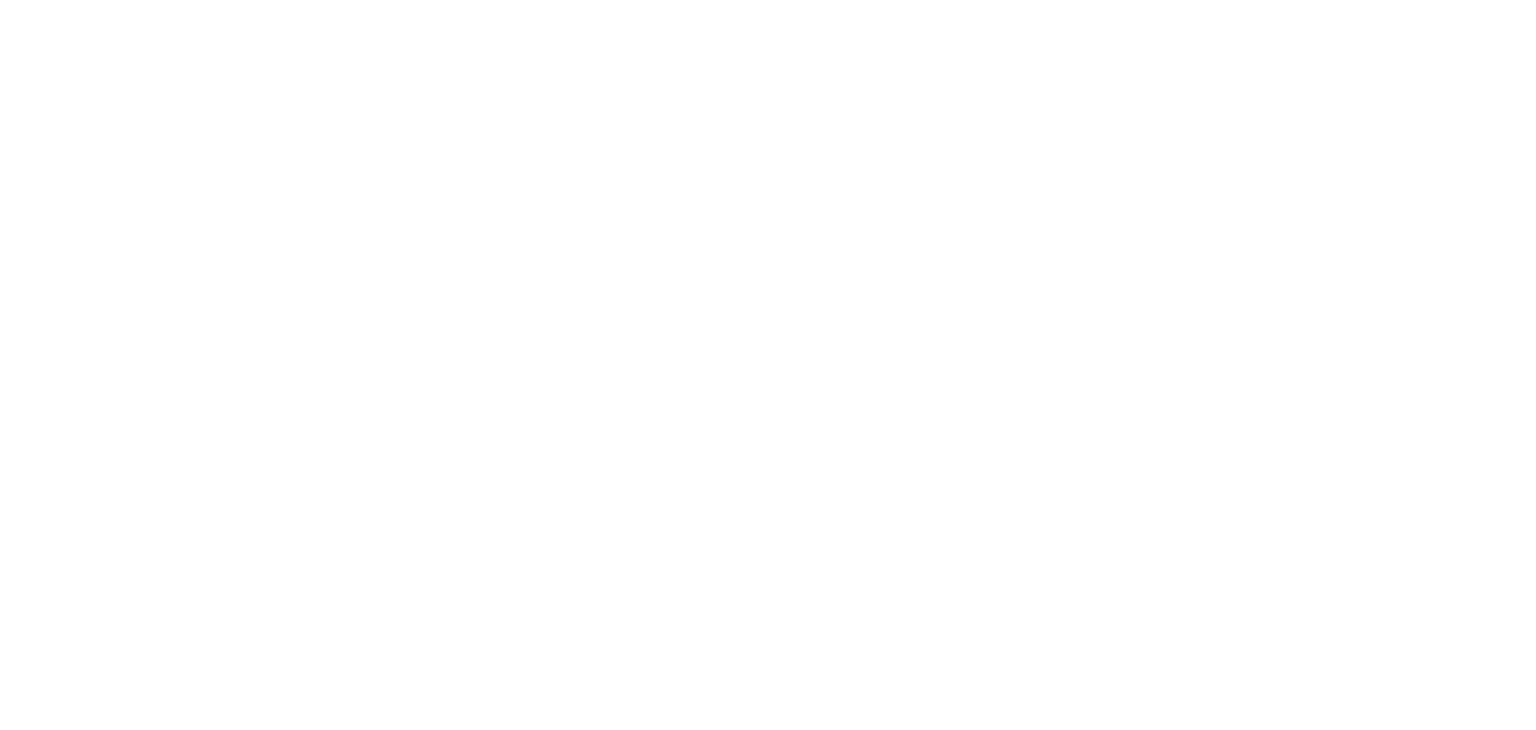 scroll, scrollTop: 0, scrollLeft: 0, axis: both 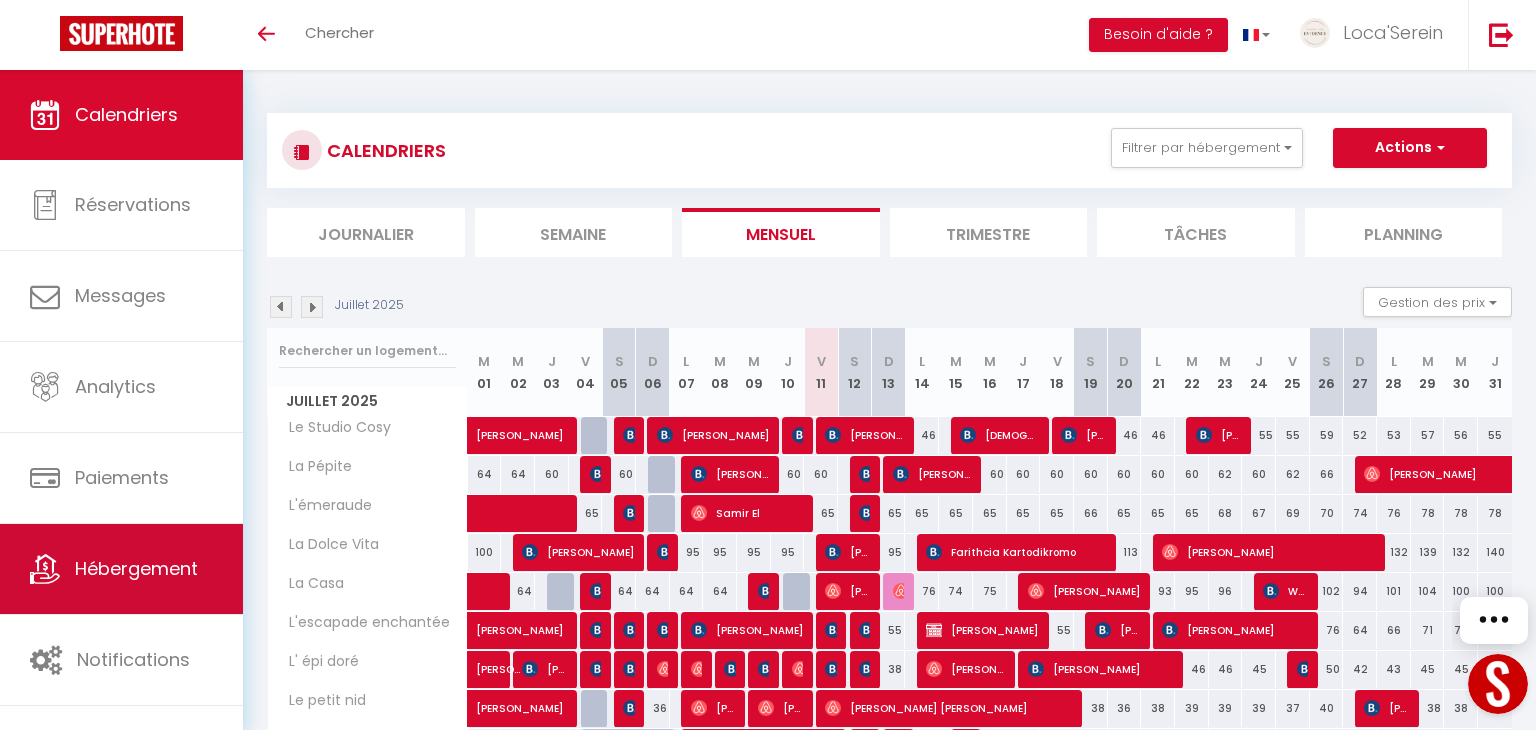 click on "Hébergement" at bounding box center [136, 568] 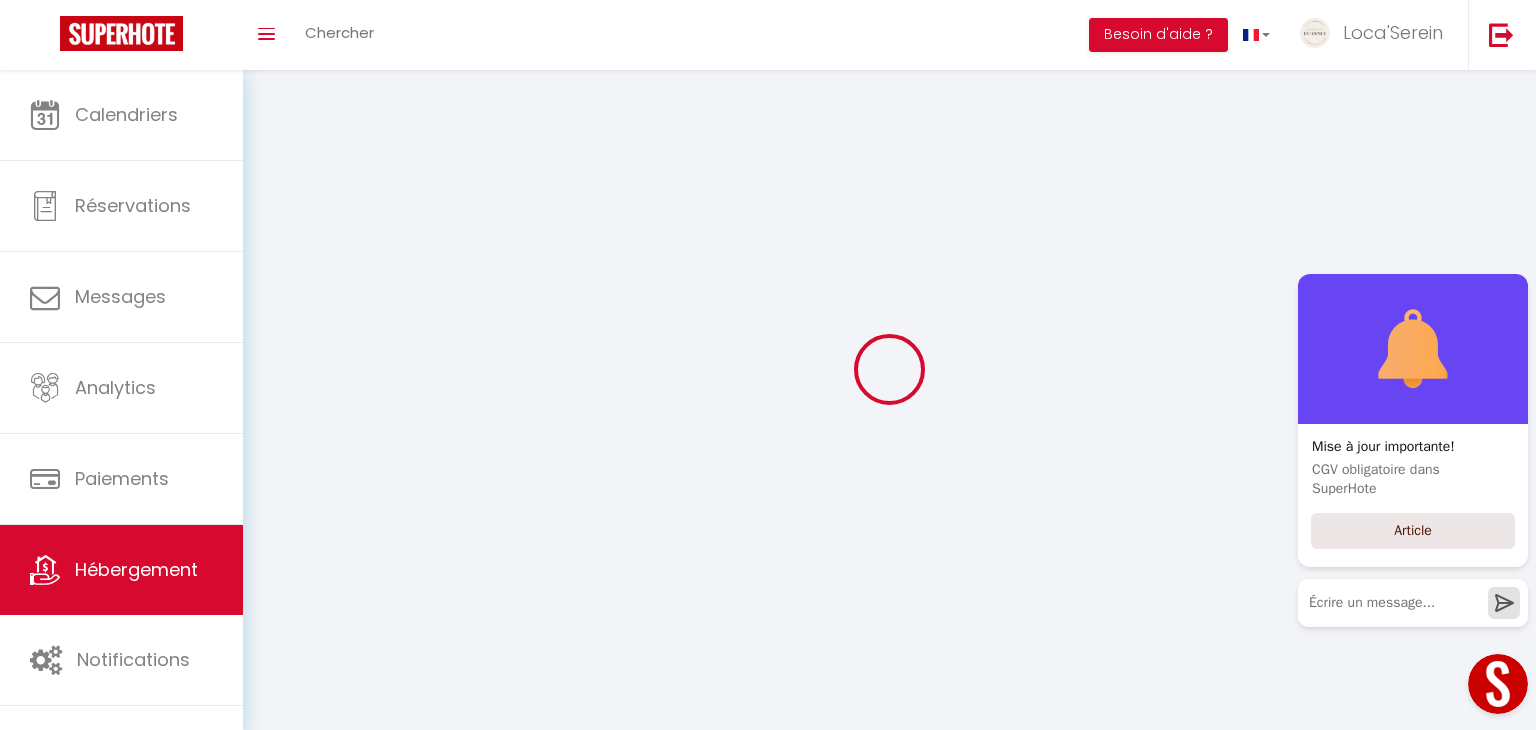 scroll, scrollTop: 70, scrollLeft: 0, axis: vertical 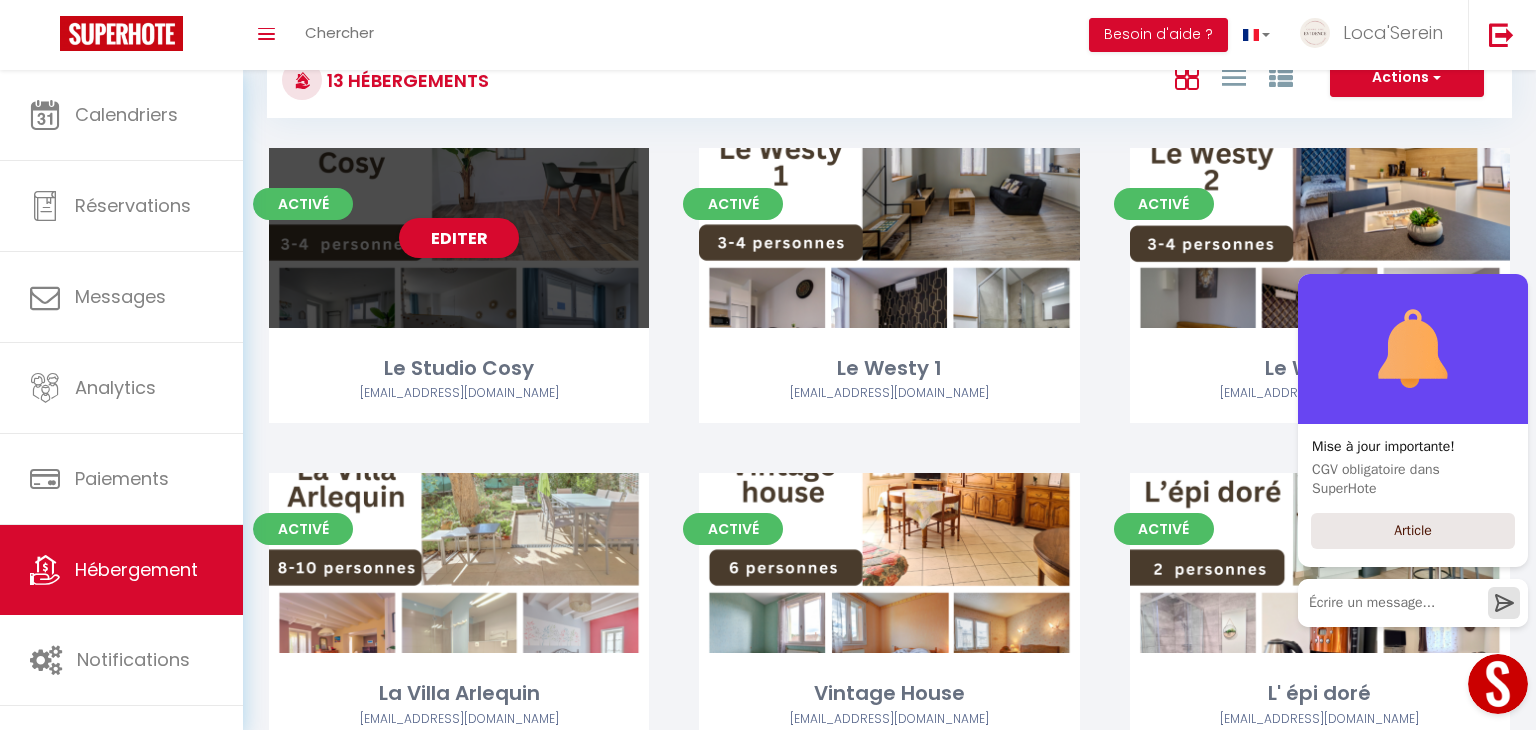 click on "Editer" at bounding box center [459, 238] 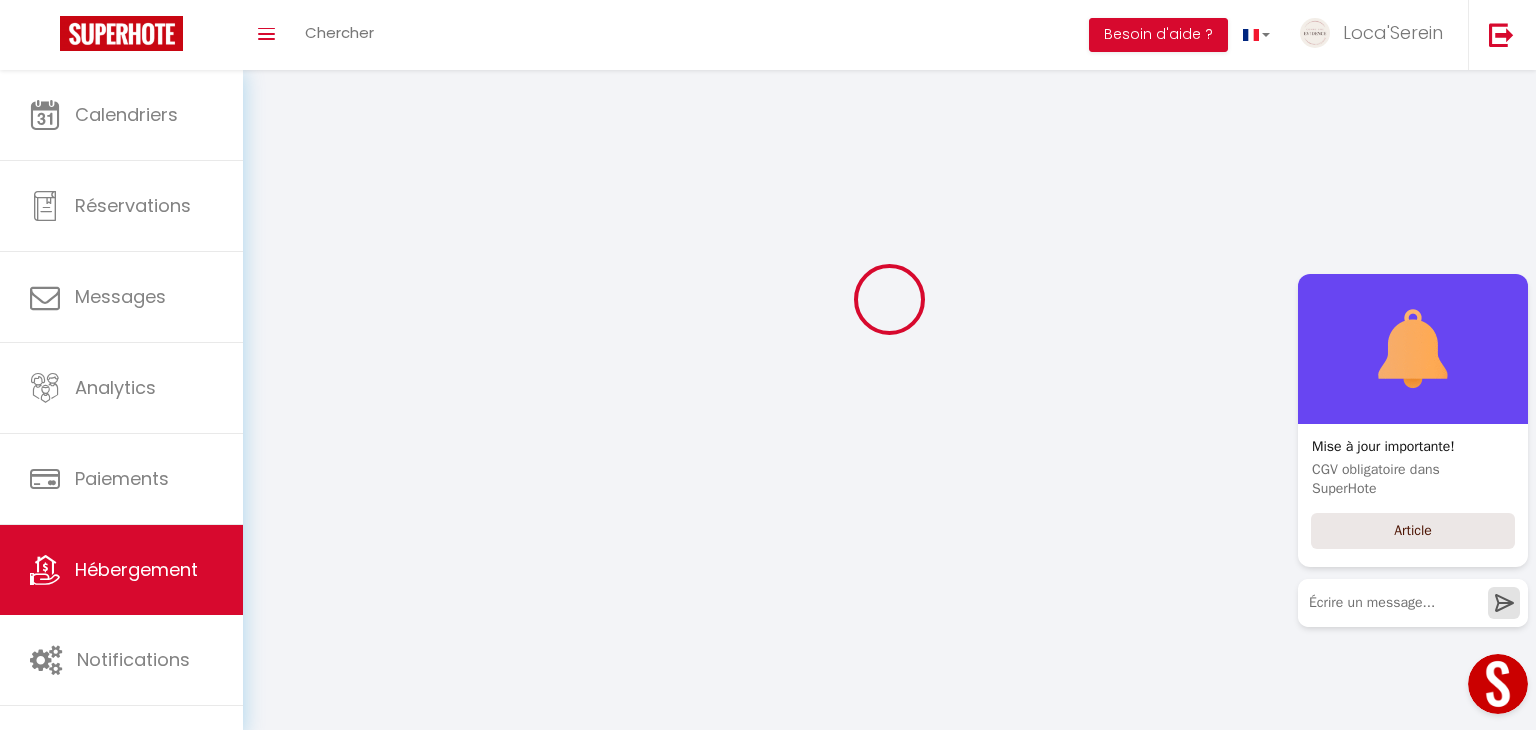 scroll, scrollTop: 0, scrollLeft: 0, axis: both 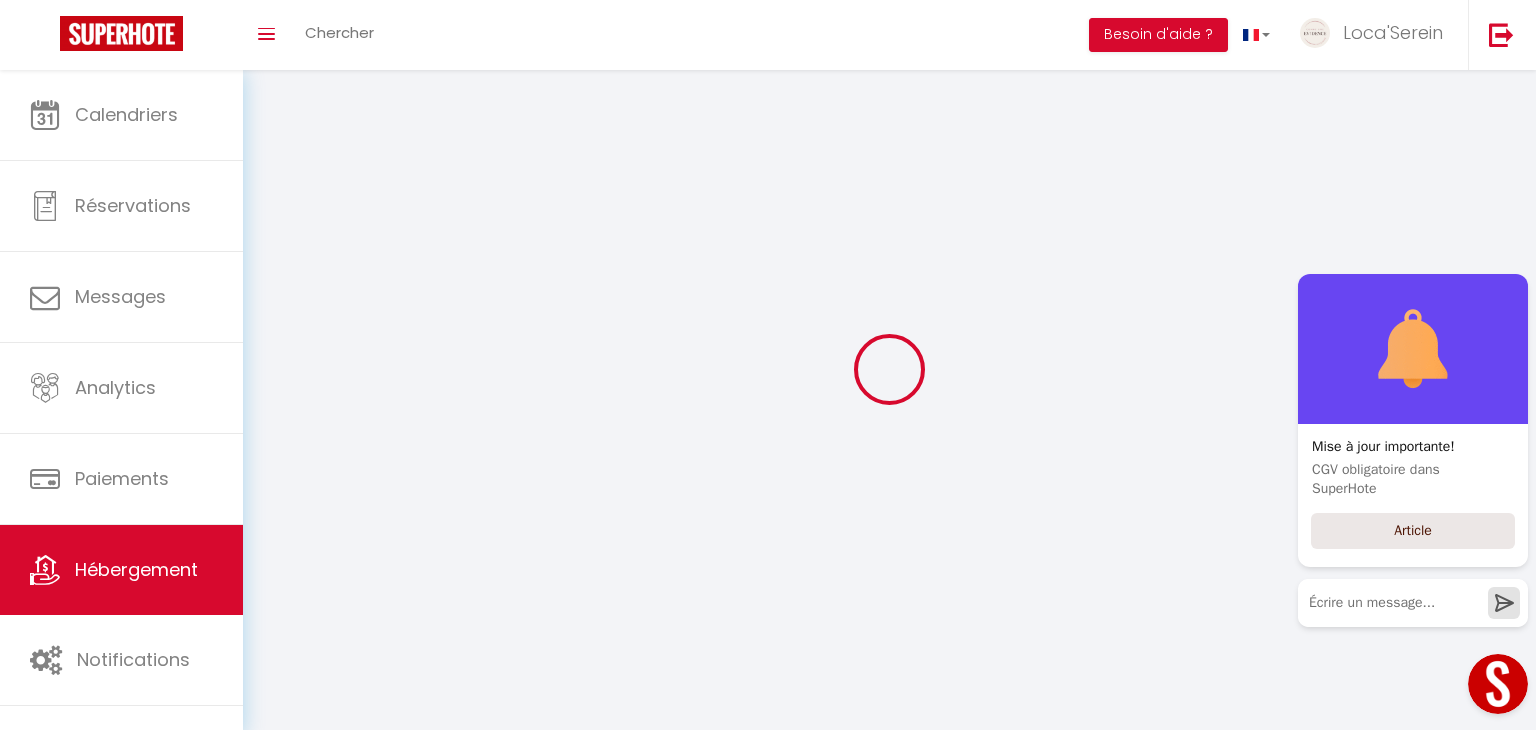 select 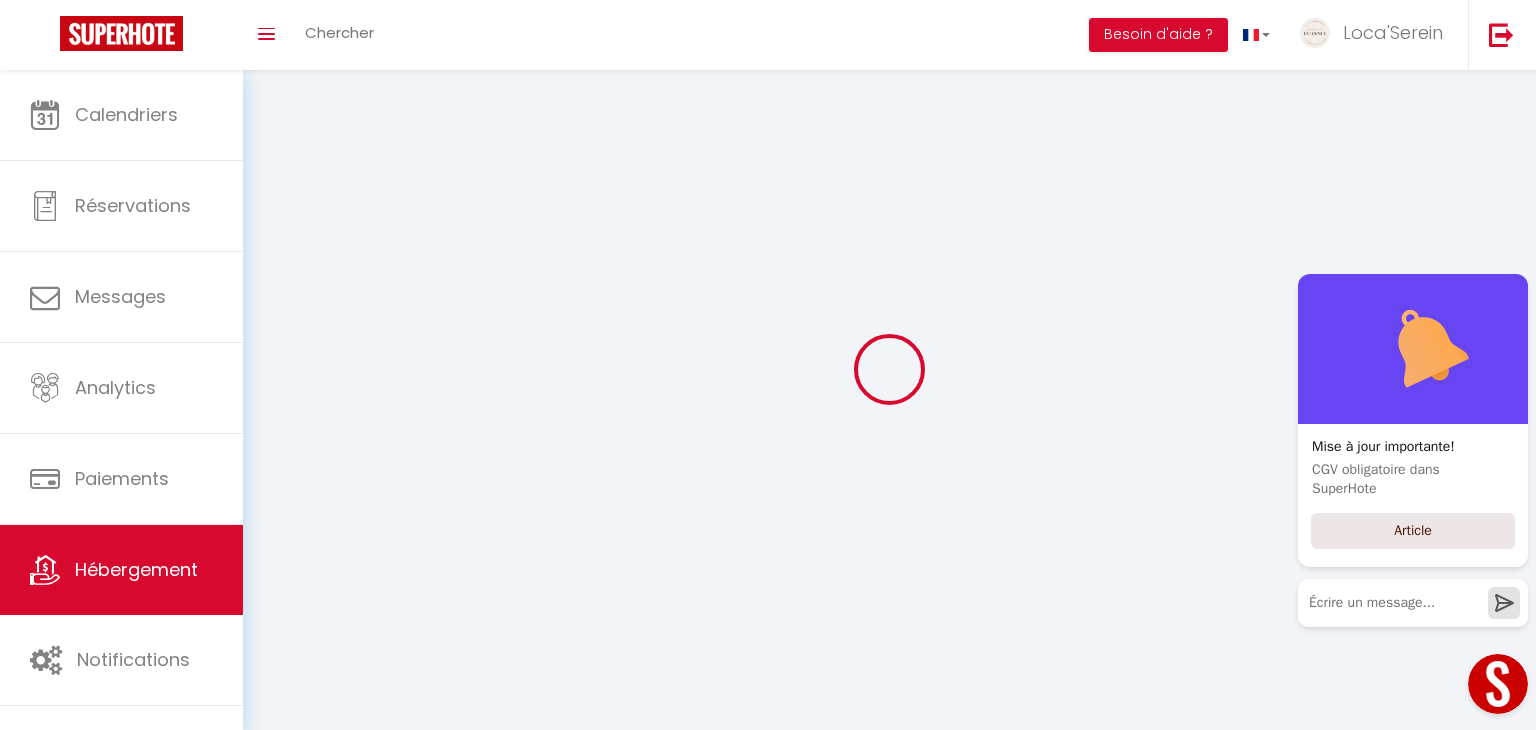 type on "laconciergerie.evidence@gmail.com" 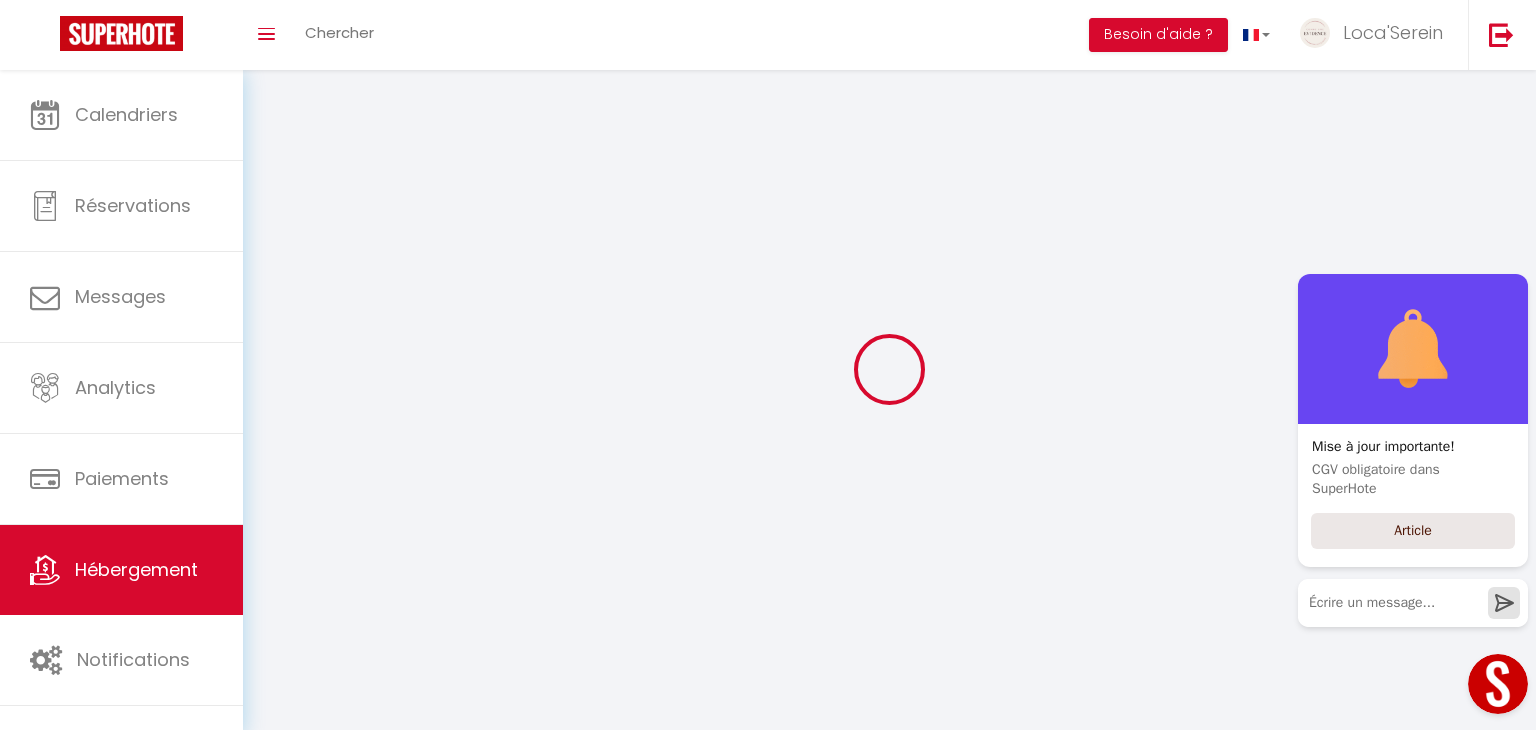 checkbox on "true" 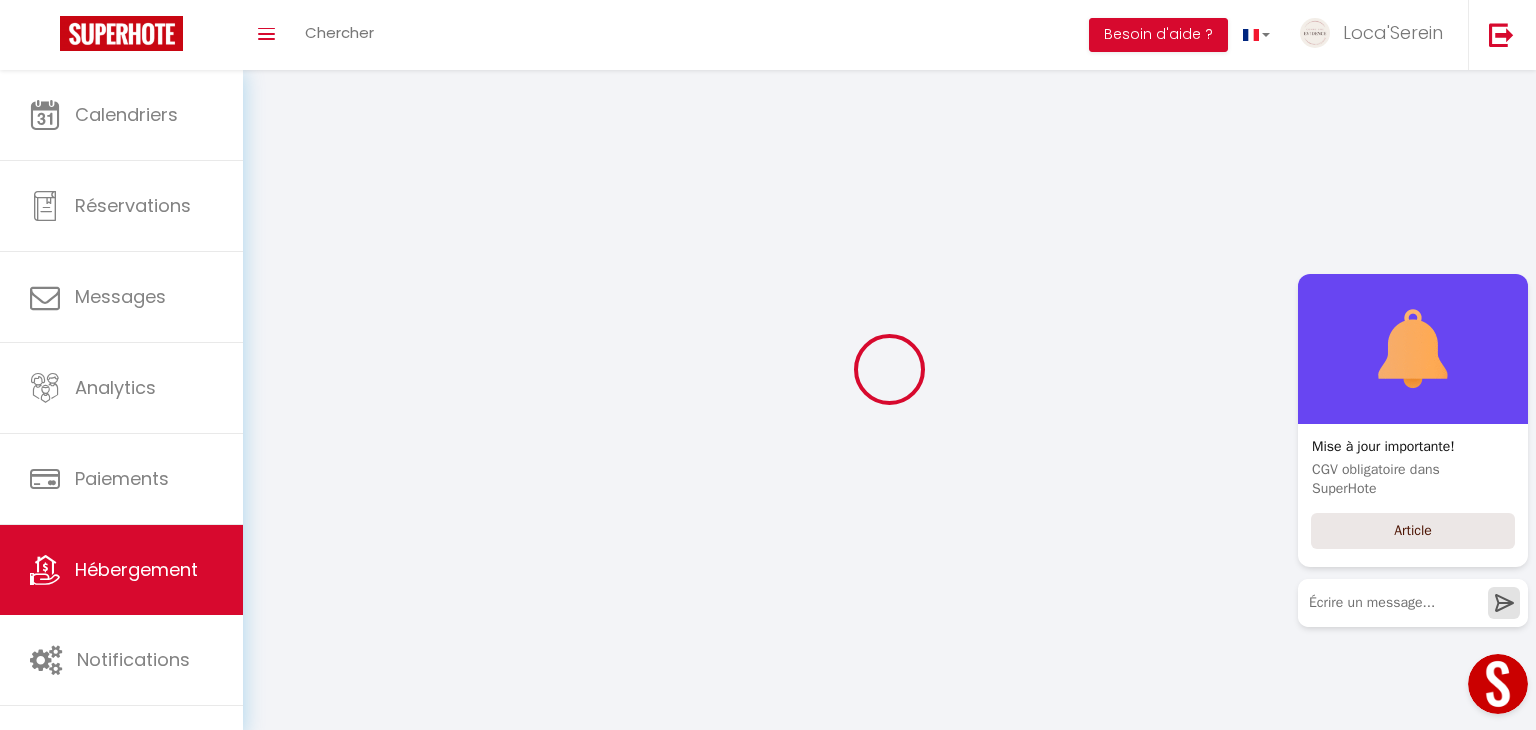 select 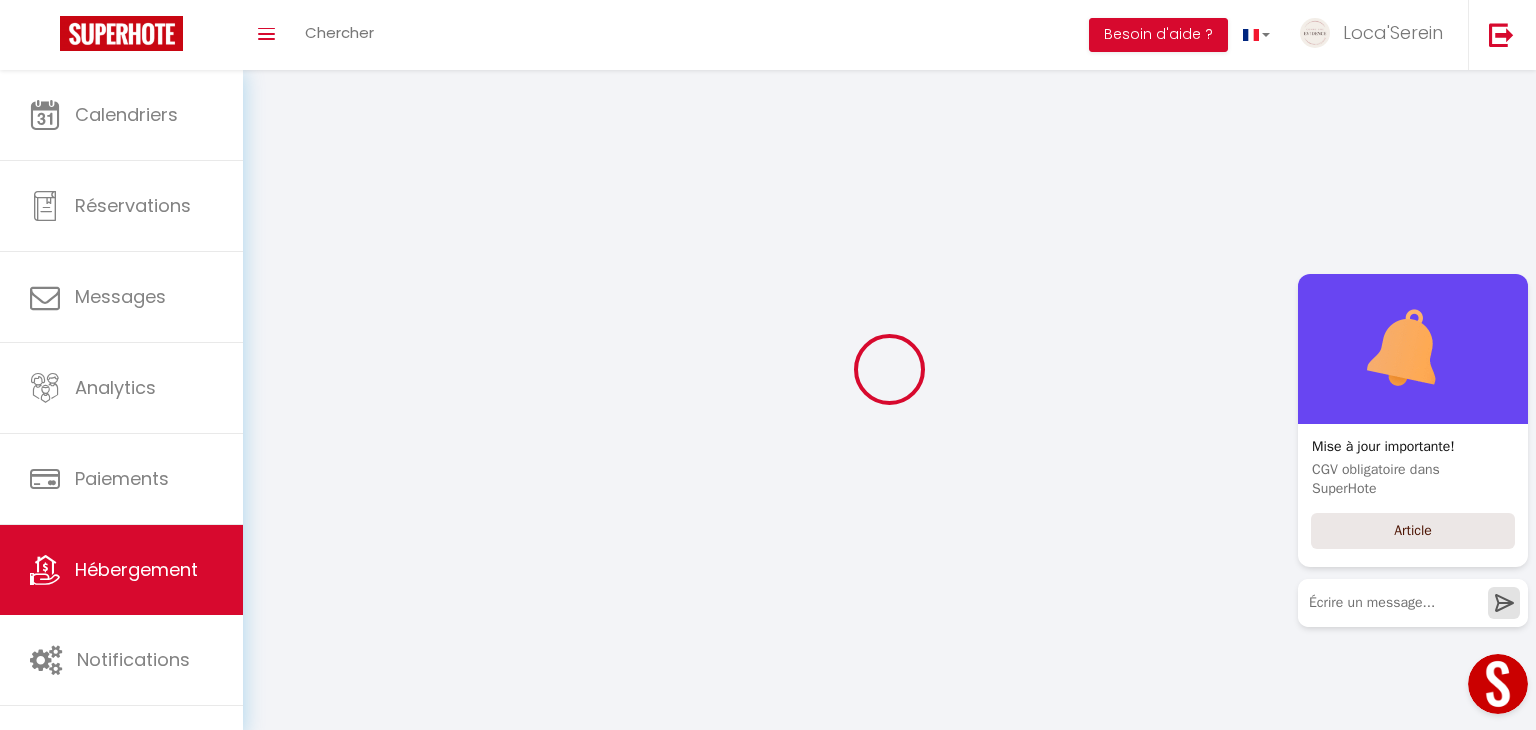 checkbox on "false" 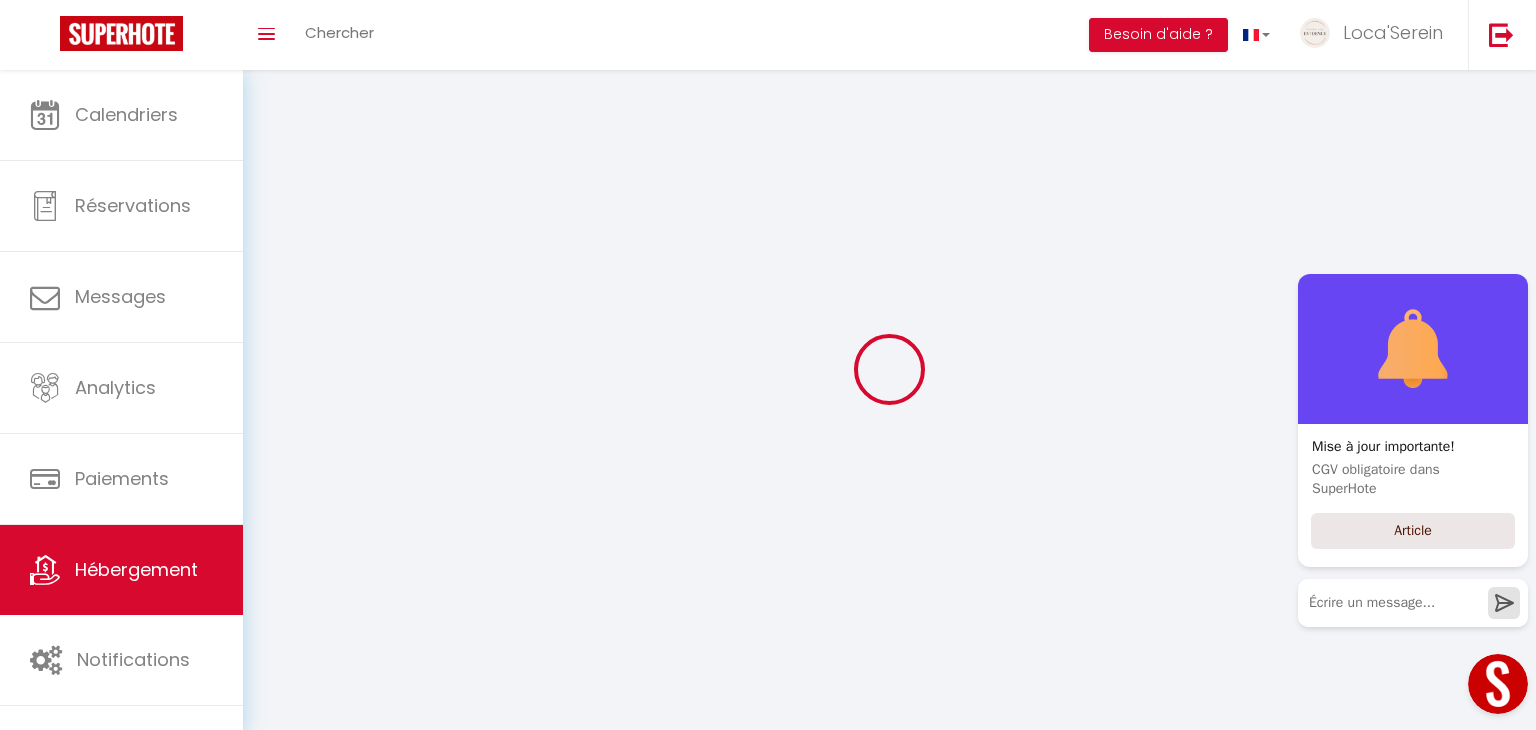 select 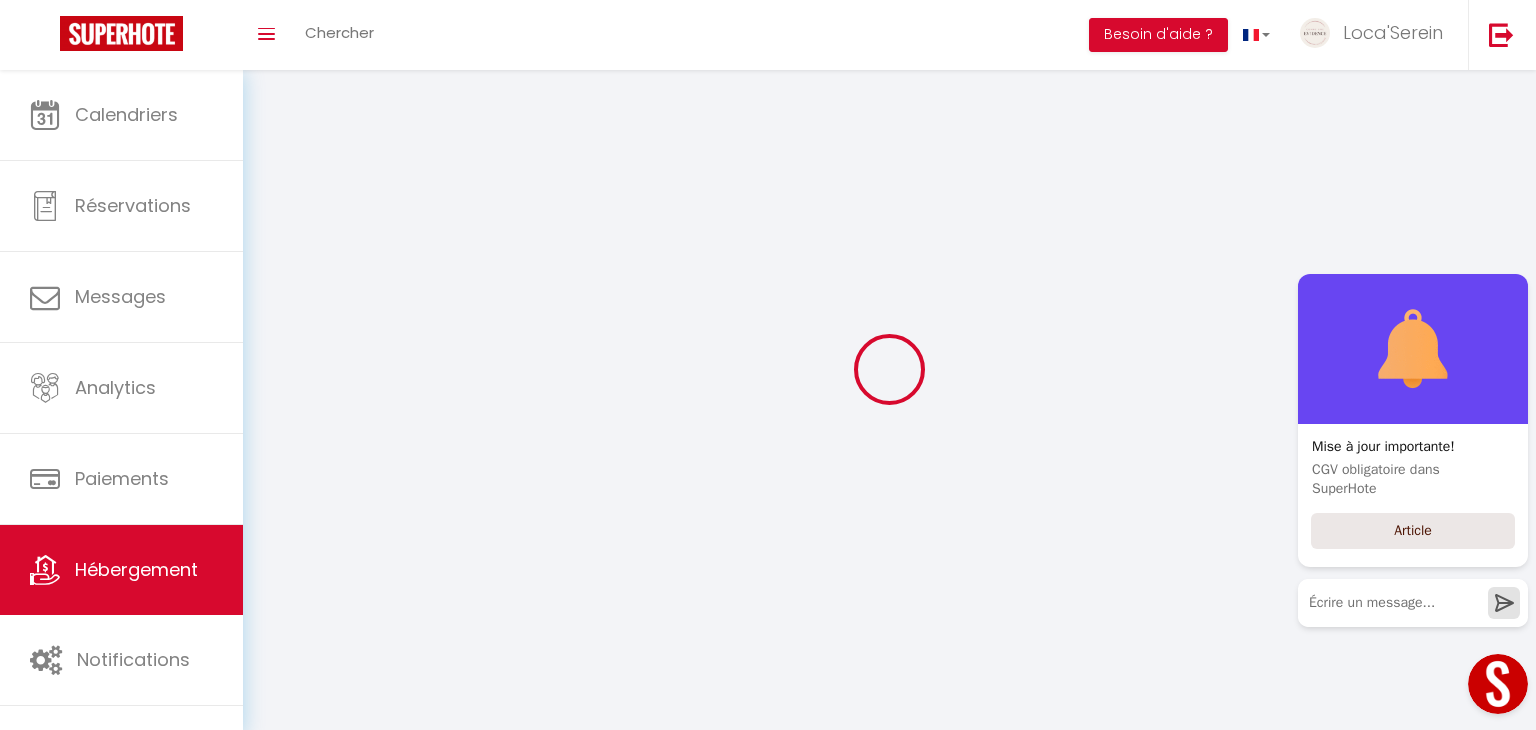 checkbox on "false" 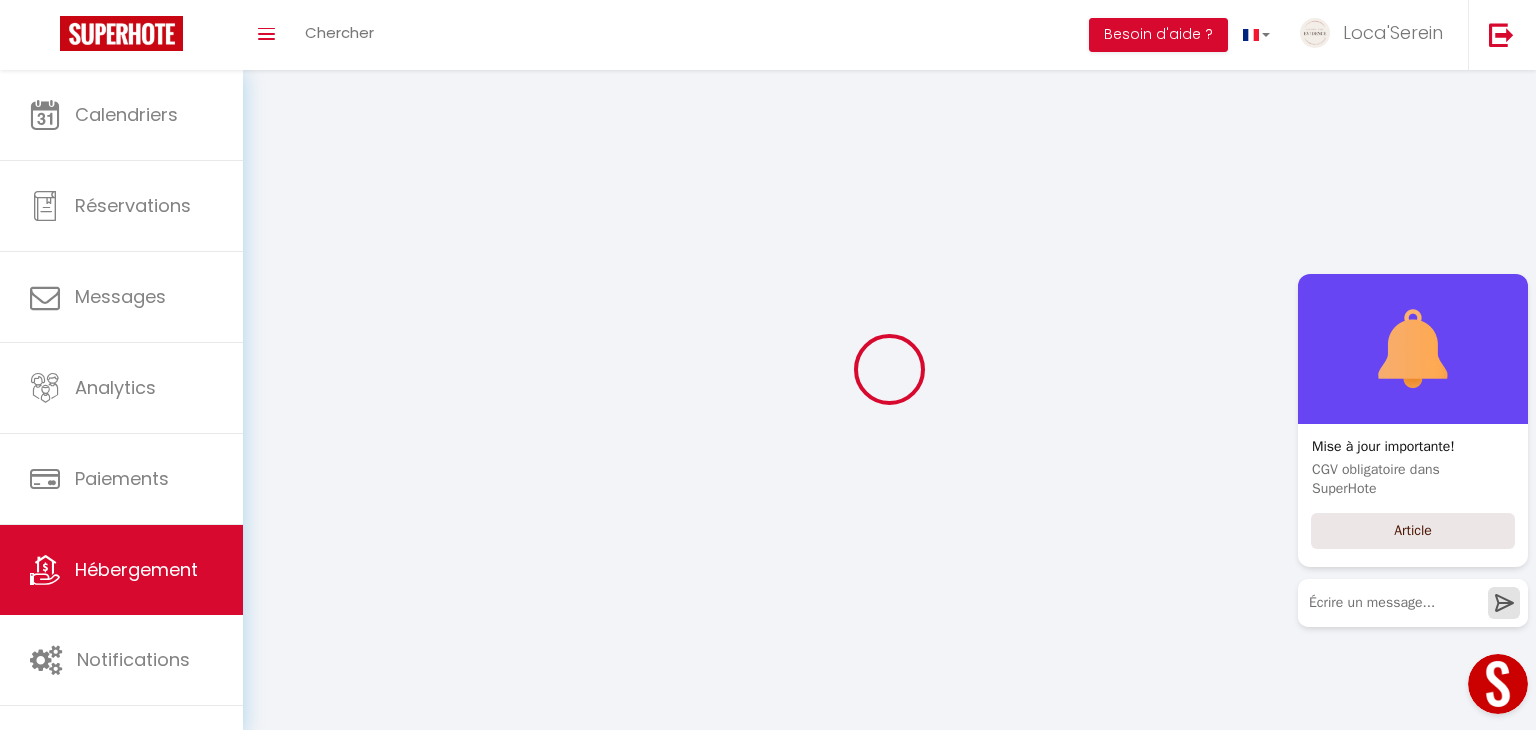 checkbox on "false" 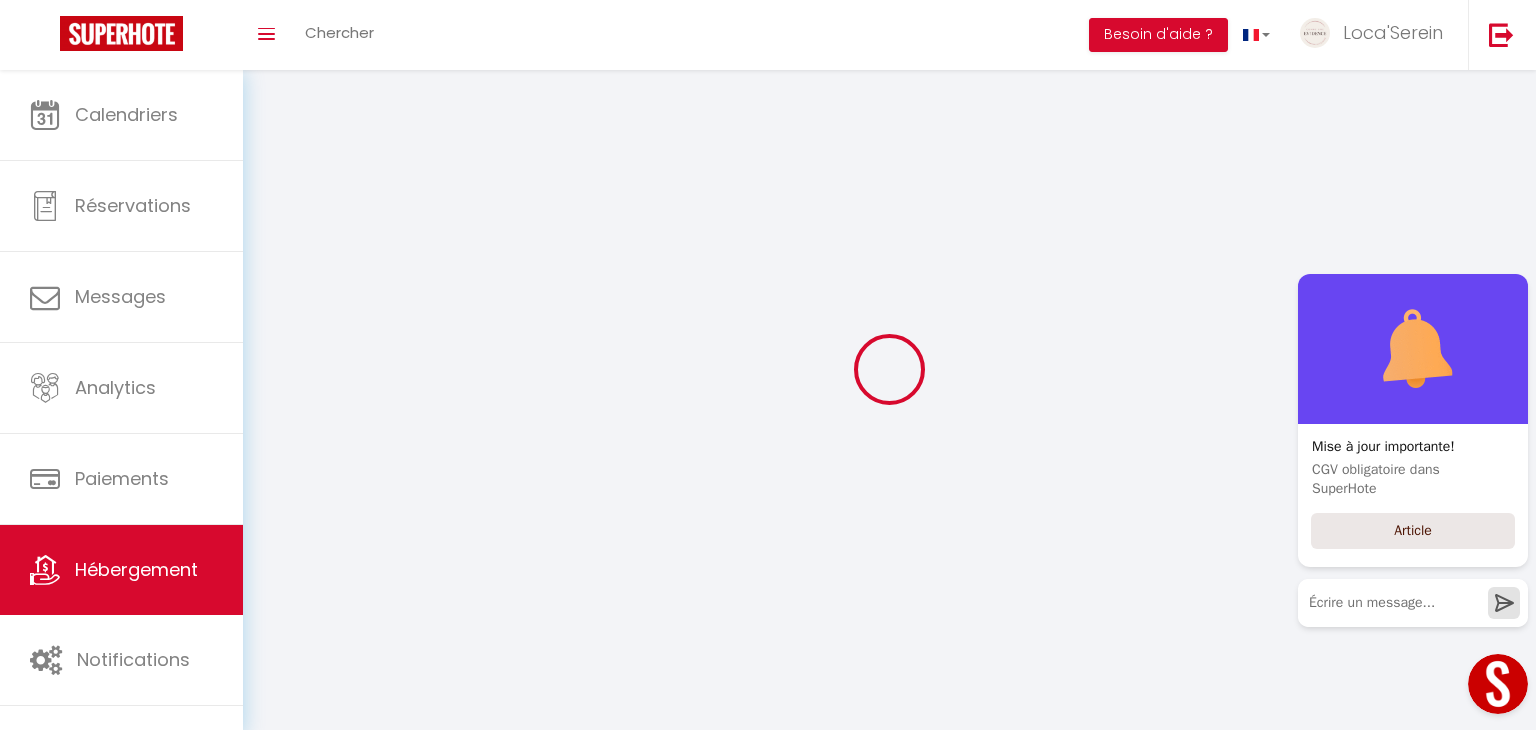 checkbox on "false" 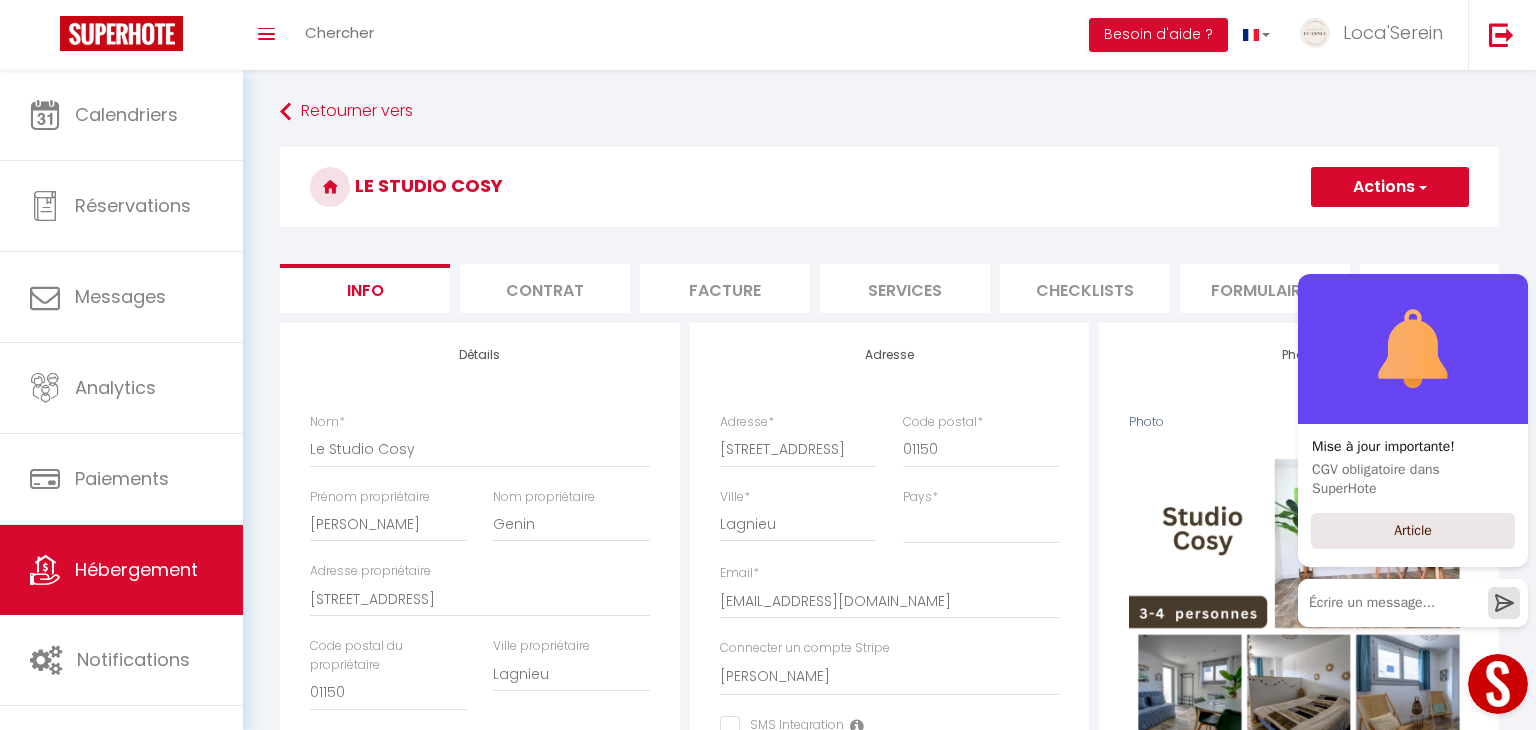 select 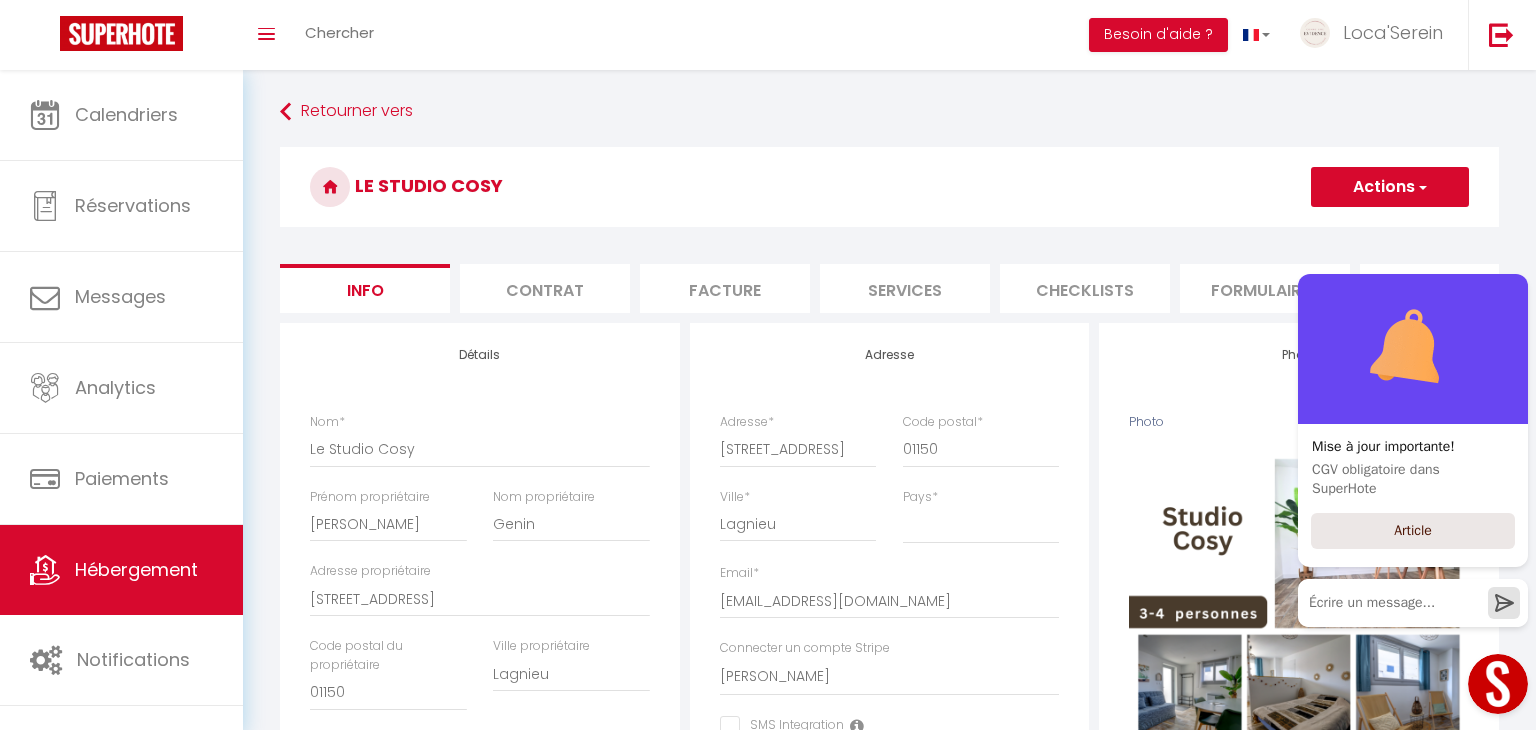 checkbox on "false" 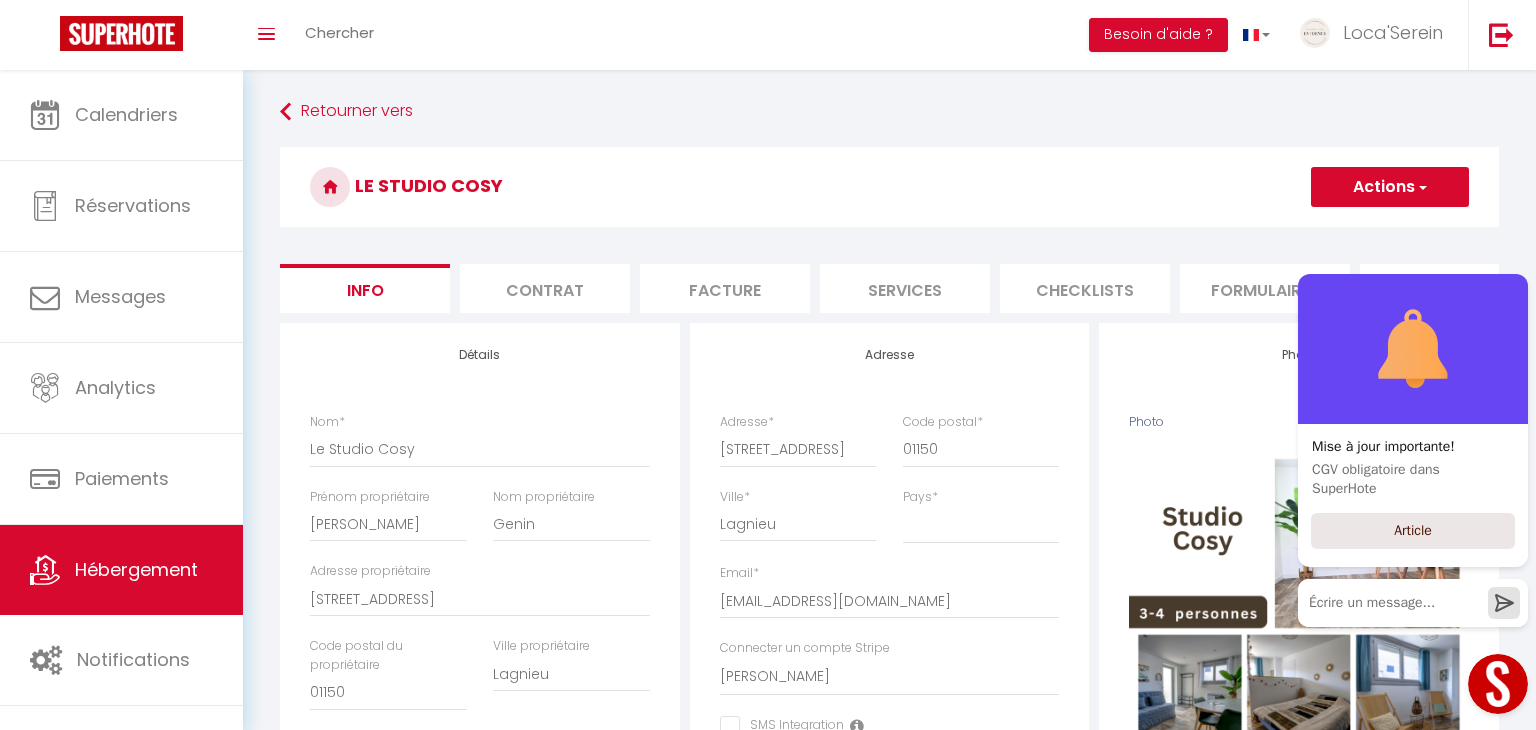 checkbox on "false" 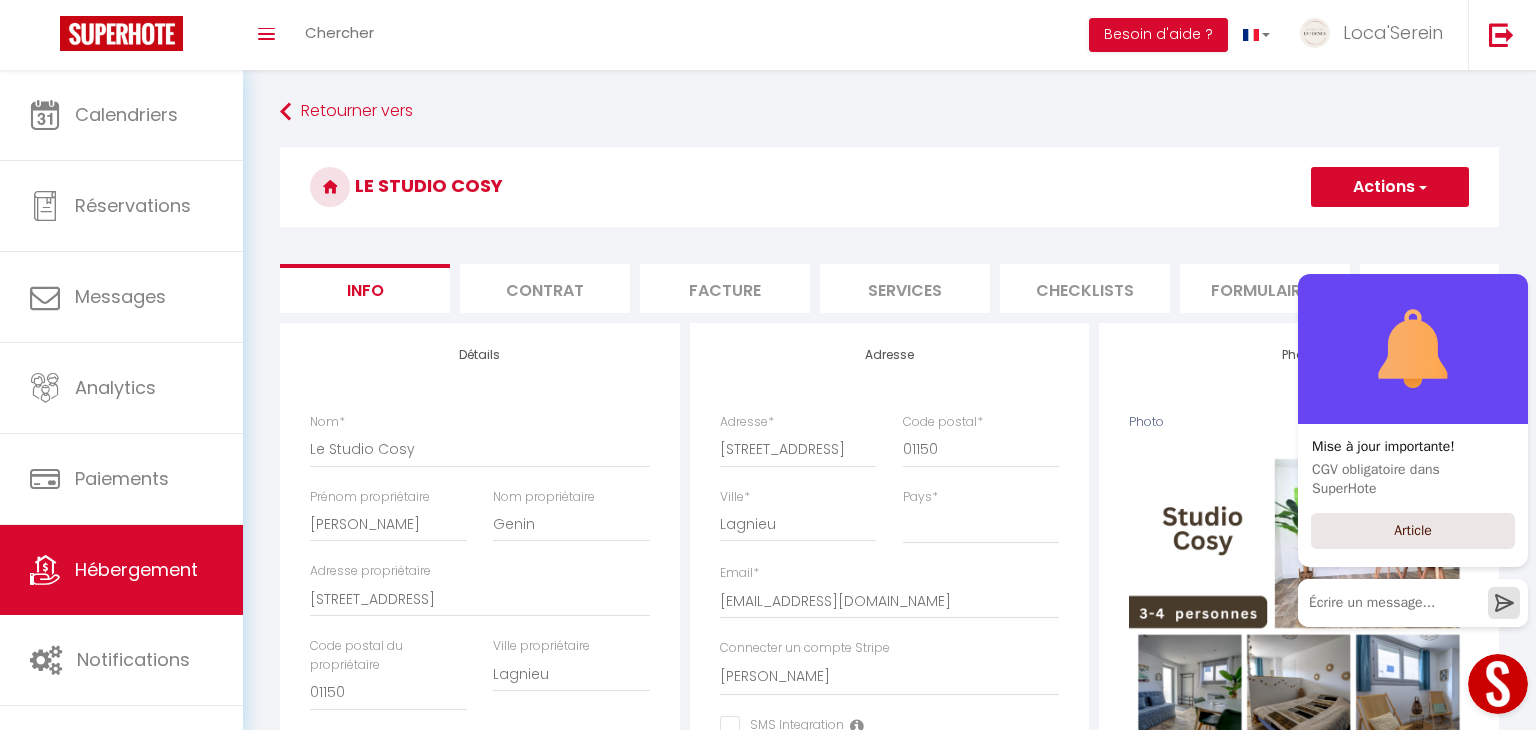 checkbox on "false" 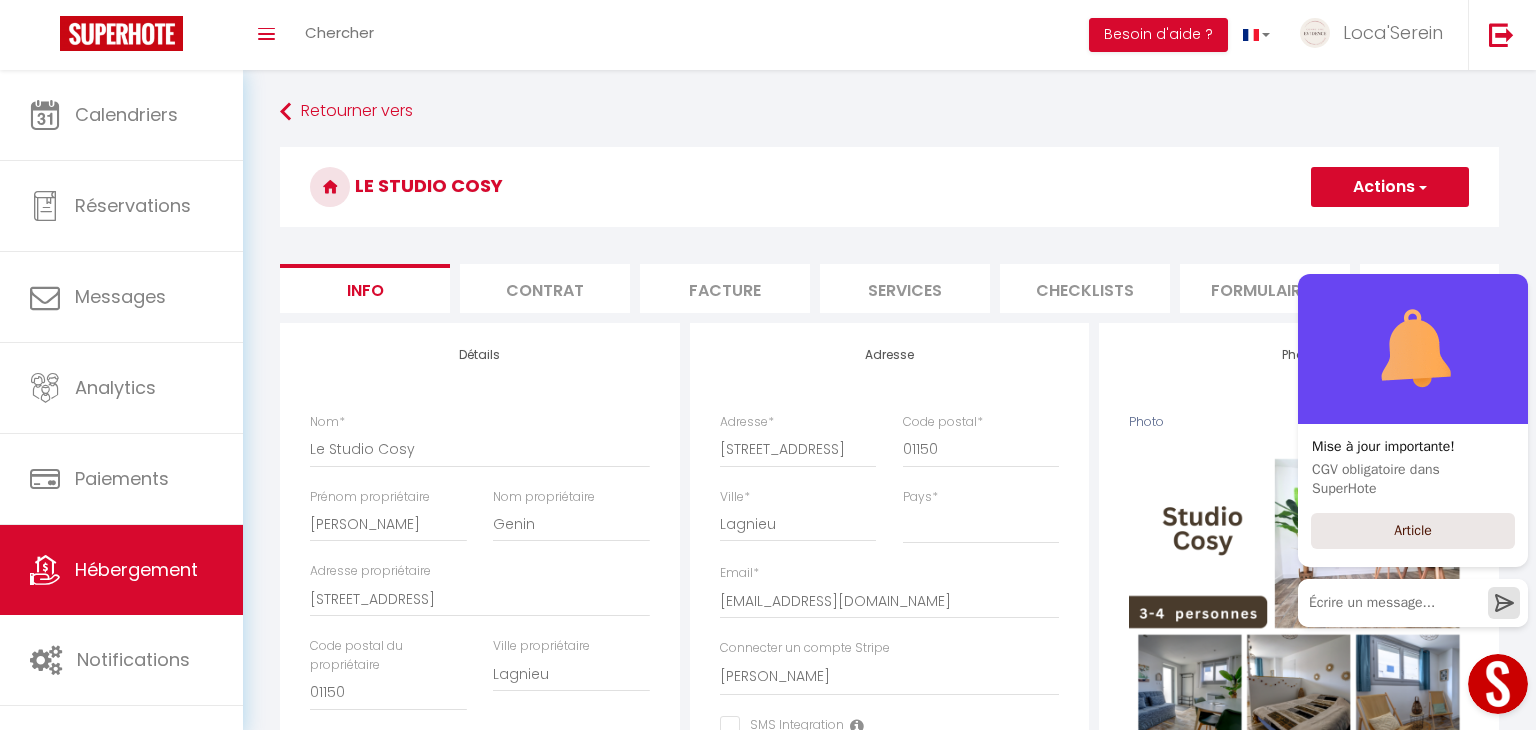 checkbox on "false" 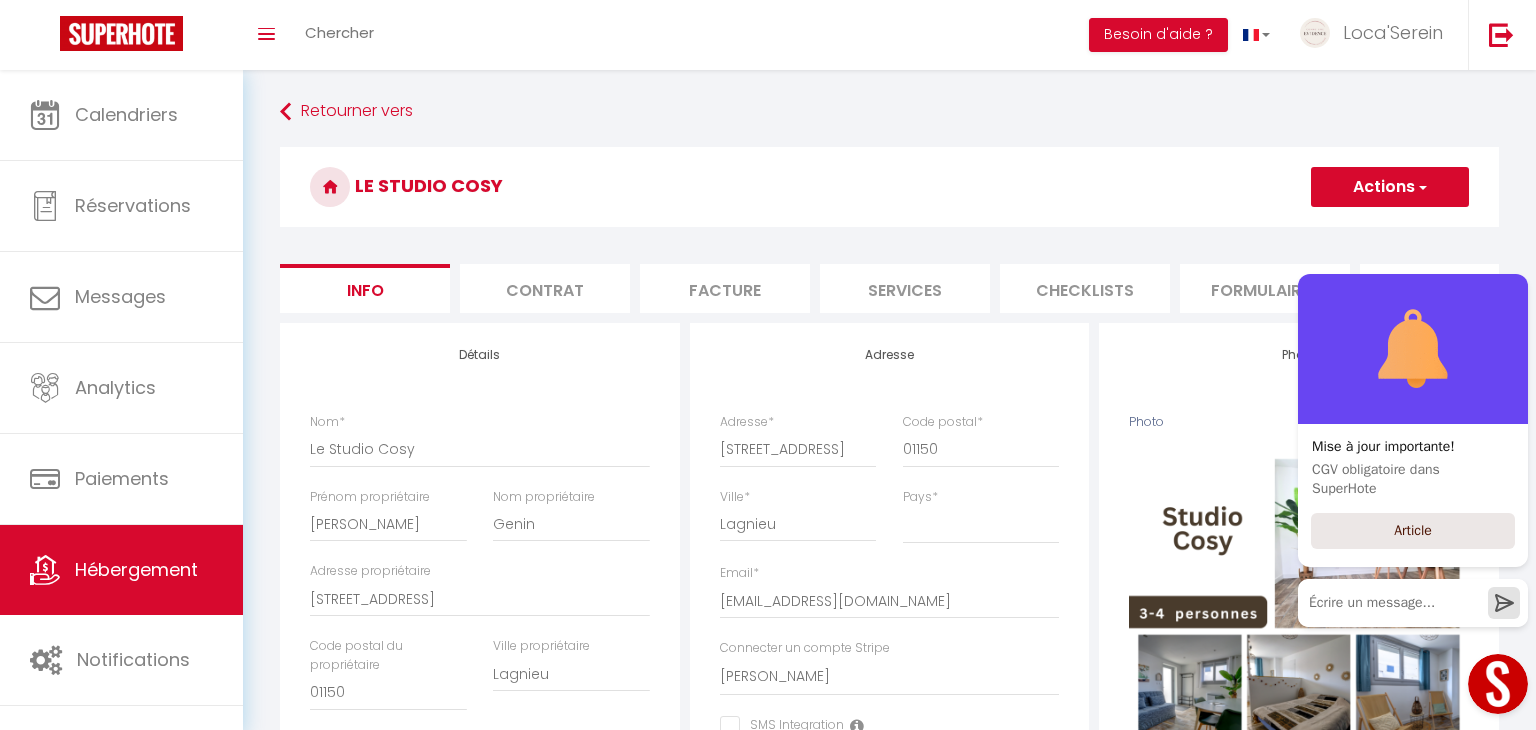 click on "Formulaires" at bounding box center [1265, 288] 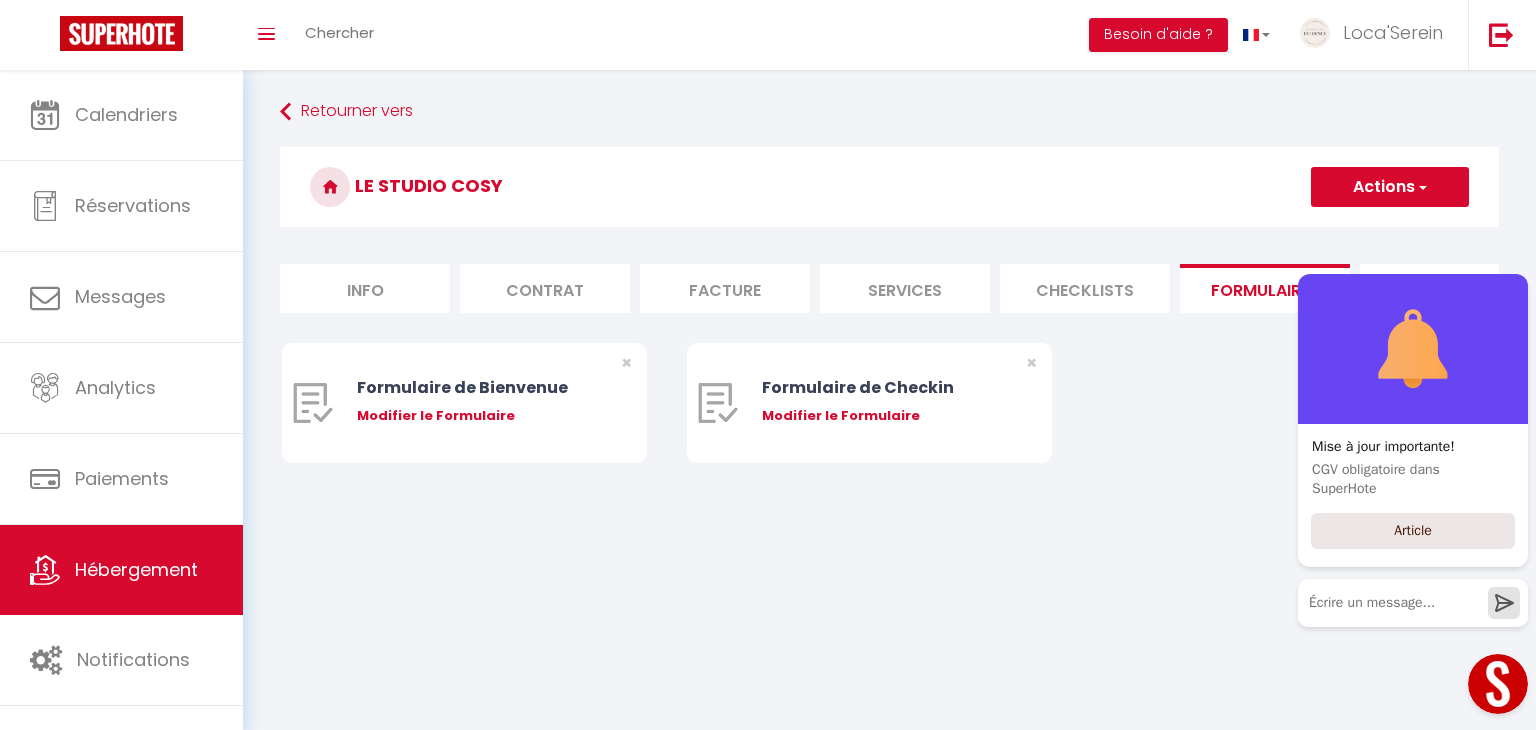 click on "Services" at bounding box center (905, 288) 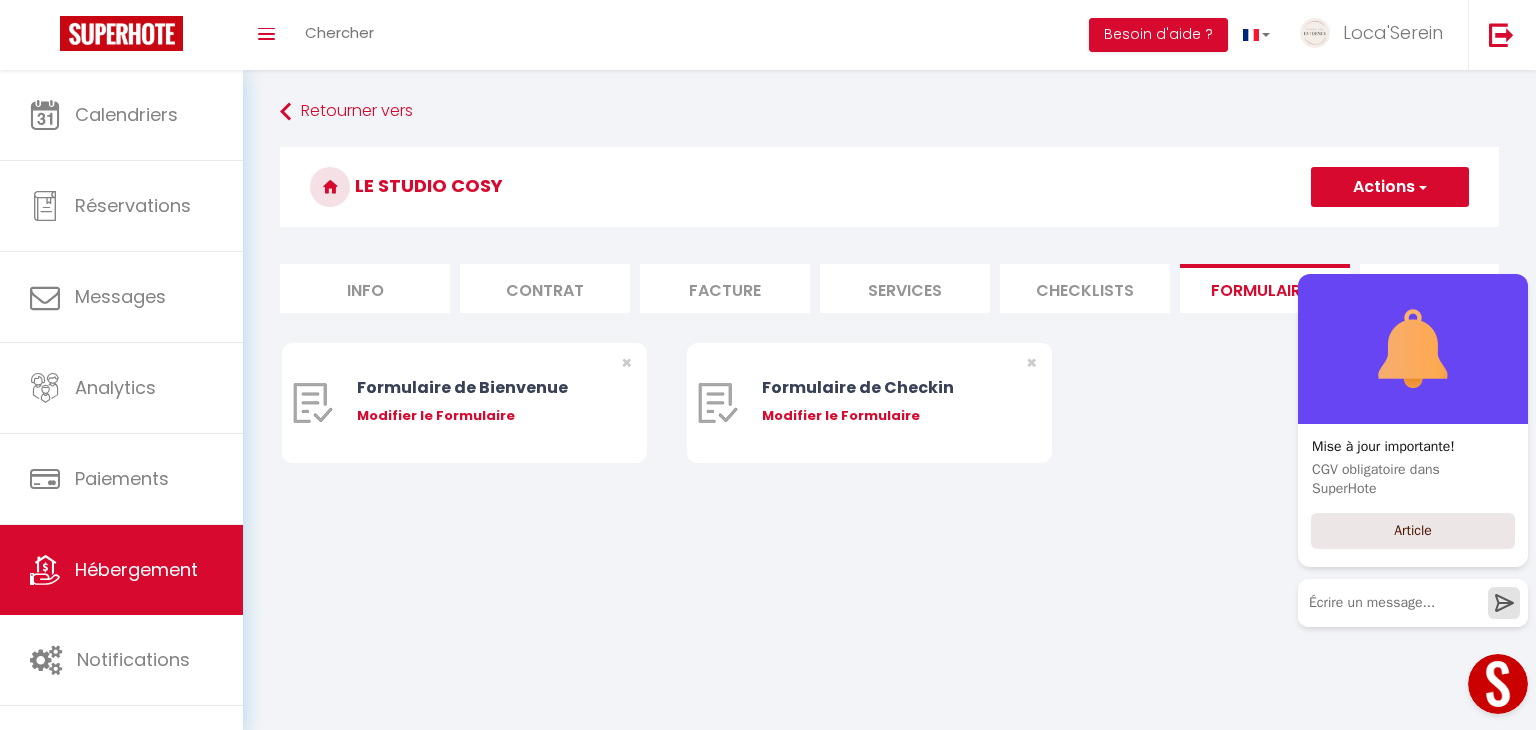 select 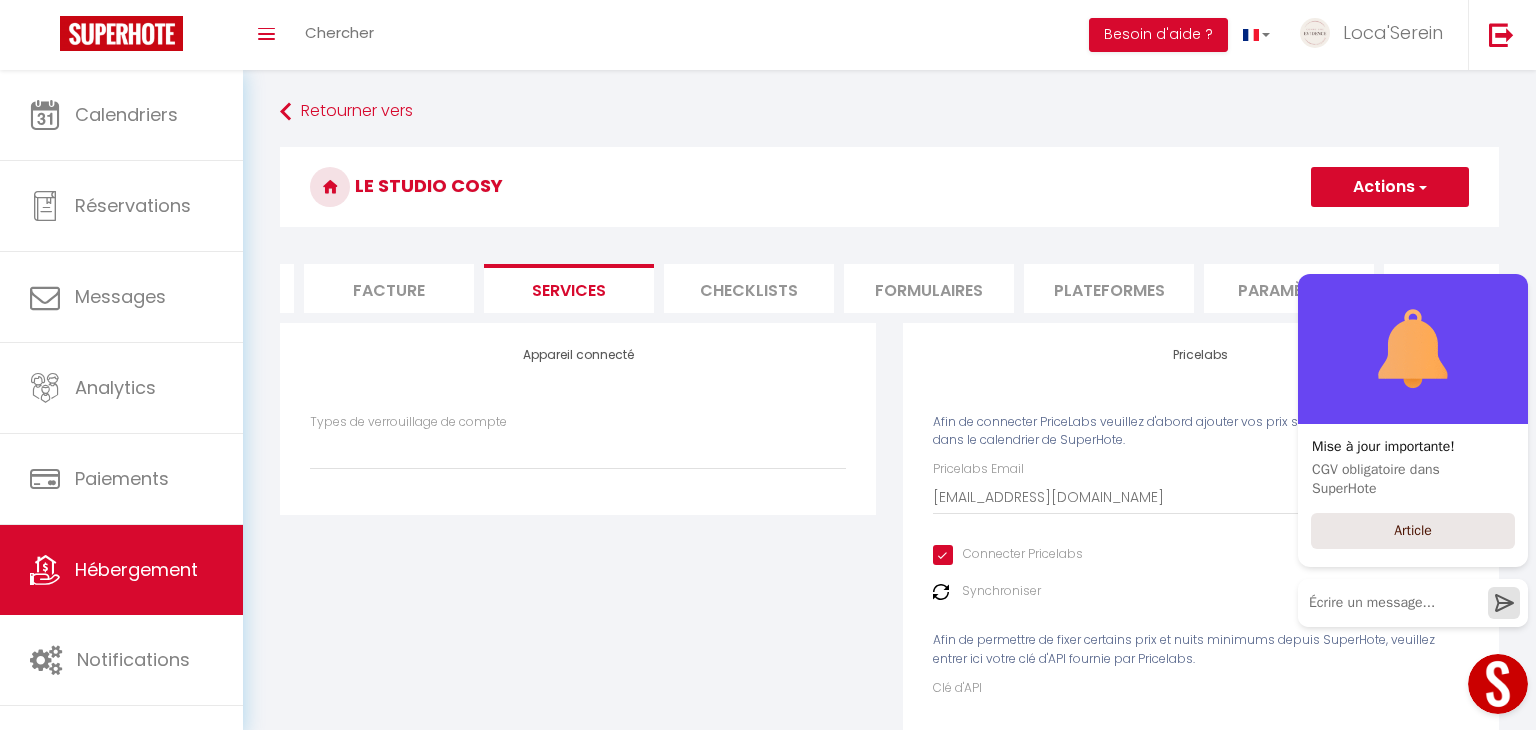 scroll, scrollTop: 0, scrollLeft: 368, axis: horizontal 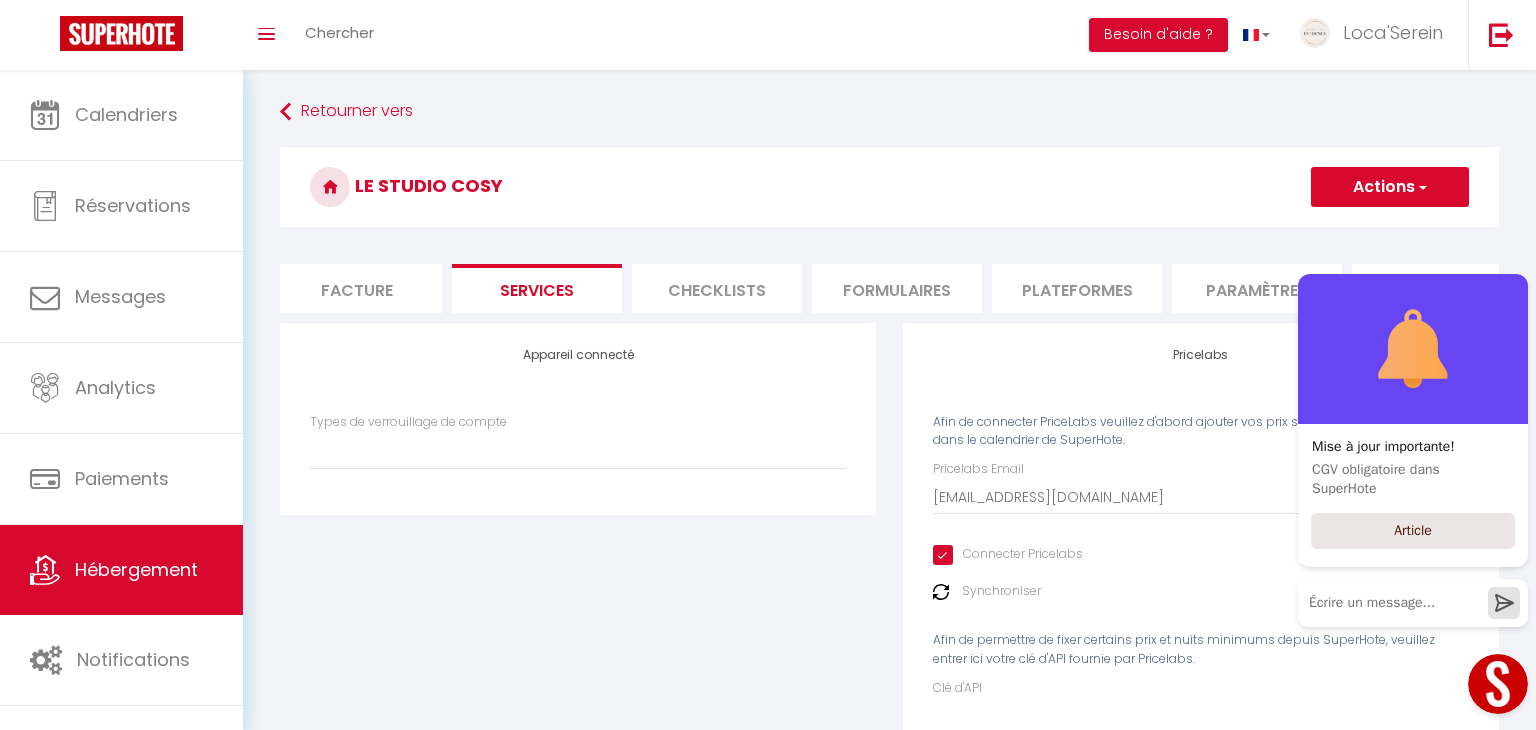 click on "Plateformes" at bounding box center (1077, 288) 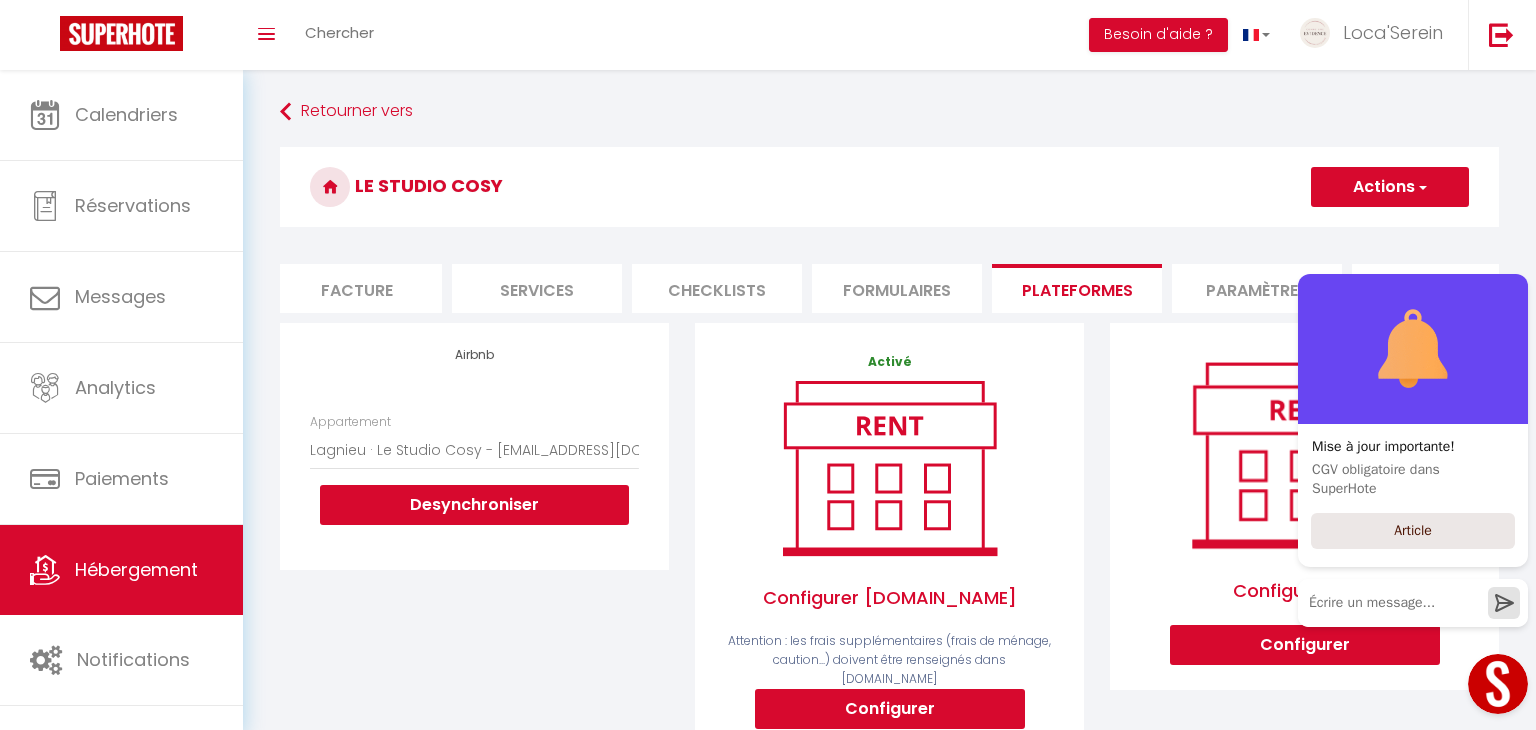 click on "Paramètres" at bounding box center [1257, 288] 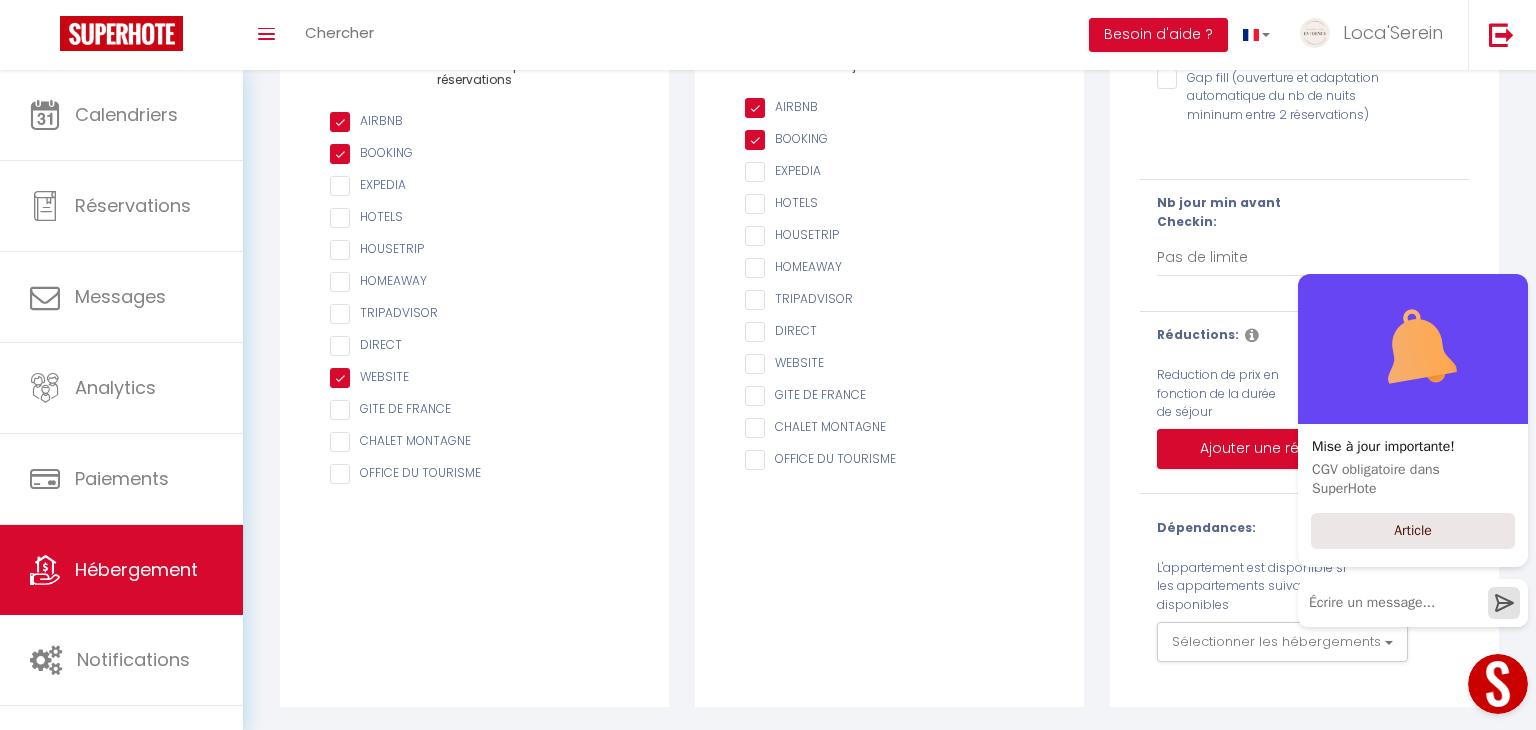 scroll, scrollTop: 0, scrollLeft: 0, axis: both 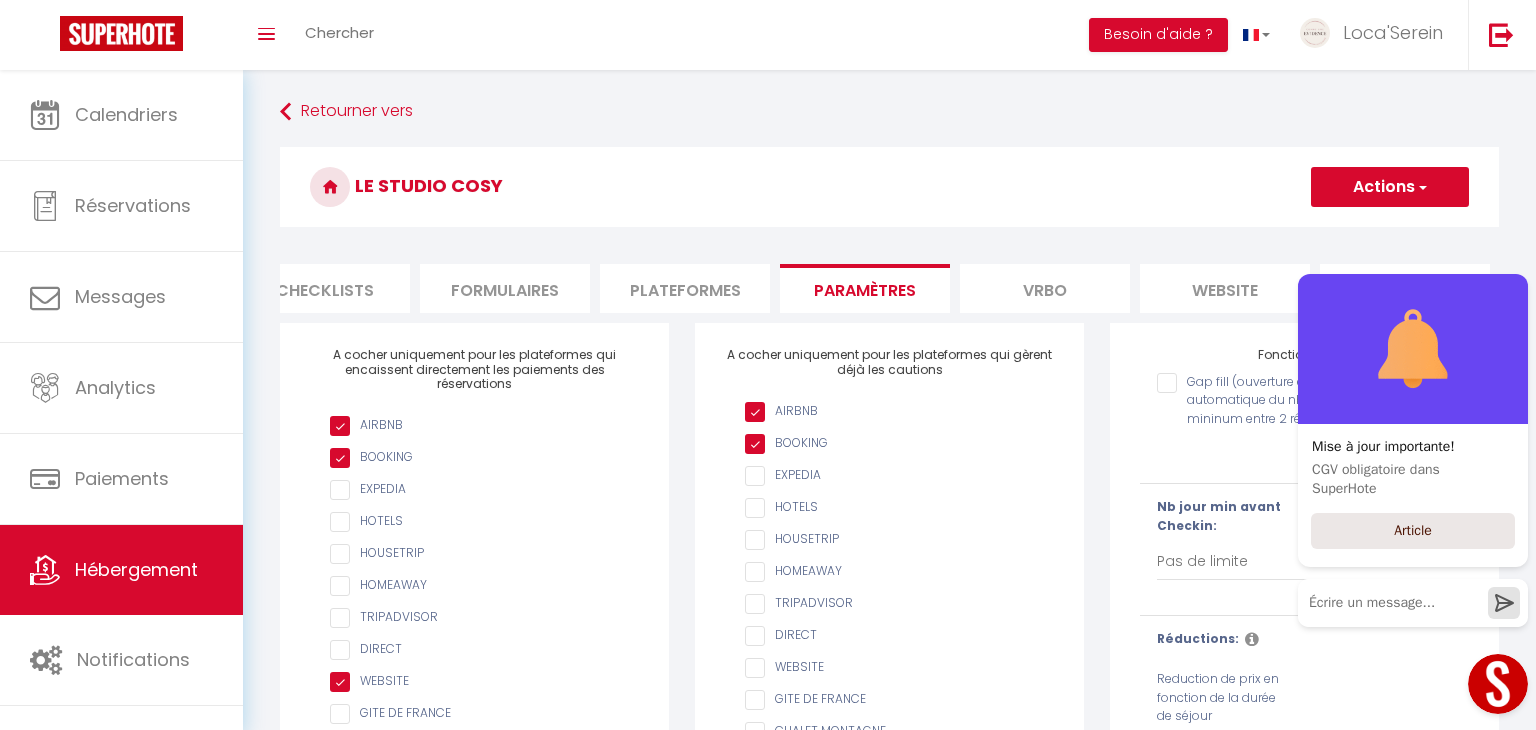 click on "website" at bounding box center (1225, 288) 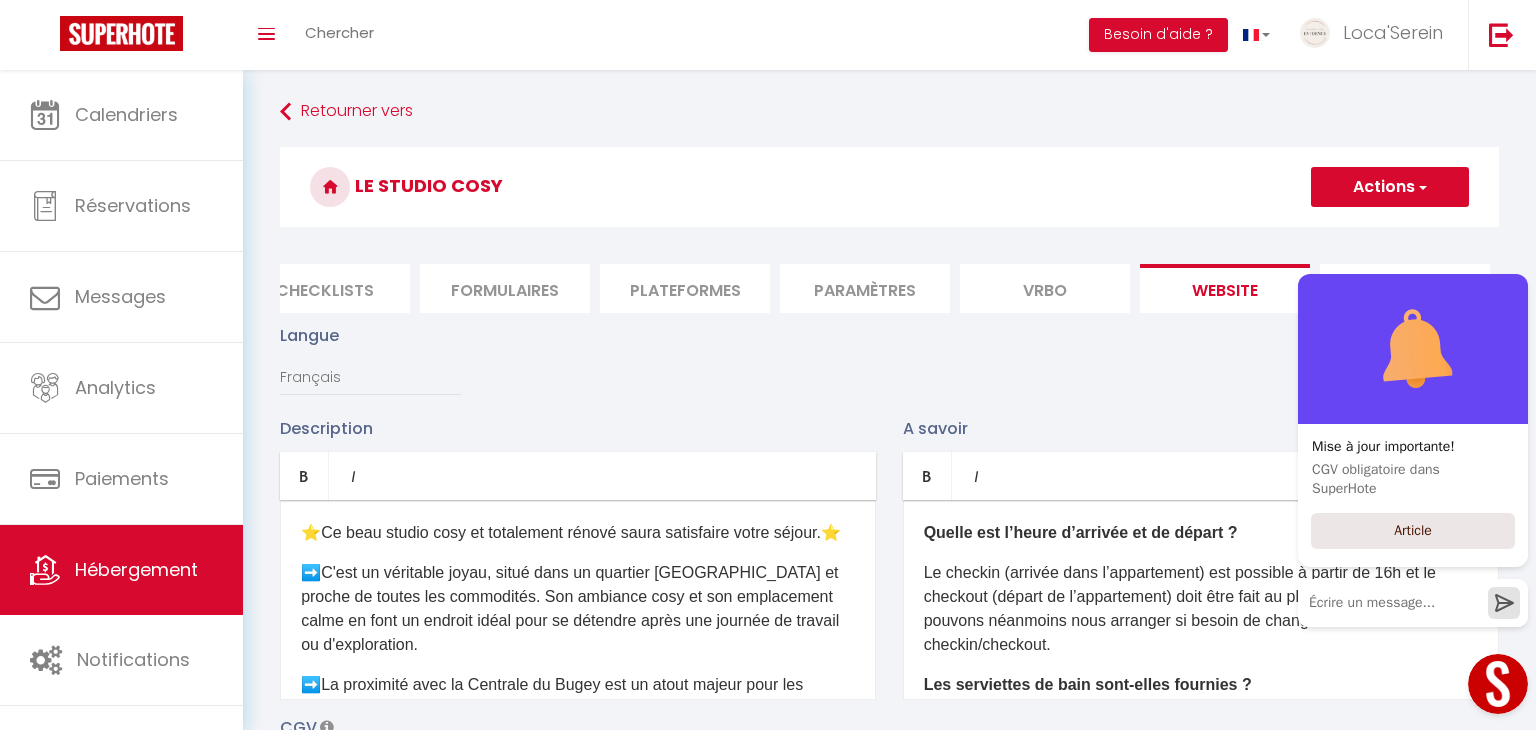 click on "Formulaires" at bounding box center (505, 288) 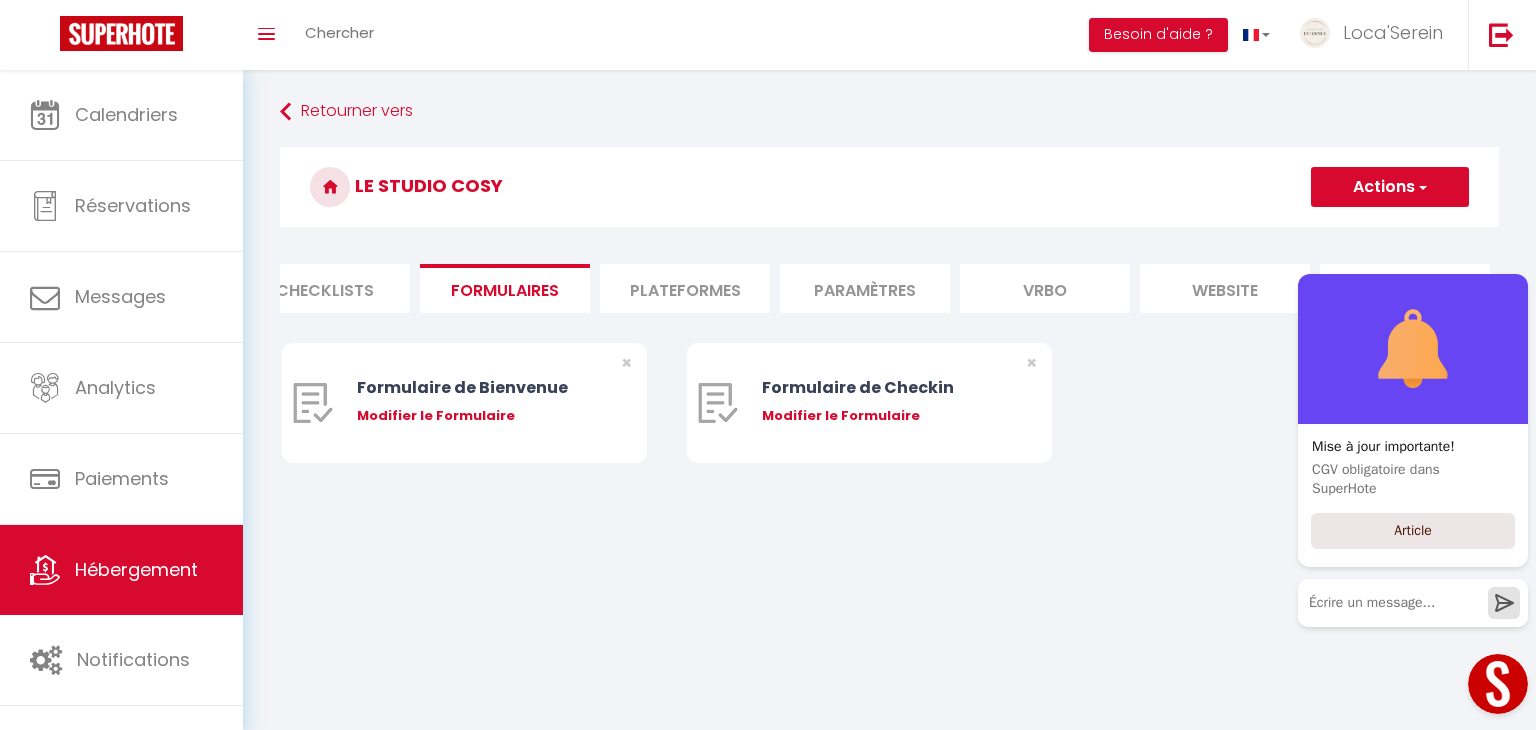 click on "Plateformes" at bounding box center (685, 288) 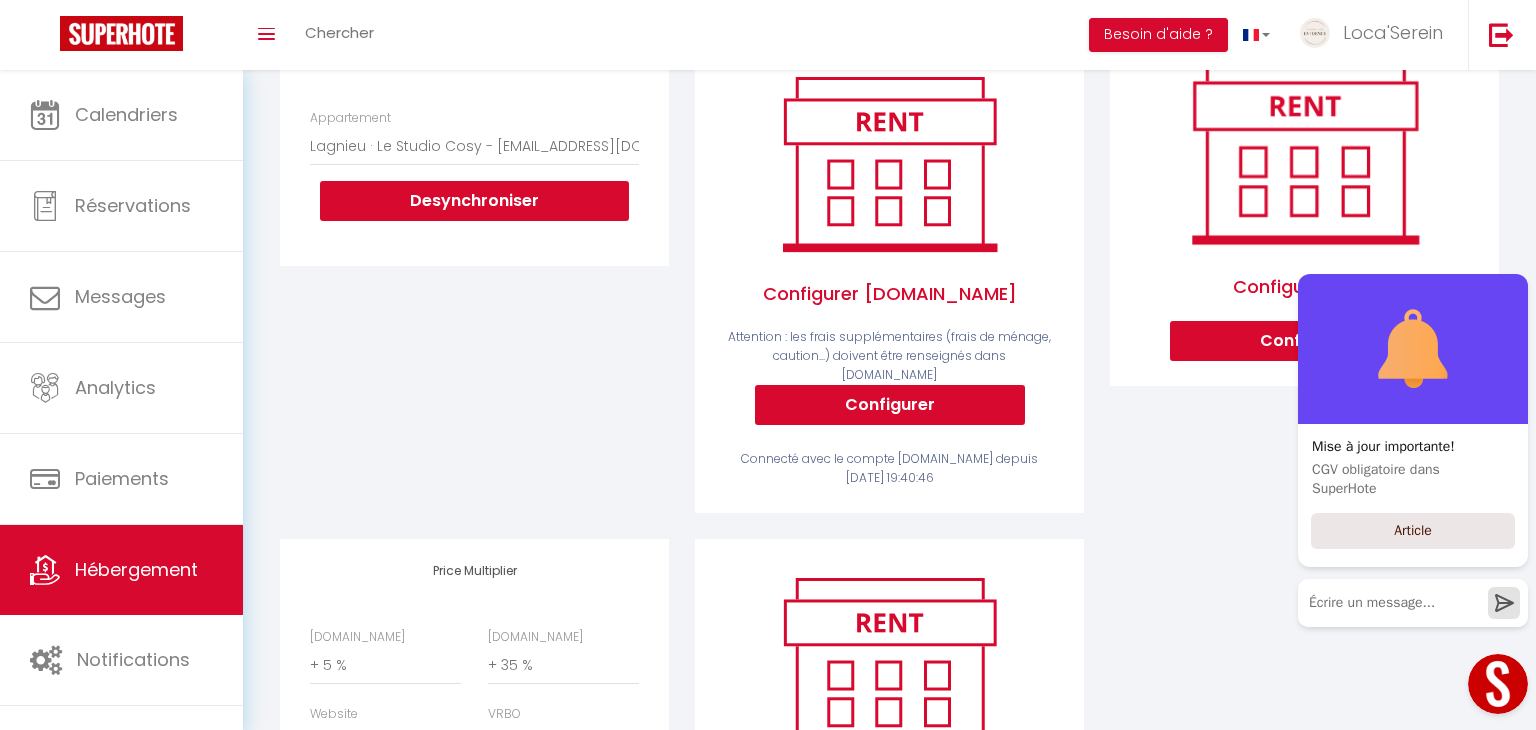 scroll, scrollTop: 308, scrollLeft: 0, axis: vertical 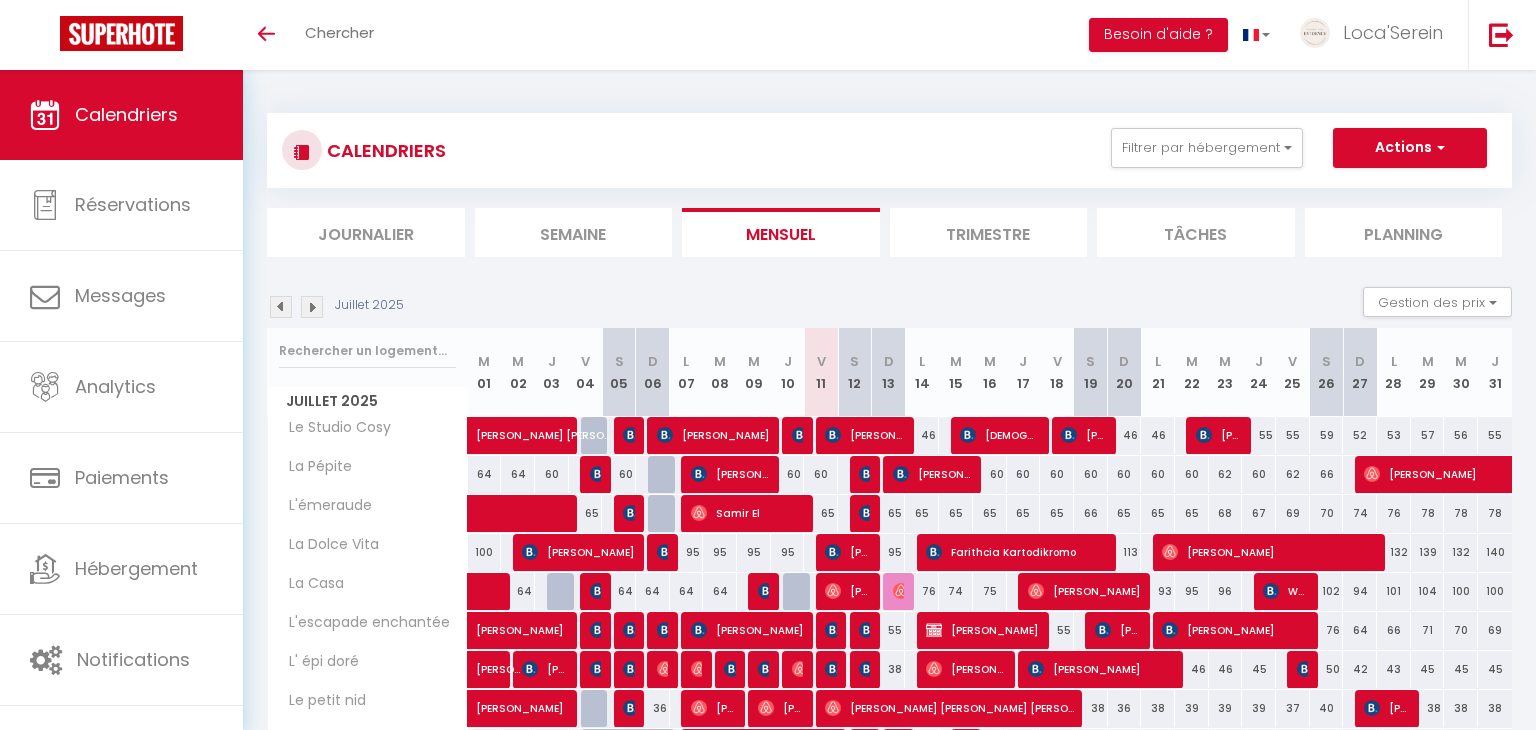 click at bounding box center (312, 307) 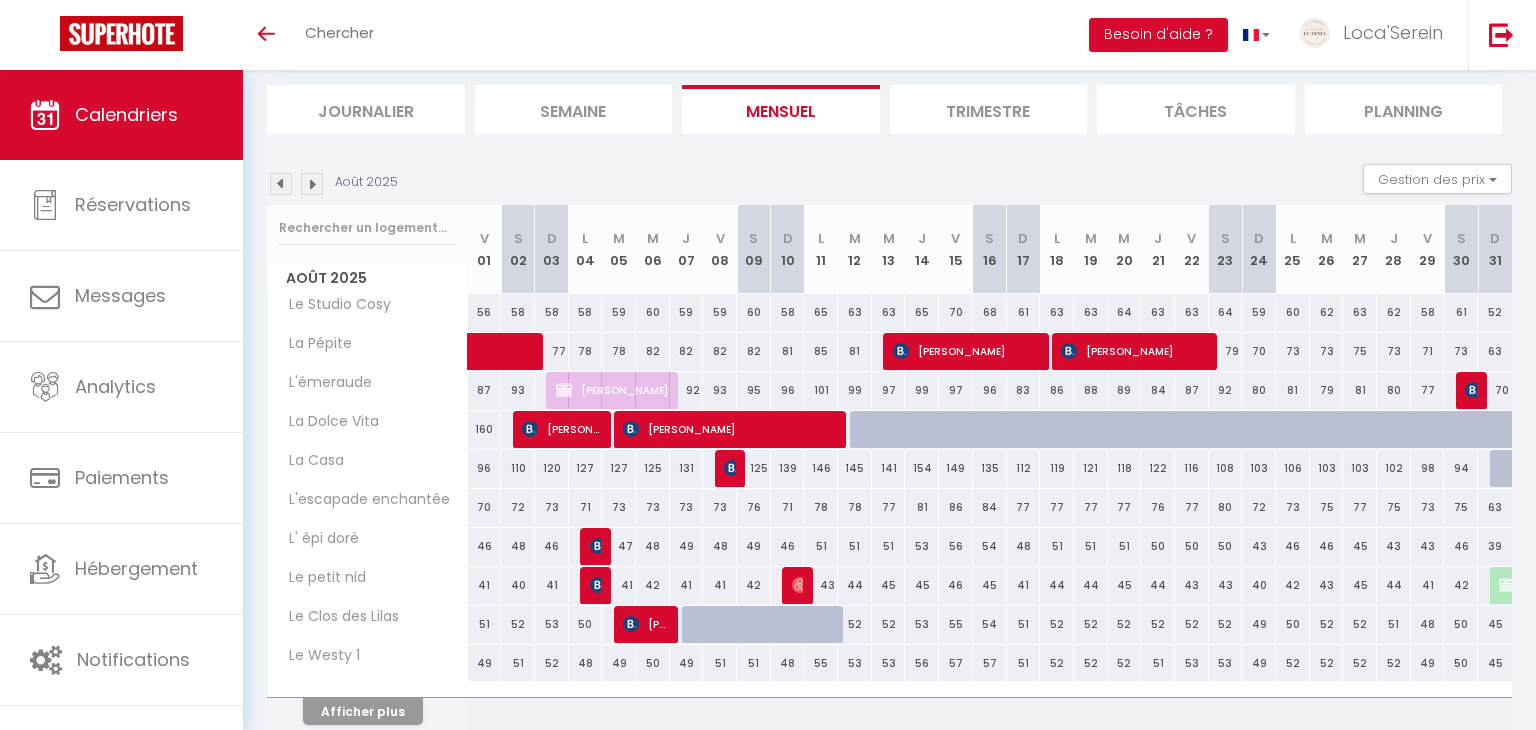 scroll, scrollTop: 206, scrollLeft: 0, axis: vertical 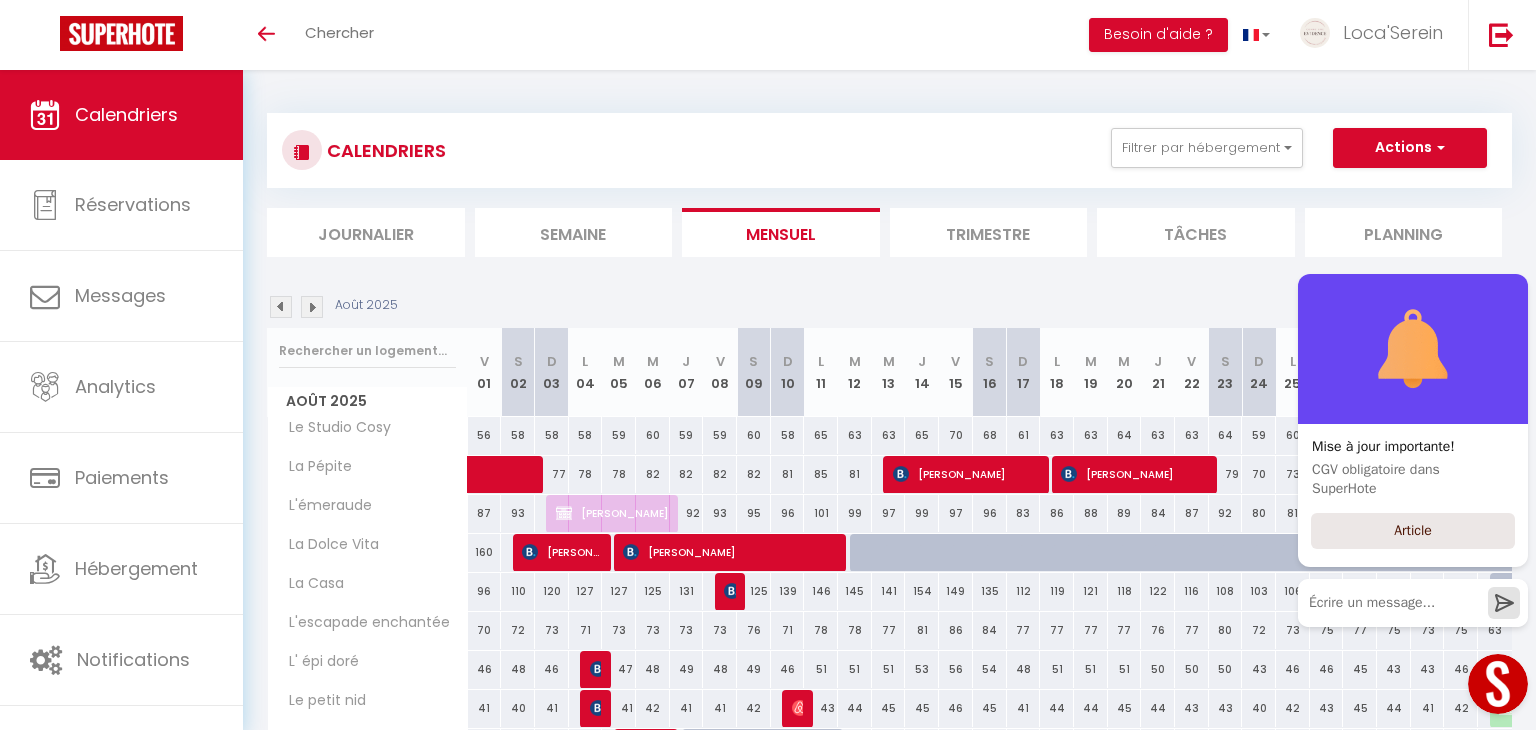 click at bounding box center [312, 307] 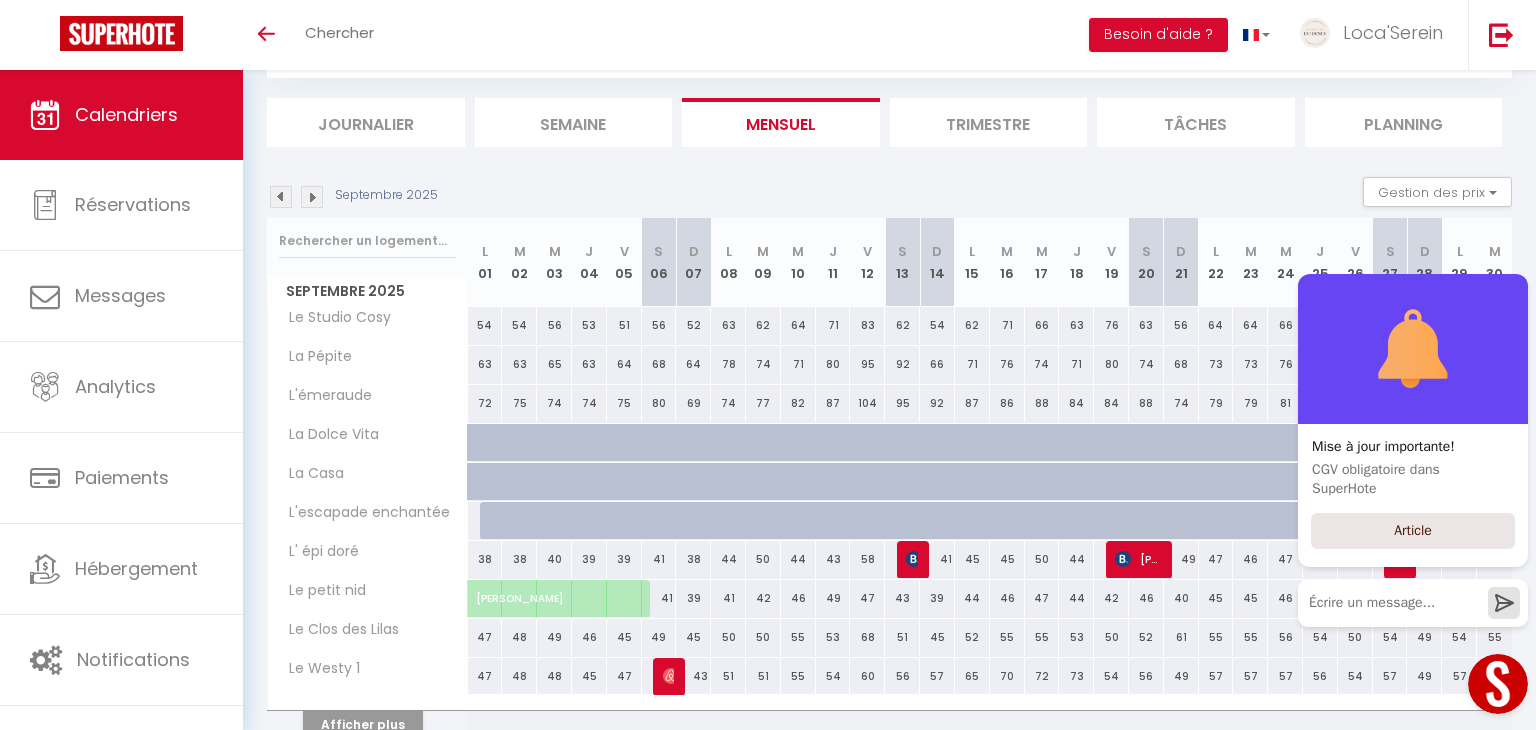 scroll, scrollTop: 117, scrollLeft: 0, axis: vertical 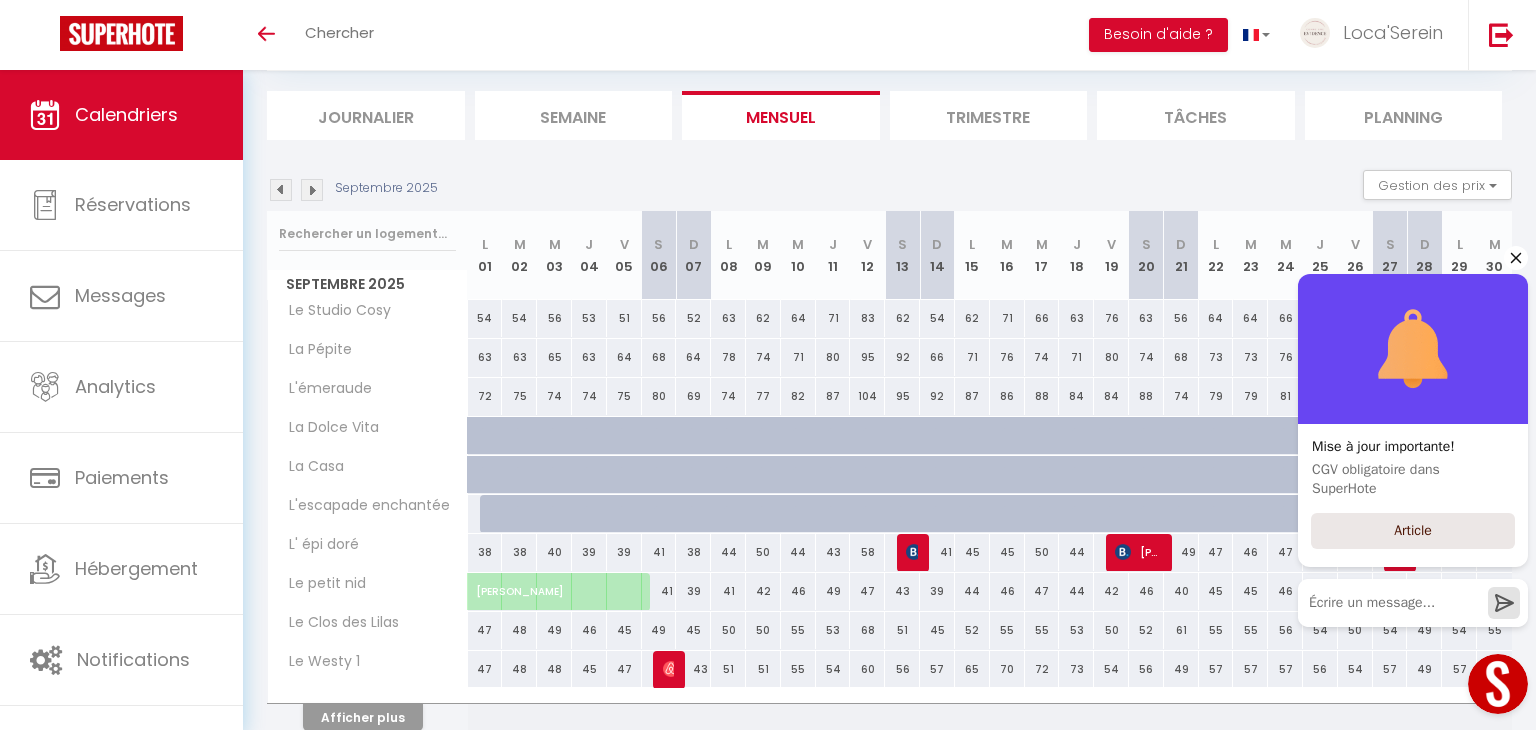 click 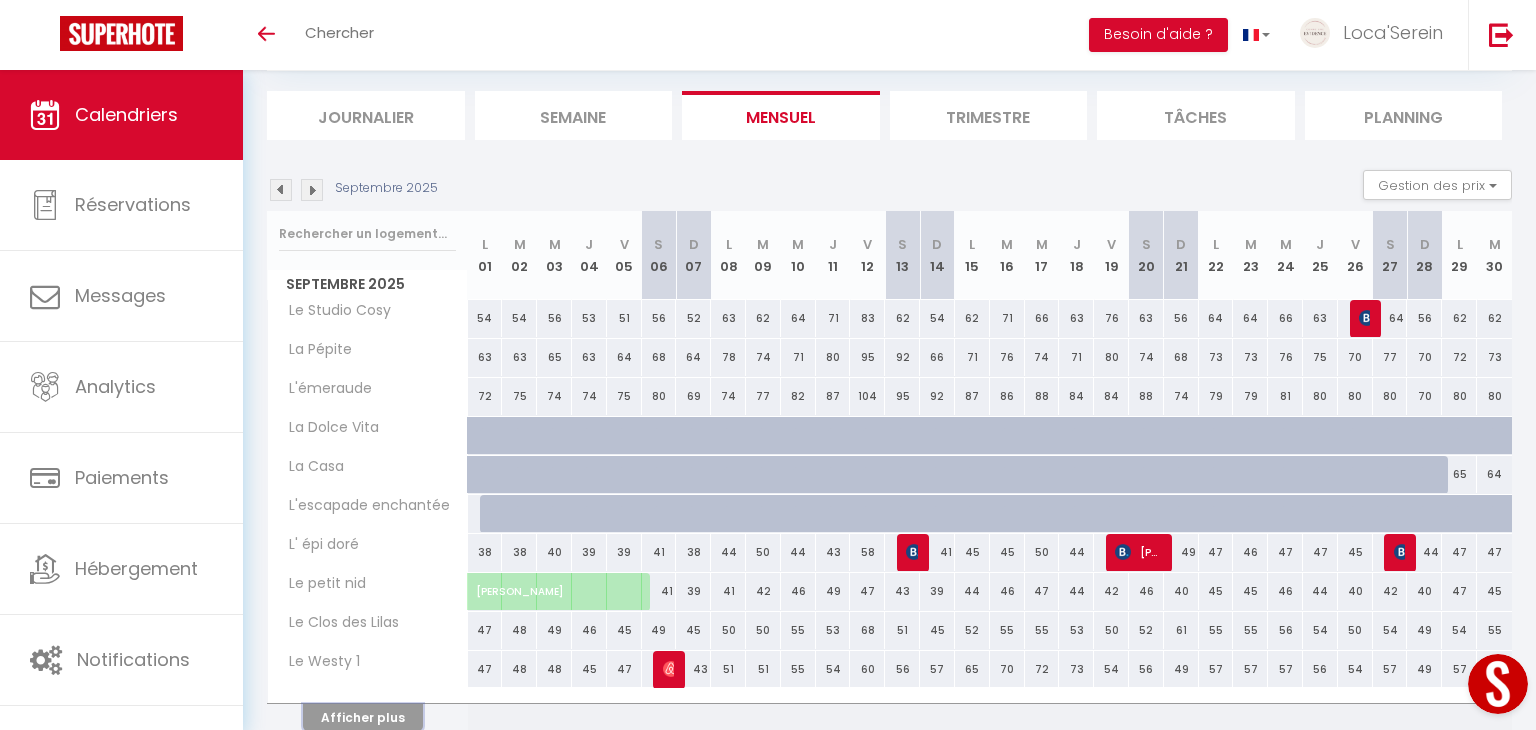 click on "Afficher plus" at bounding box center (363, 717) 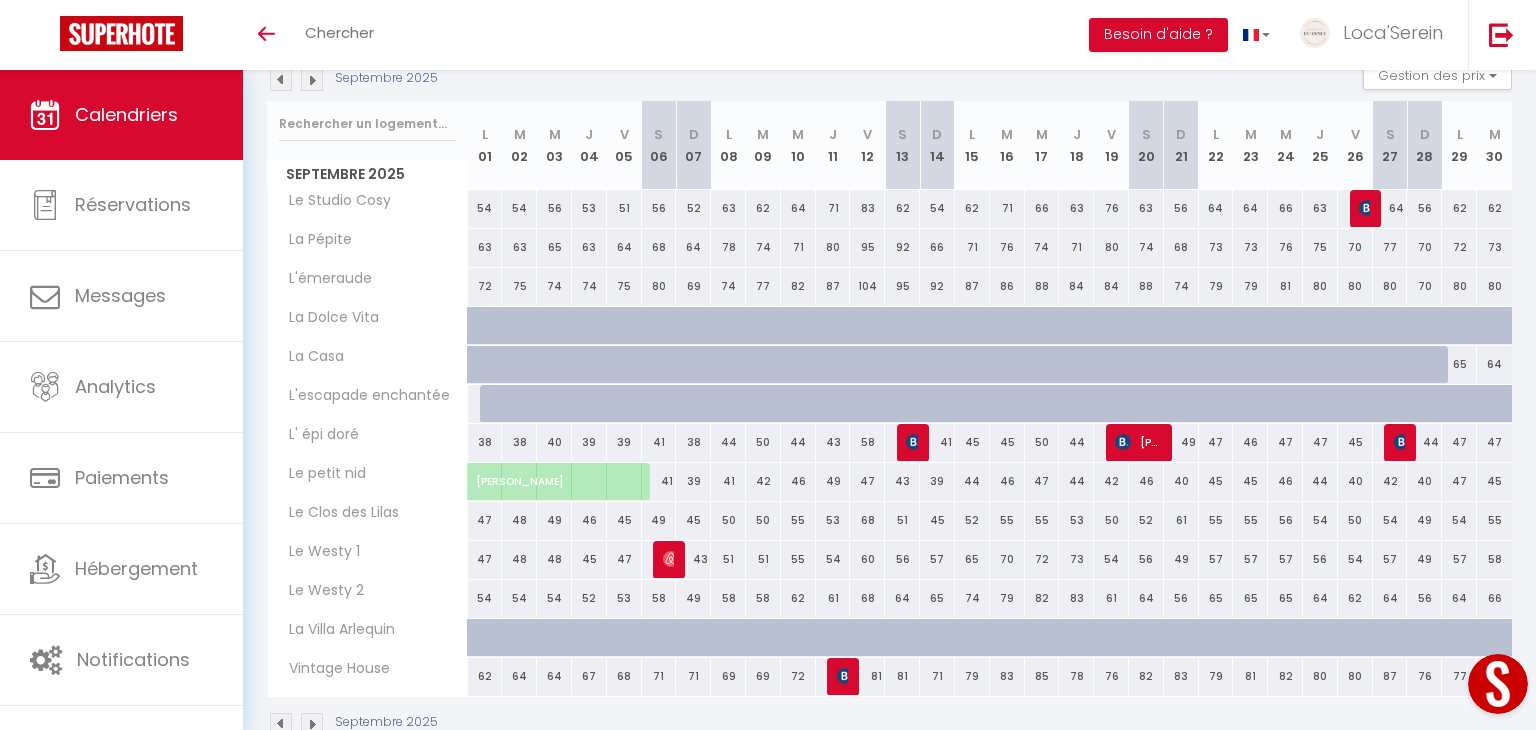 scroll, scrollTop: 274, scrollLeft: 0, axis: vertical 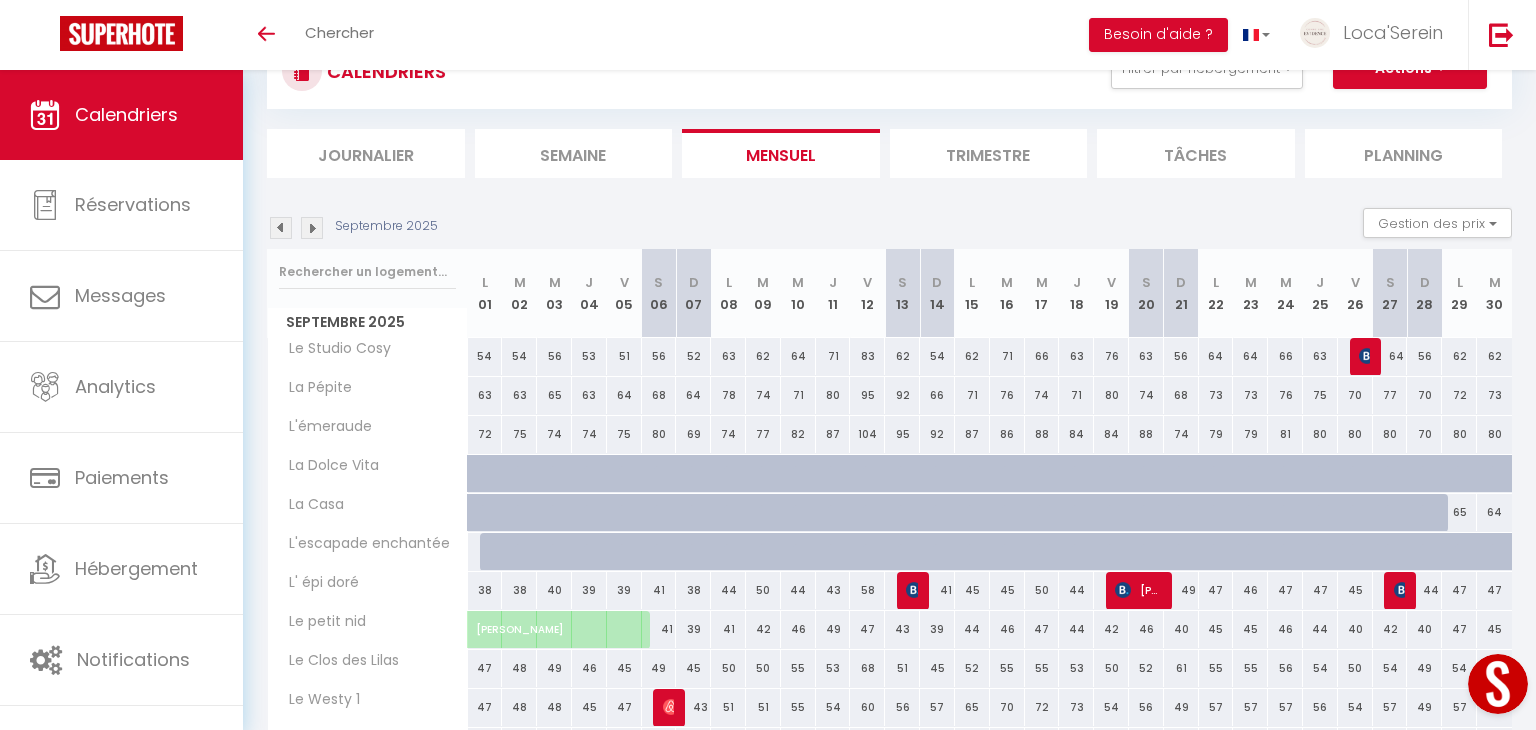 click at bounding box center (281, 228) 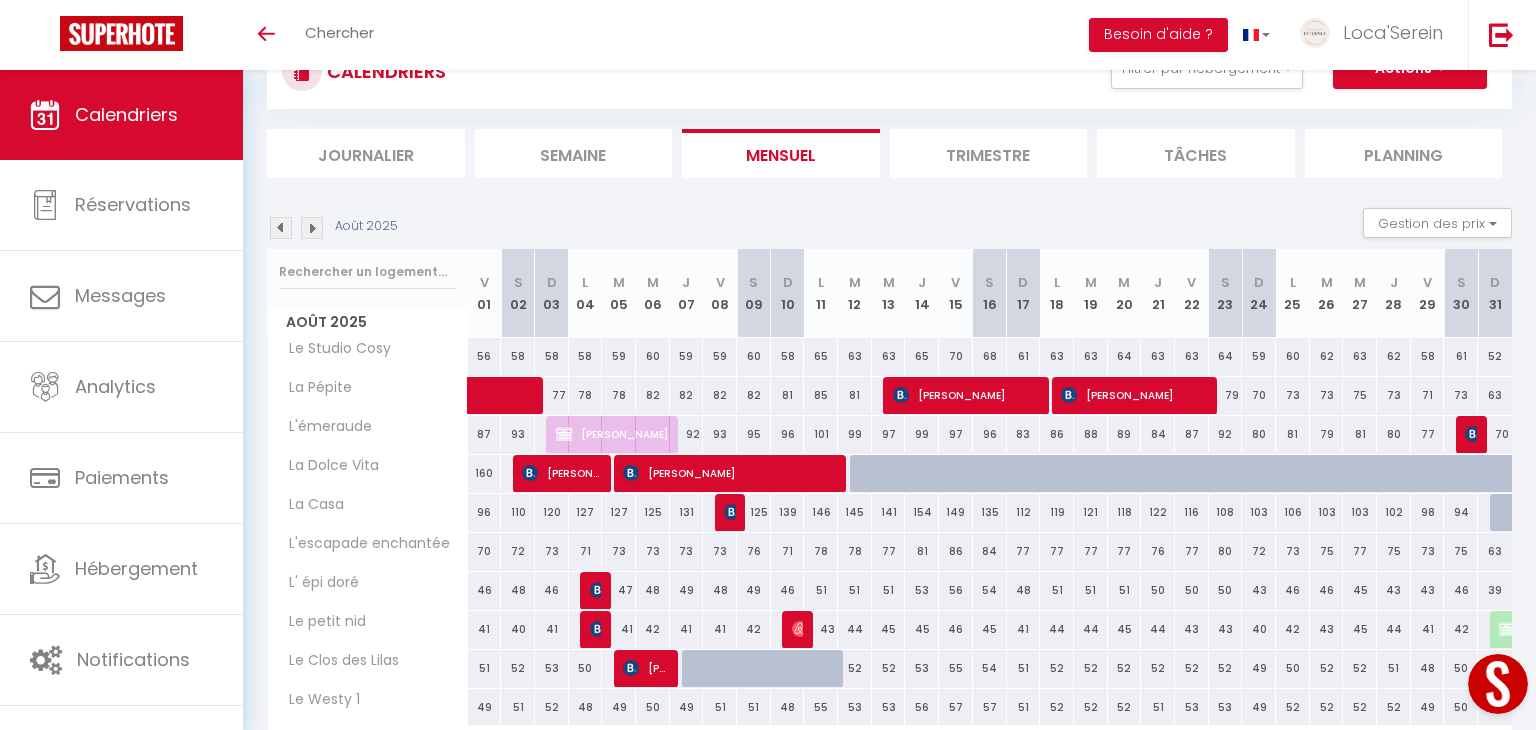 click at bounding box center [281, 228] 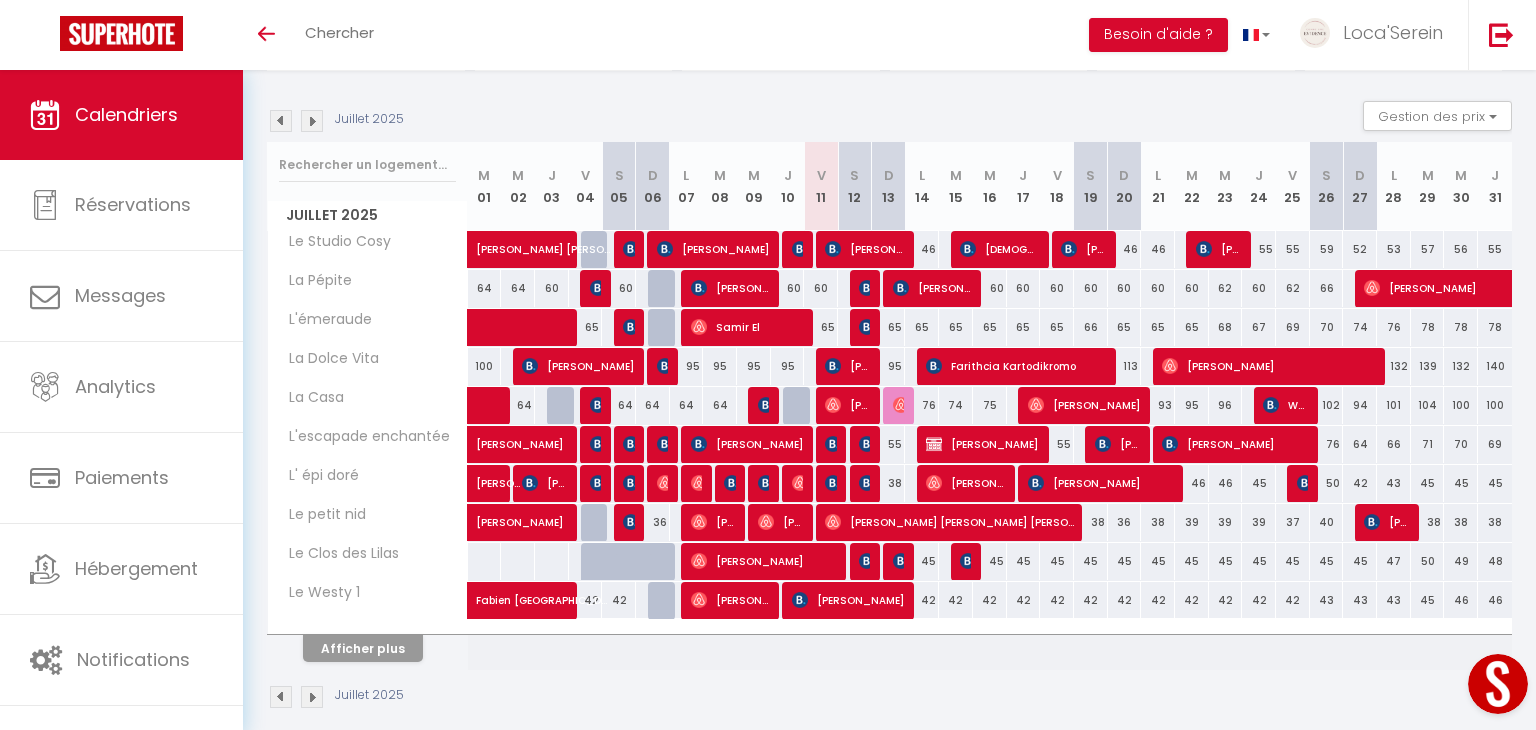 scroll, scrollTop: 195, scrollLeft: 0, axis: vertical 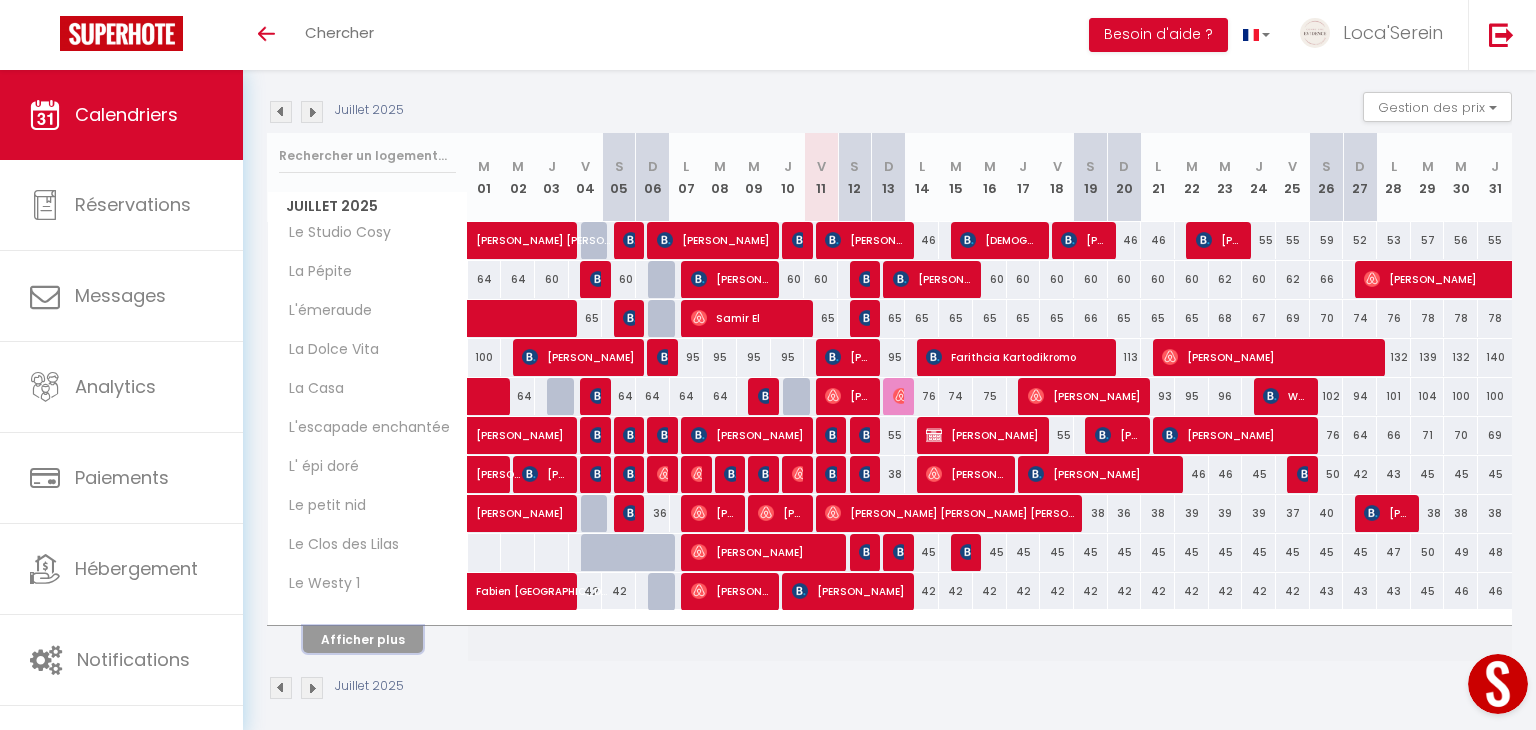 click on "Afficher plus" at bounding box center (363, 639) 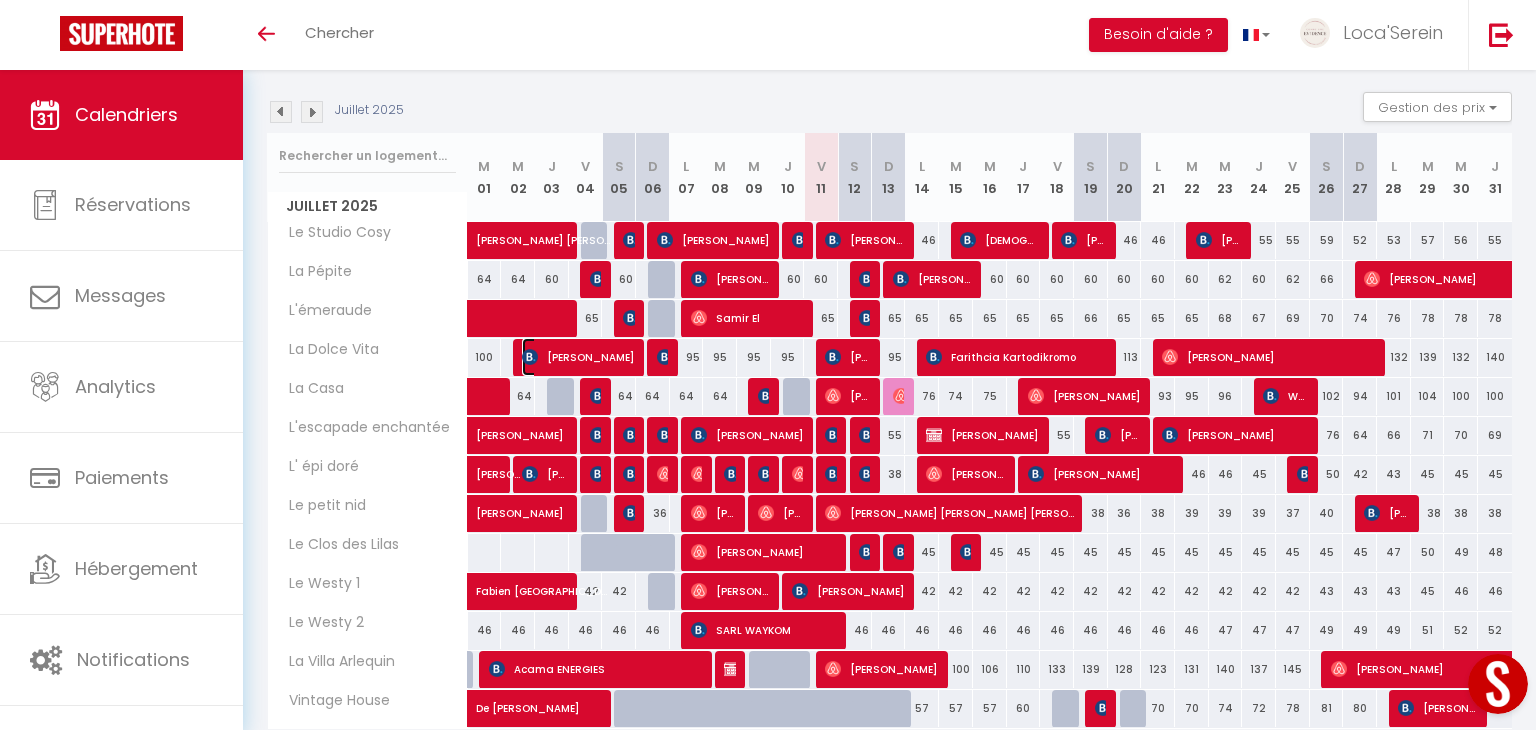 click on "veronique BULTEEL" at bounding box center [578, 357] 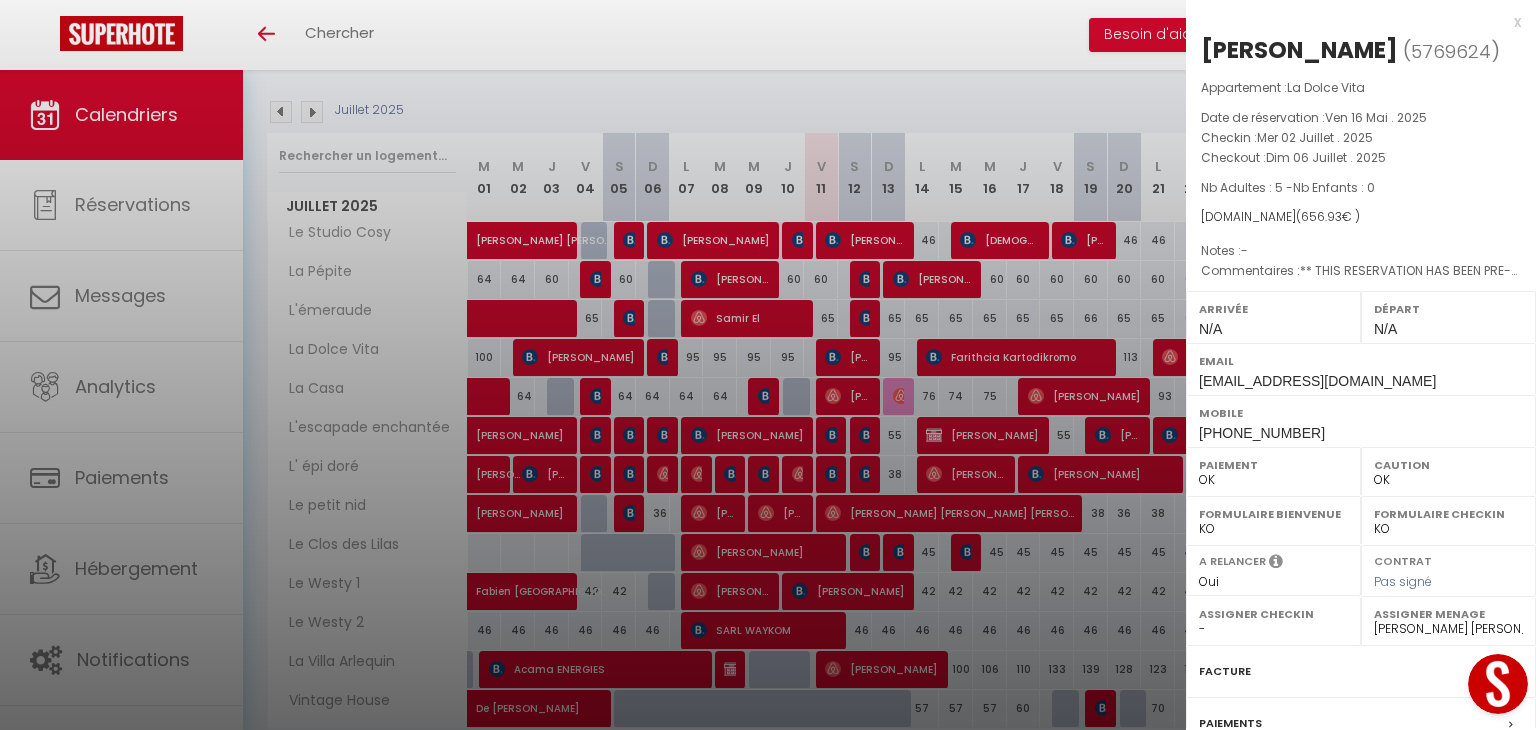click at bounding box center [768, 365] 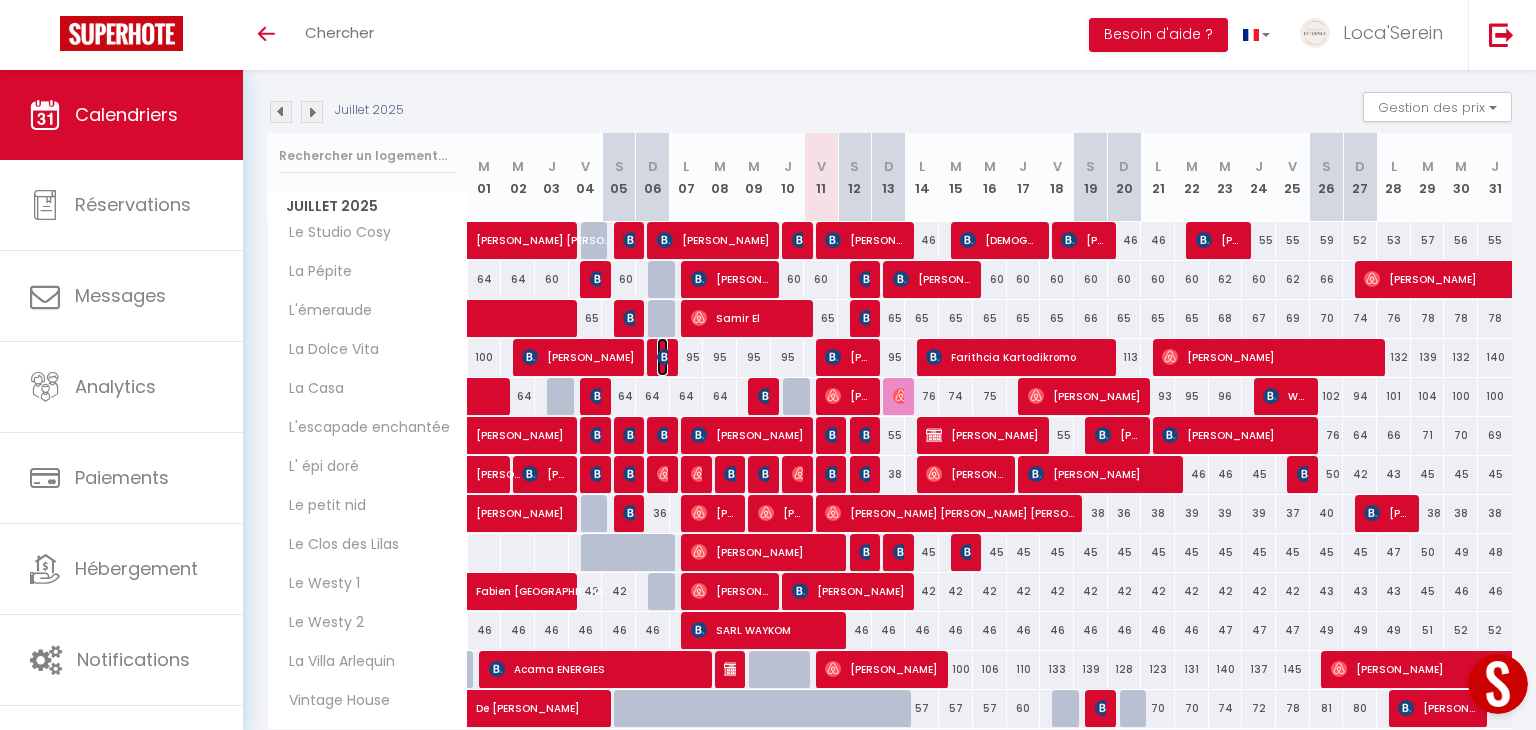 click at bounding box center [665, 357] 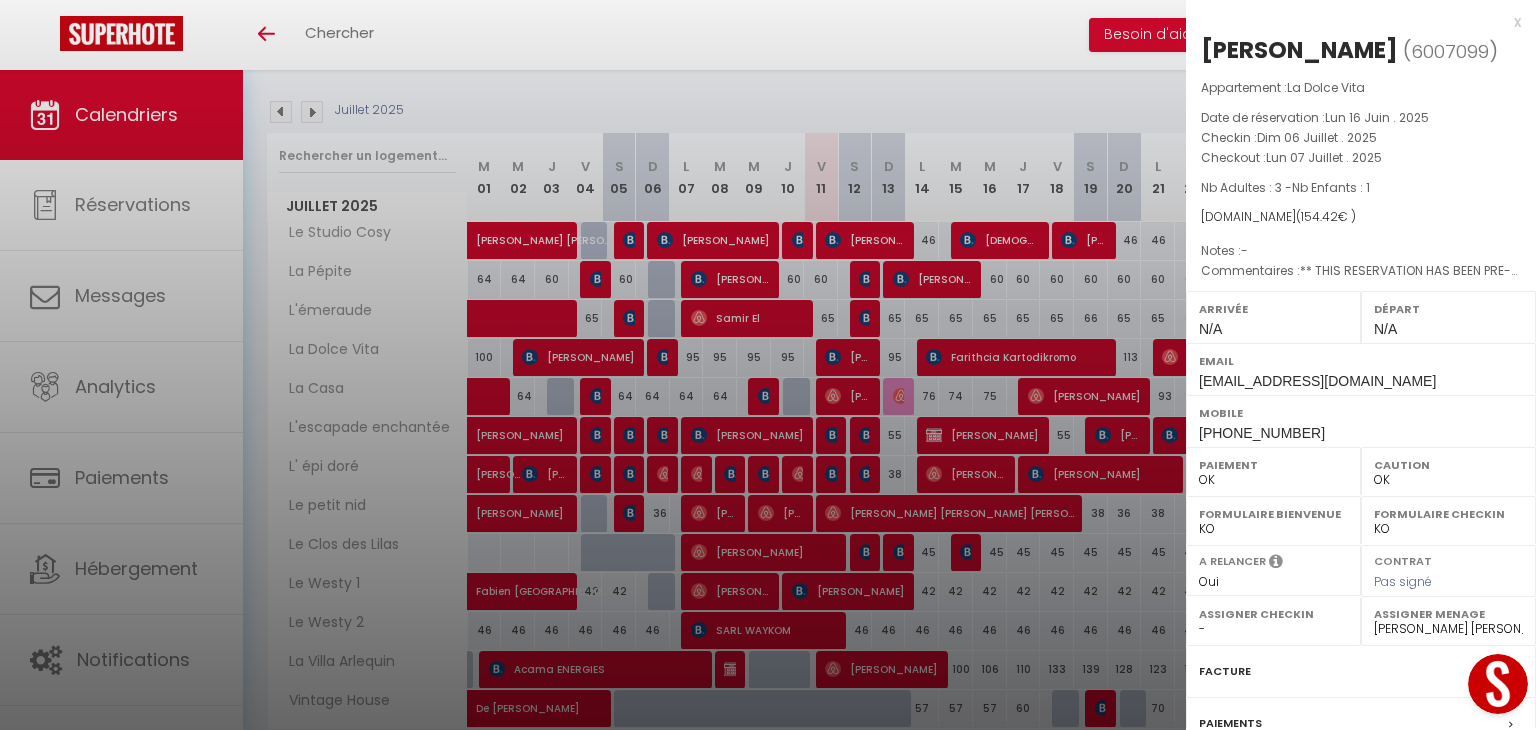 click at bounding box center (768, 365) 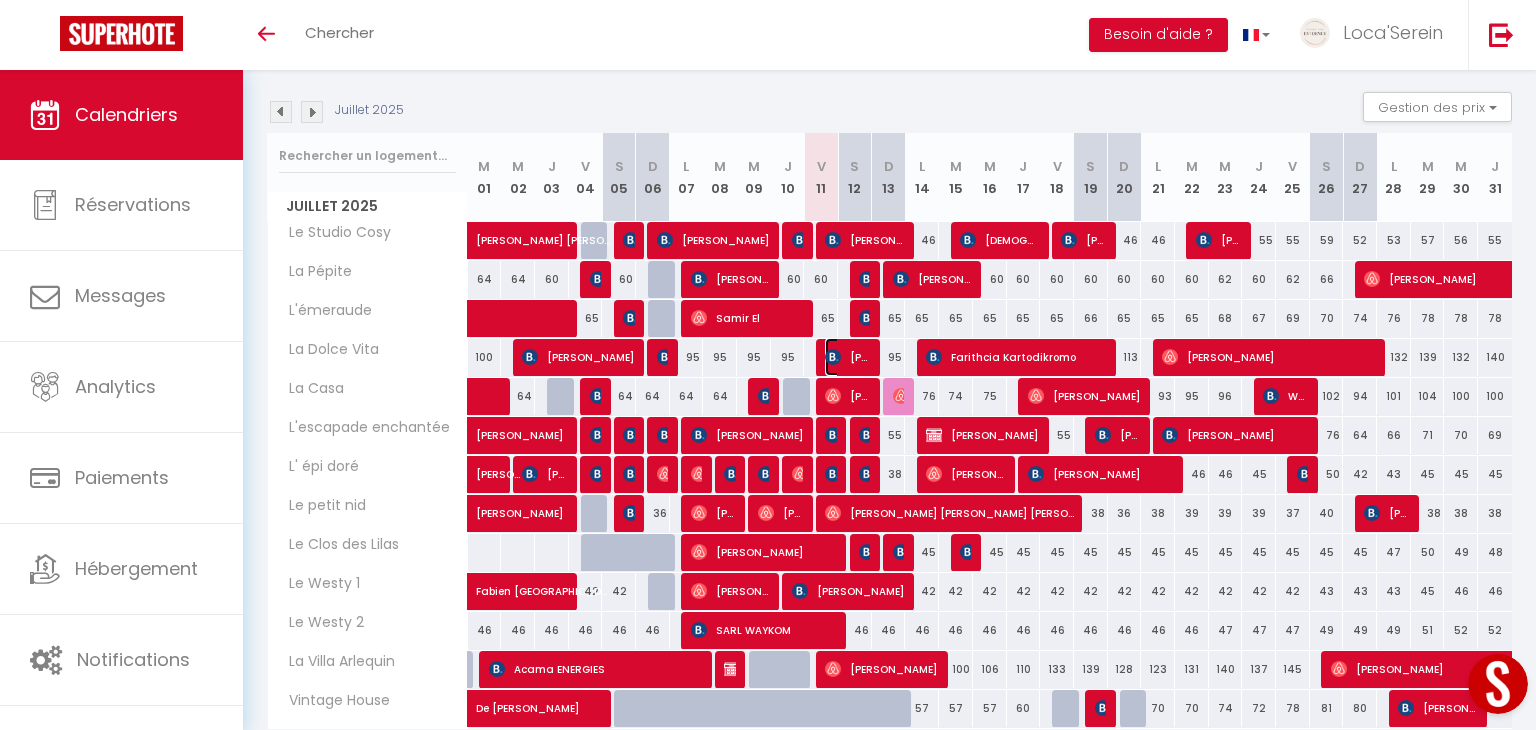 click on "Perrin loriane" at bounding box center [847, 357] 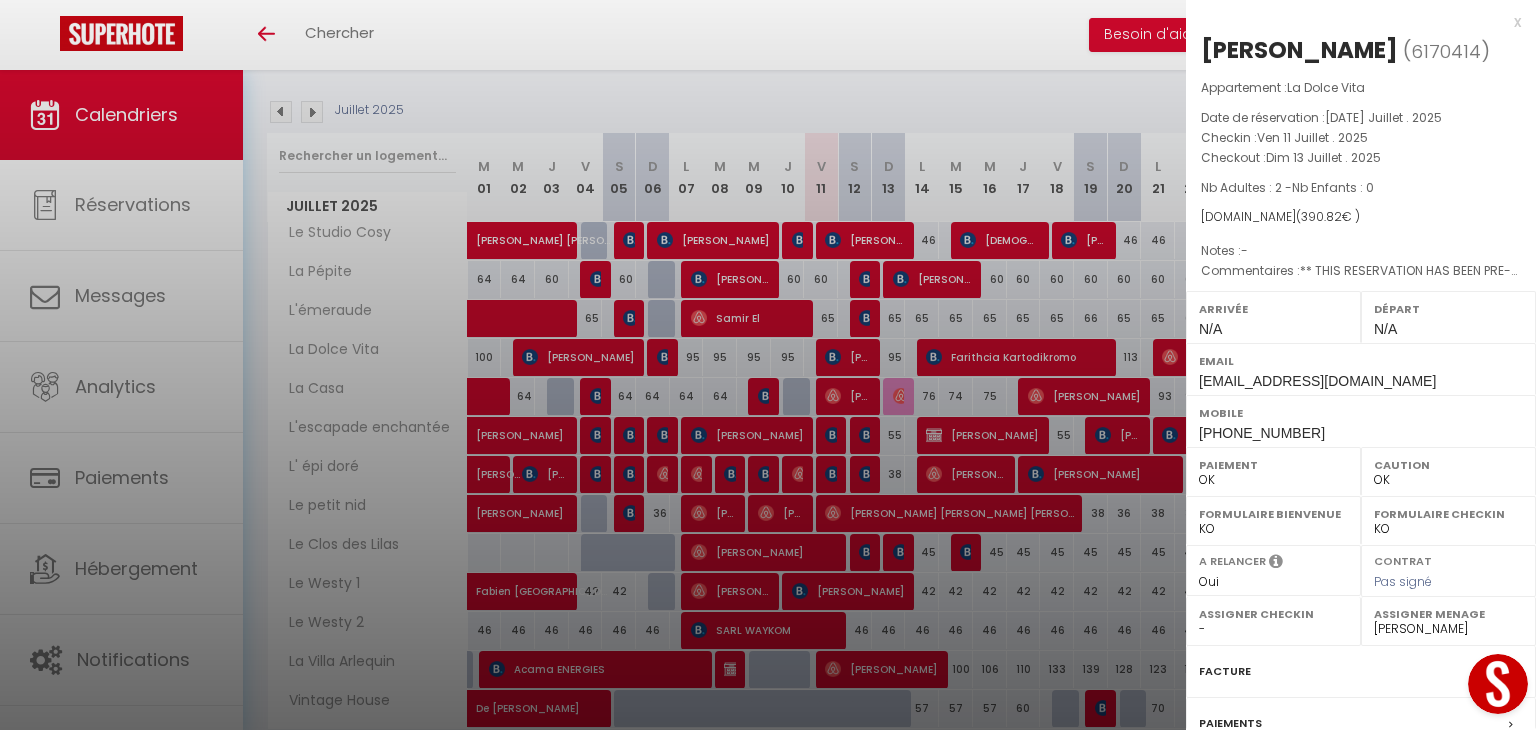click at bounding box center (768, 365) 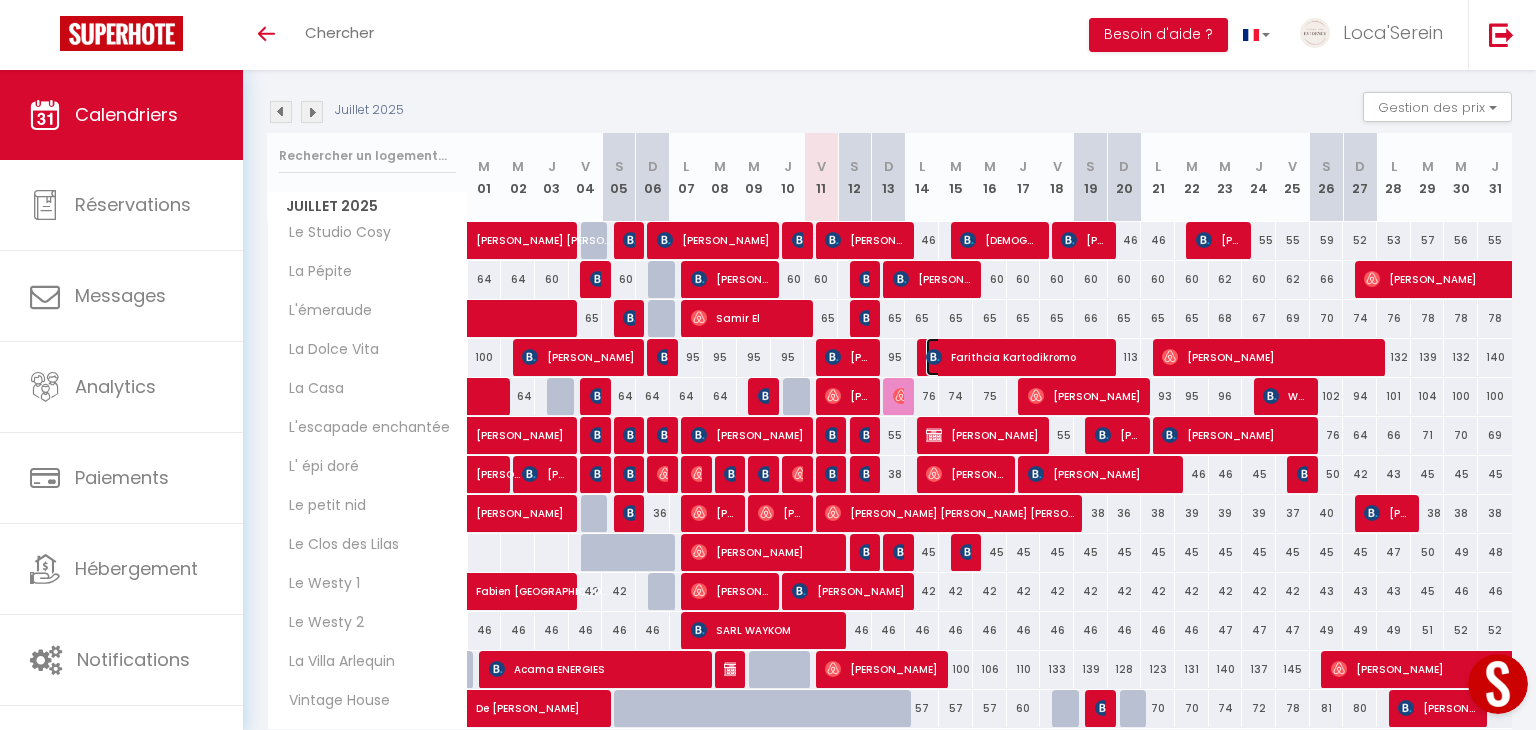 click on "Farithcia Kartodikromo" at bounding box center [1016, 357] 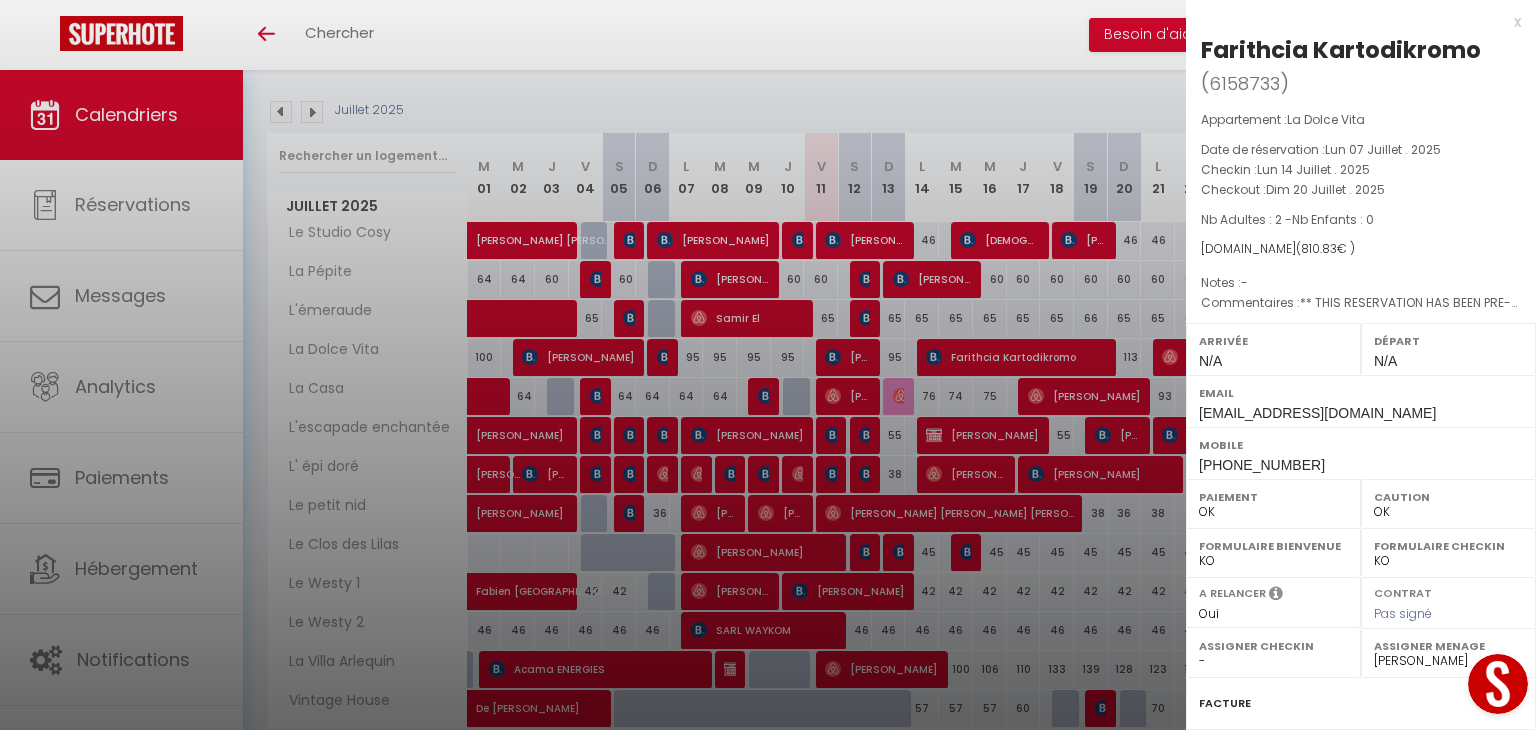 click at bounding box center [768, 365] 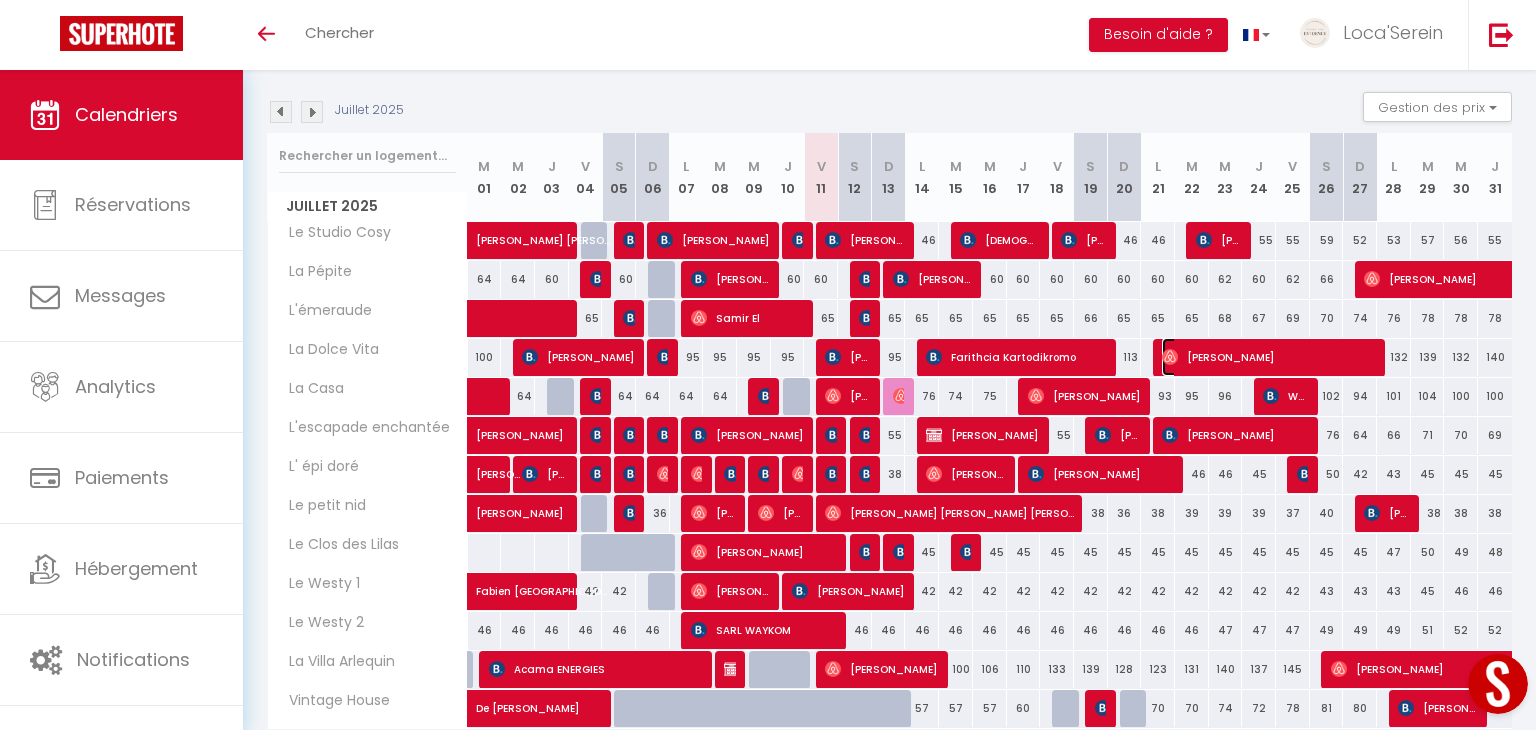 click on "Michel Chaumont" at bounding box center [1269, 357] 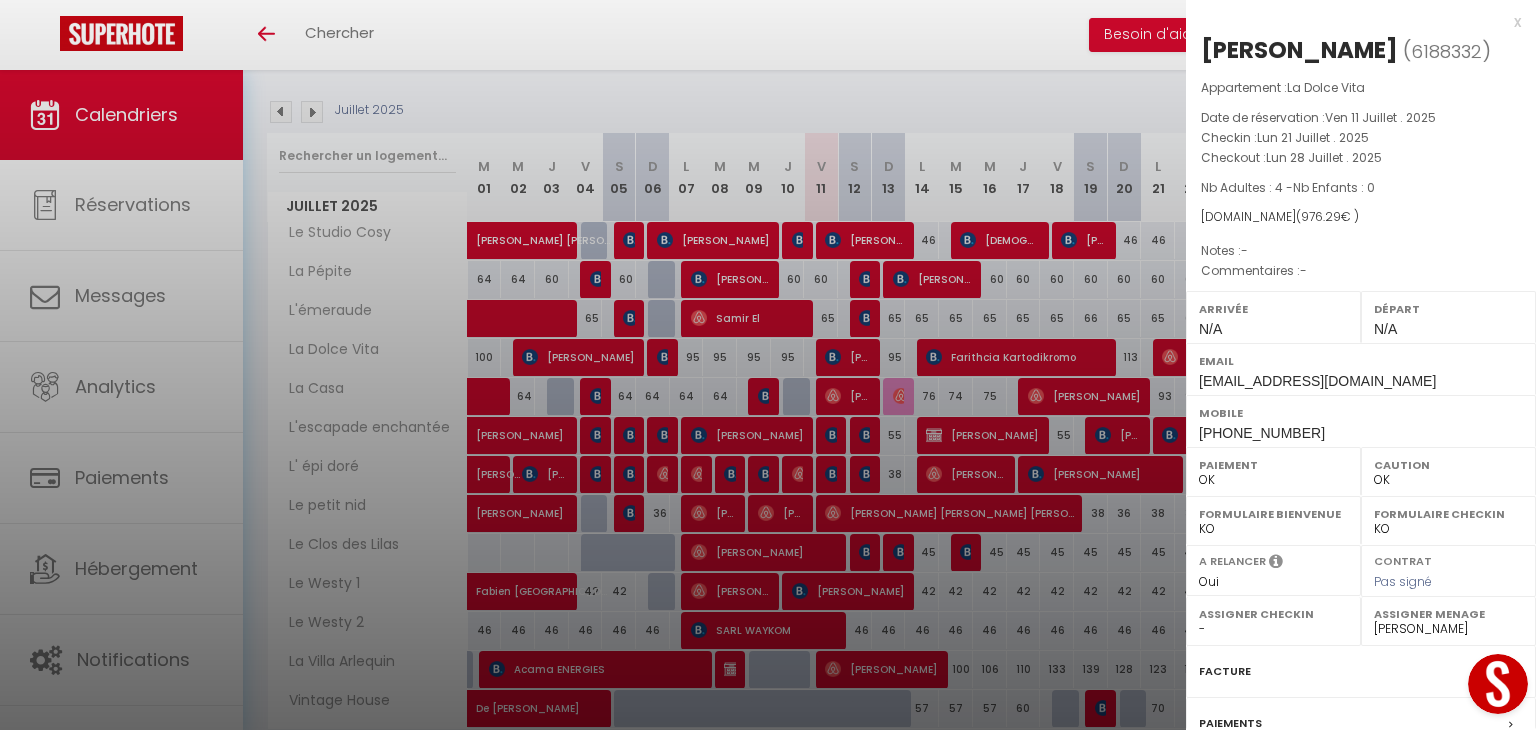 click on "Email
fh7tpn0syu8hqrd74kjfnqhp03bk@reply.superhote.com" at bounding box center (1361, 369) 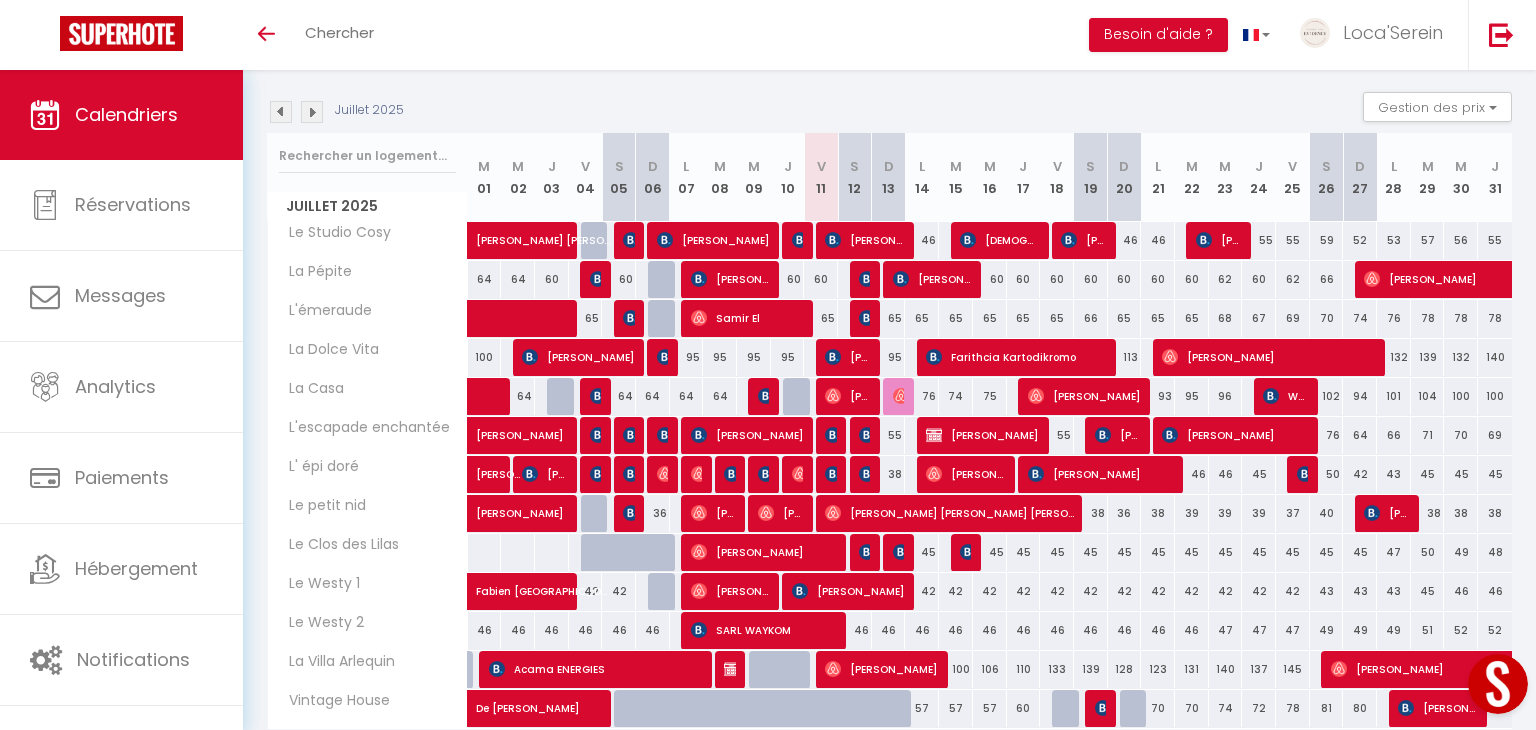 click at bounding box center (312, 112) 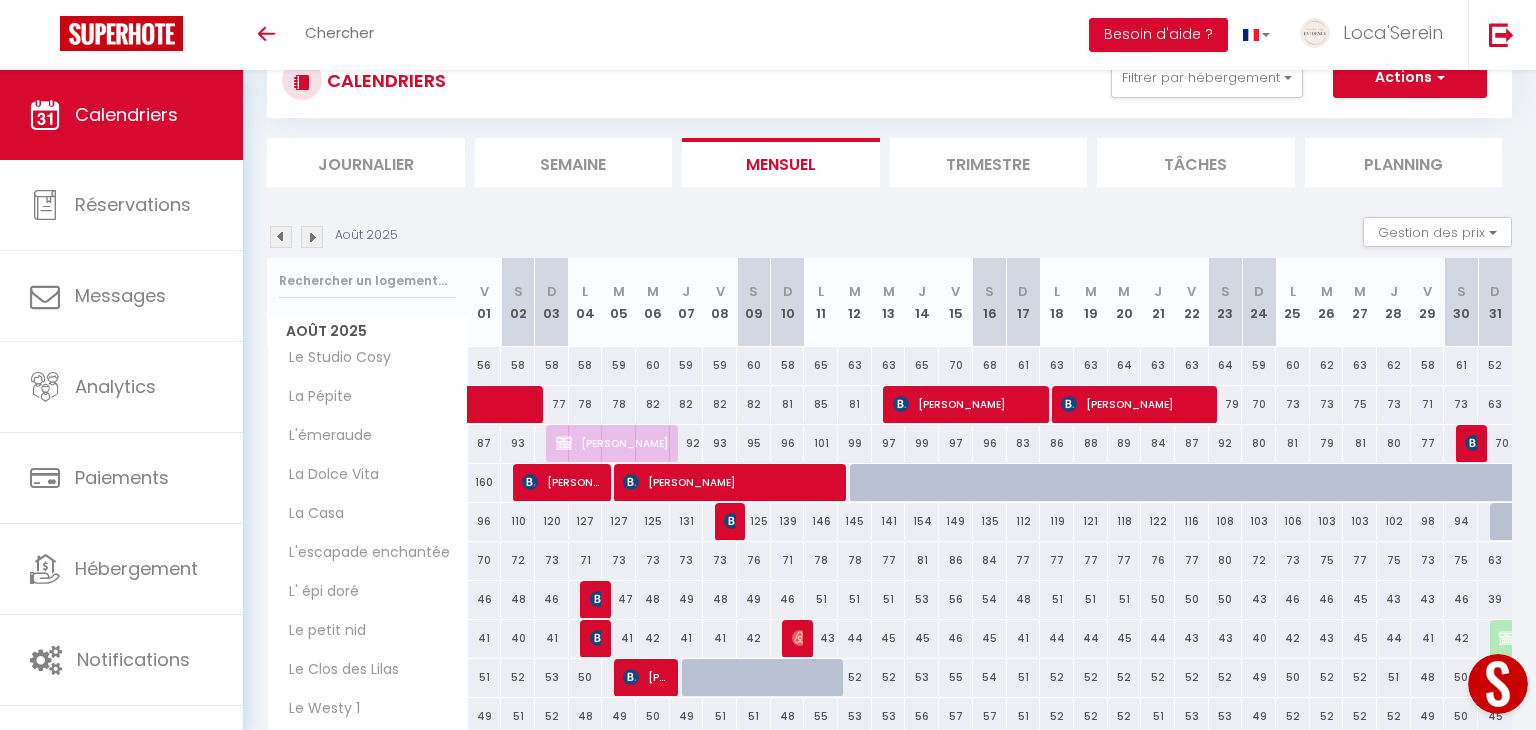 scroll, scrollTop: 195, scrollLeft: 0, axis: vertical 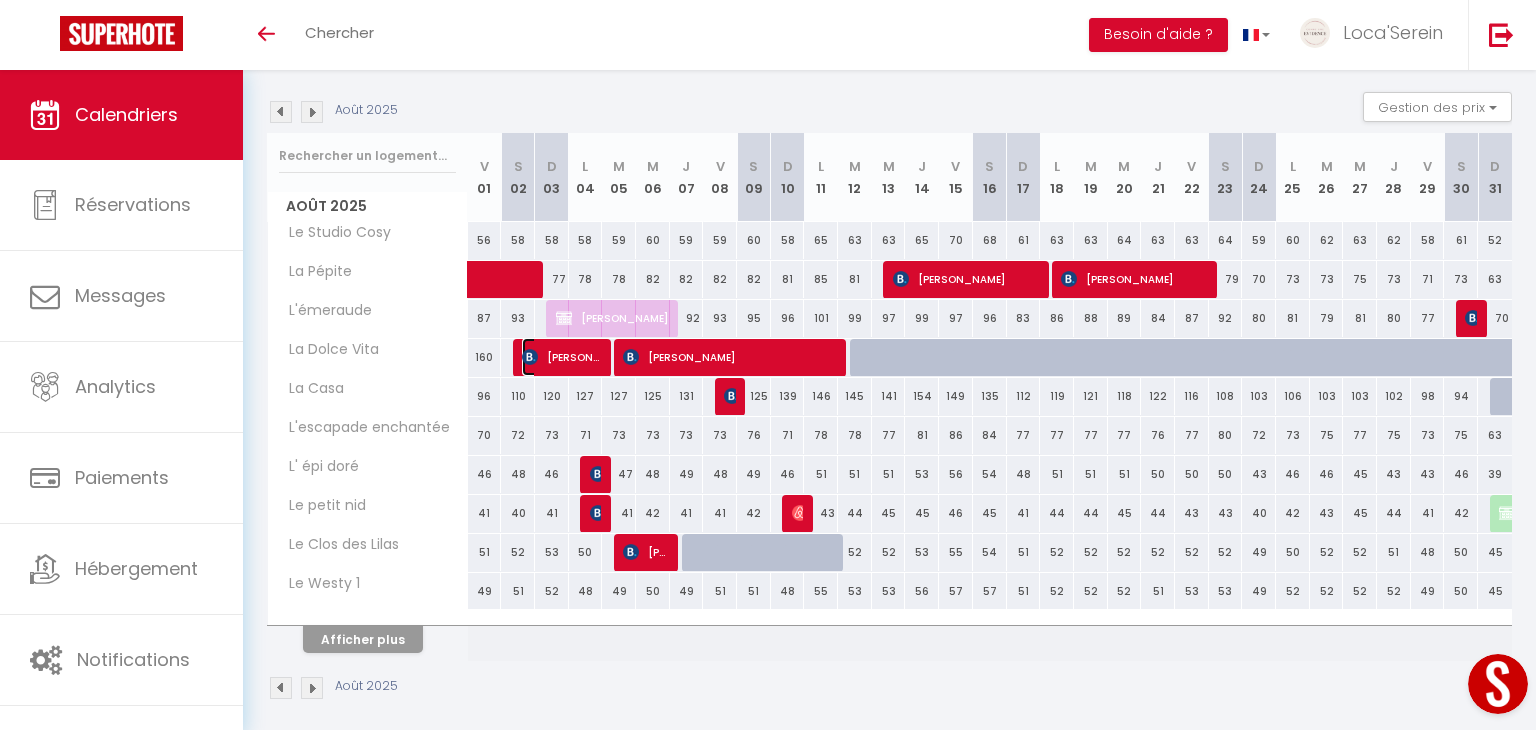 click on "Daniele Didier" at bounding box center (561, 357) 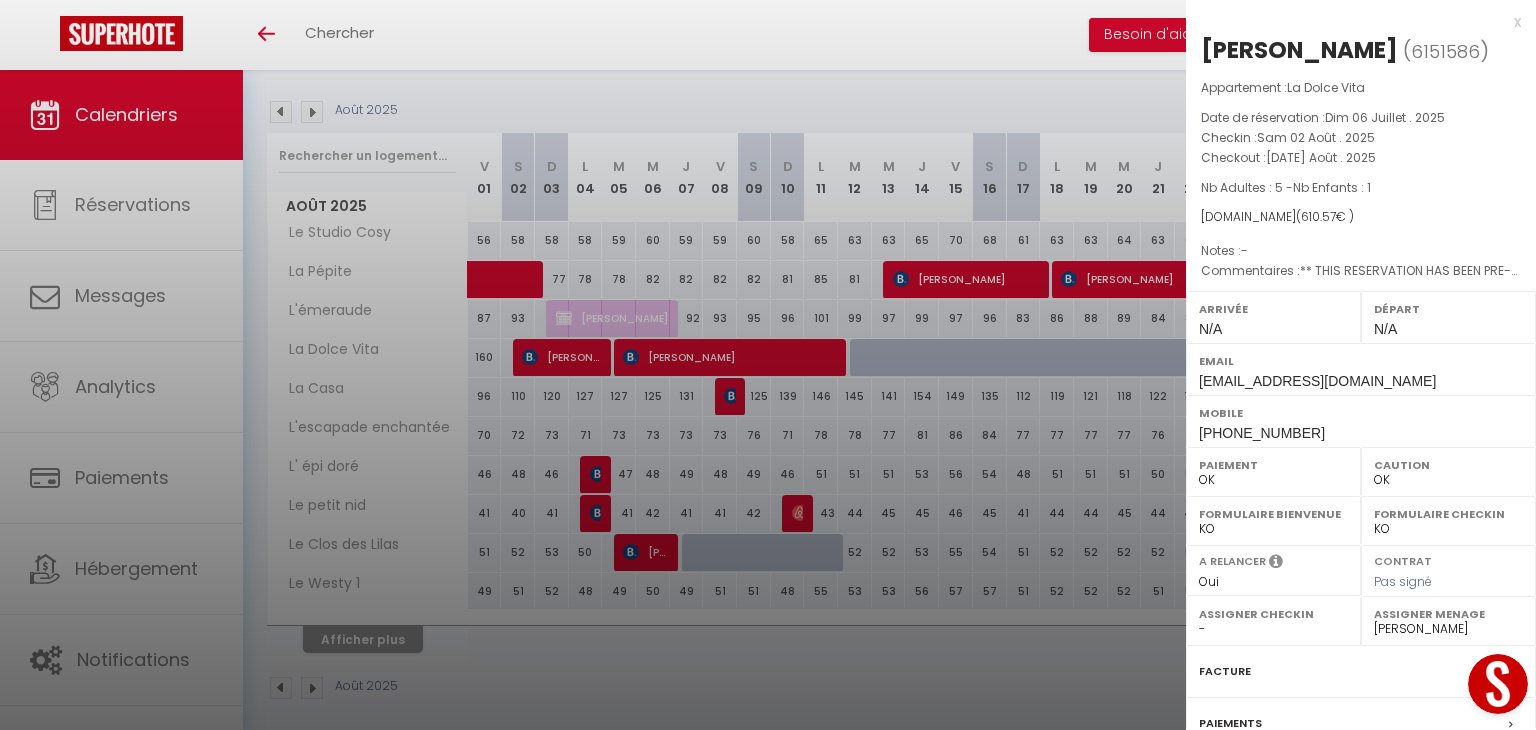 click at bounding box center [768, 365] 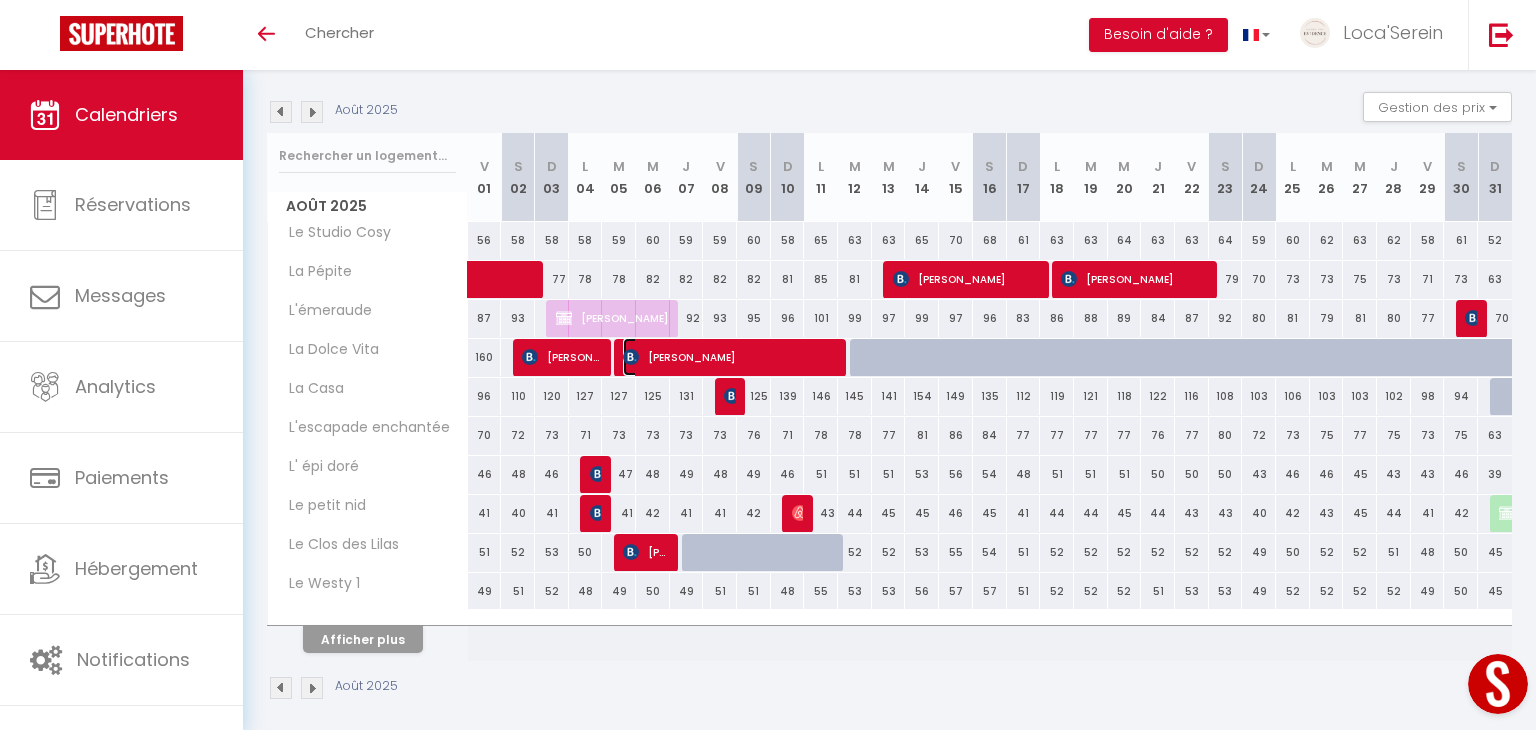 click on "Ed Tierney" at bounding box center (730, 357) 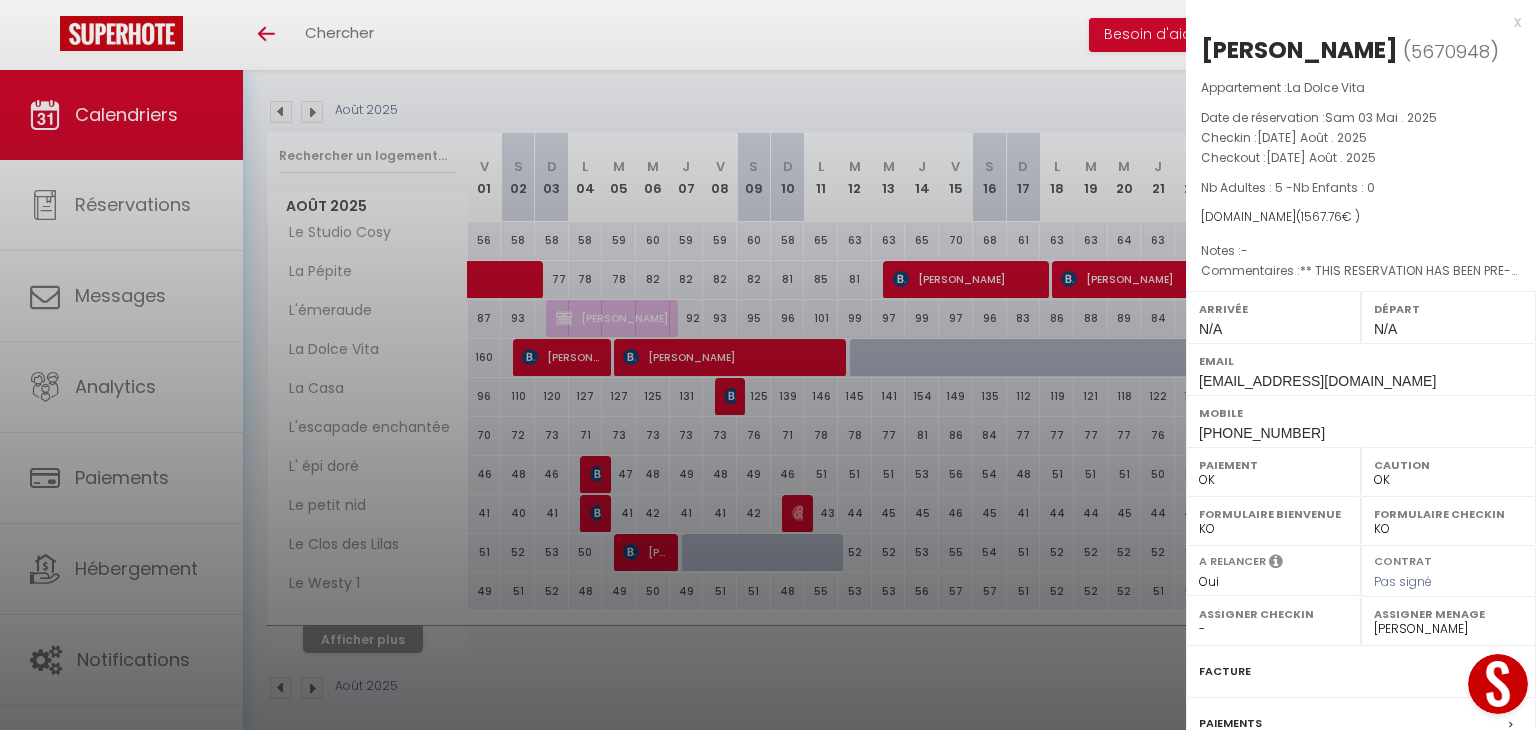 click at bounding box center [768, 365] 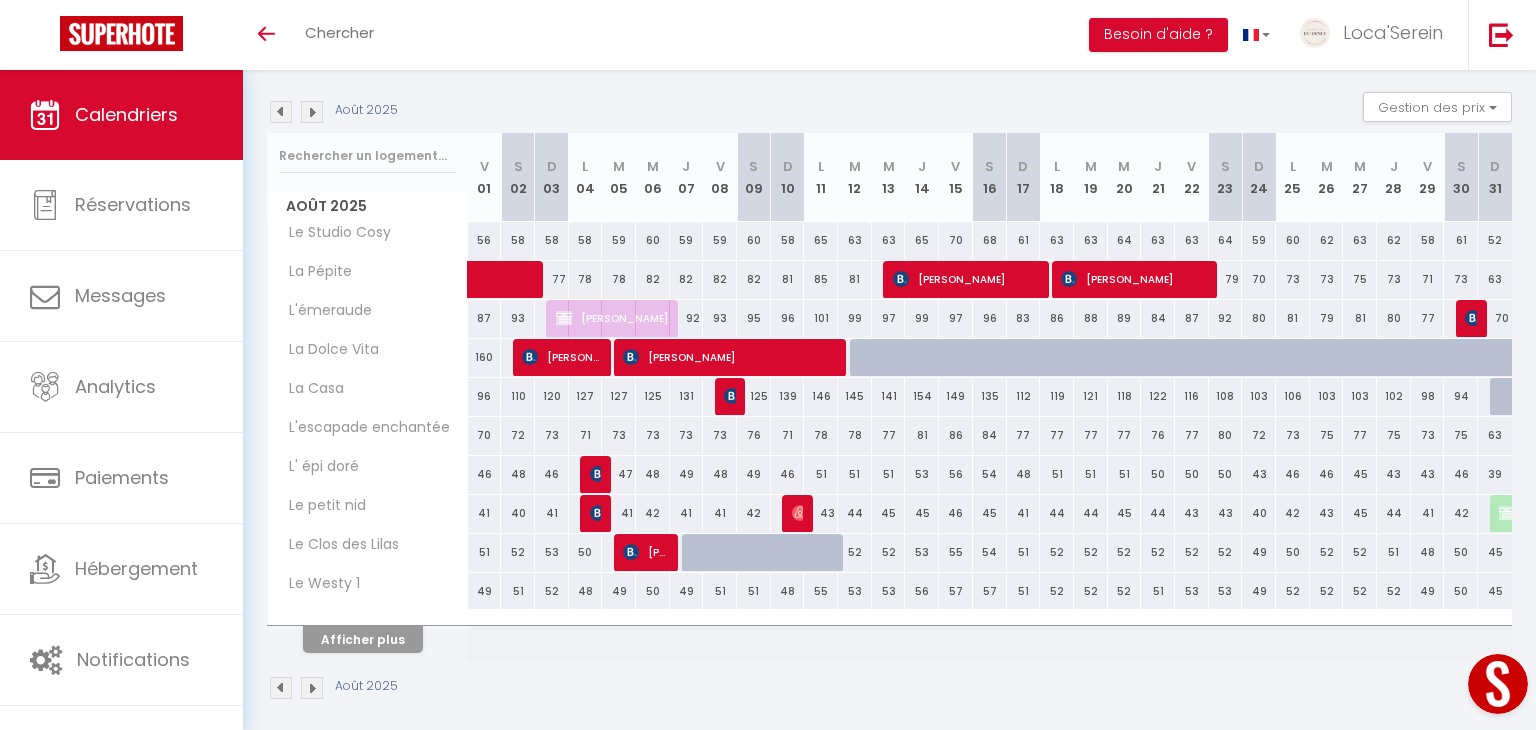 click at bounding box center (281, 112) 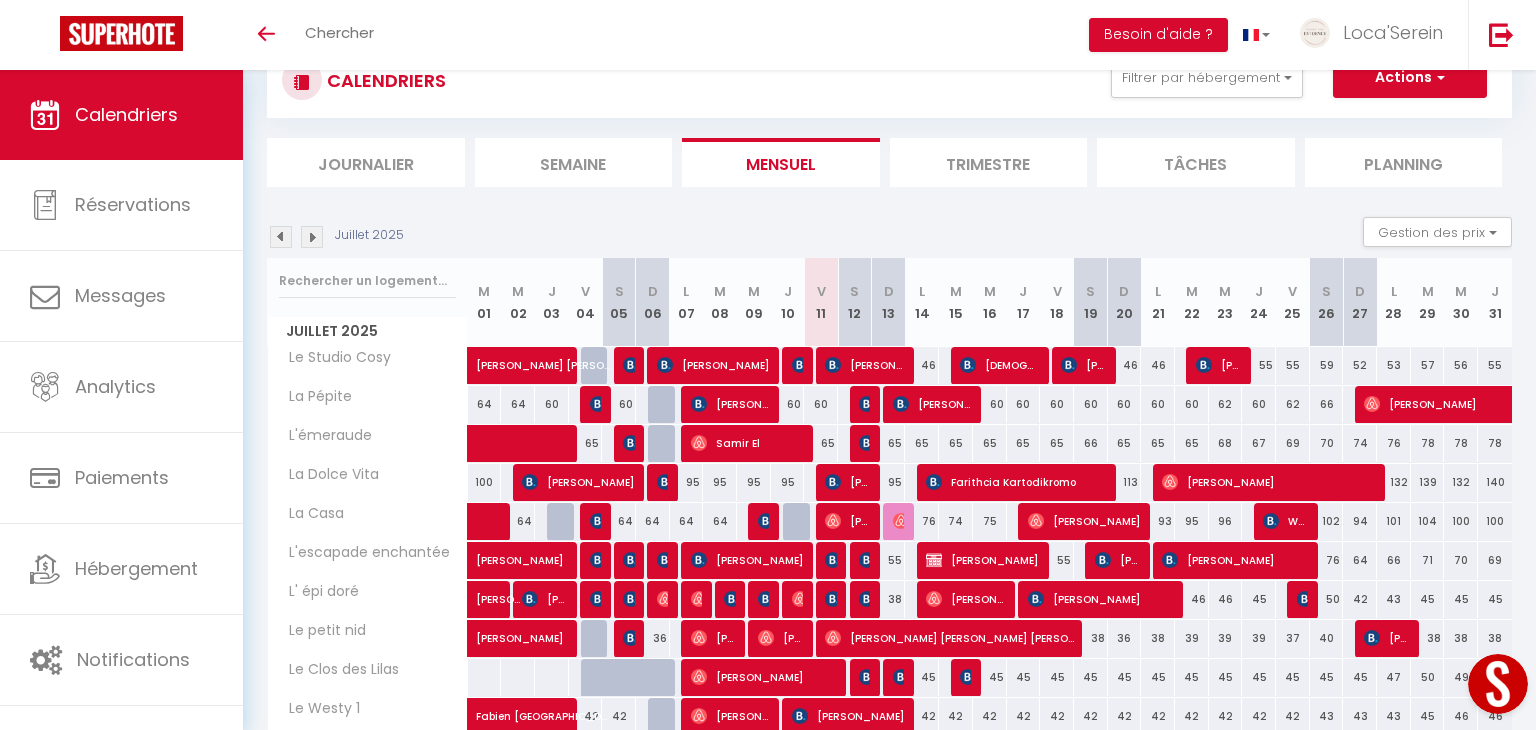 scroll, scrollTop: 195, scrollLeft: 0, axis: vertical 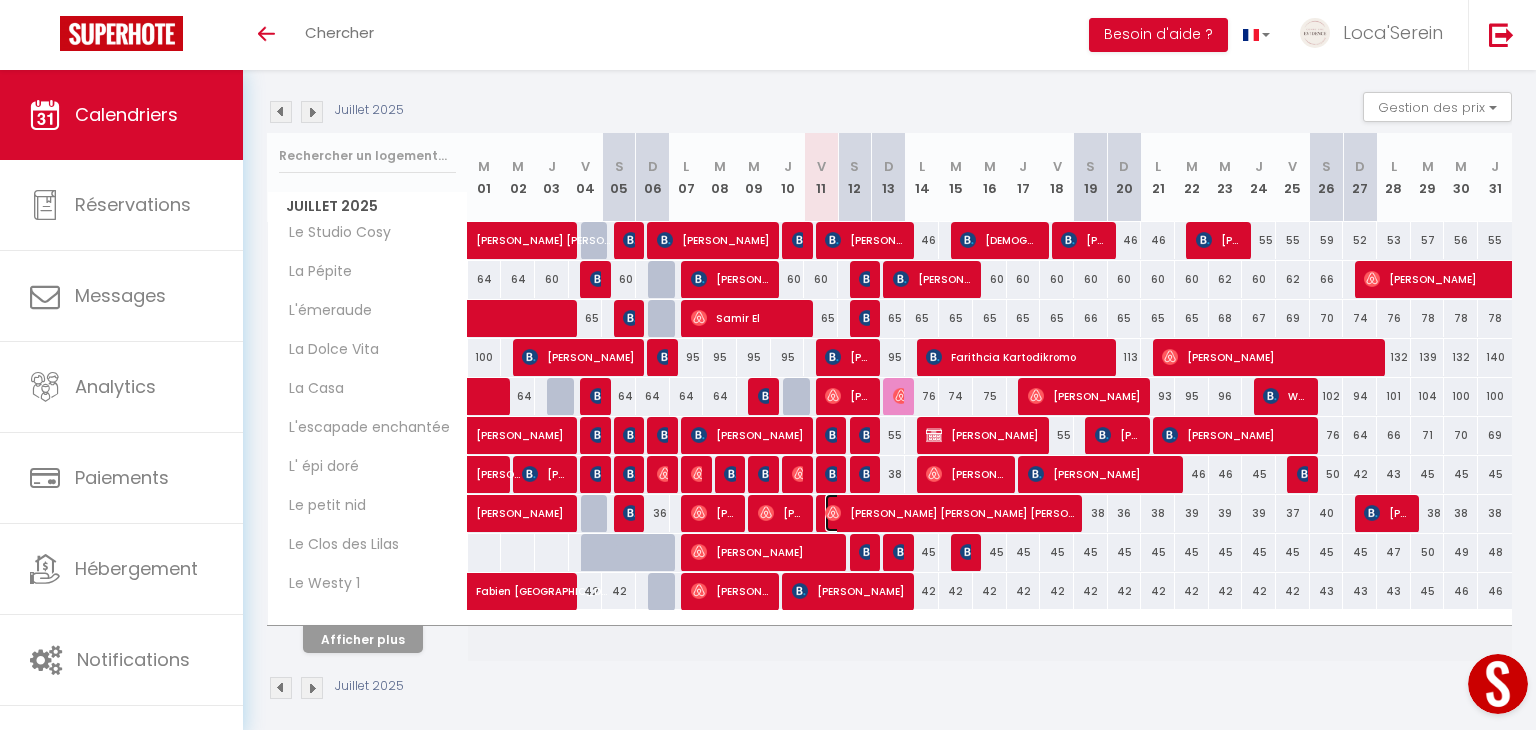 click on "Marcelino Jesus Jesus Nuñez Chavarri" at bounding box center [949, 513] 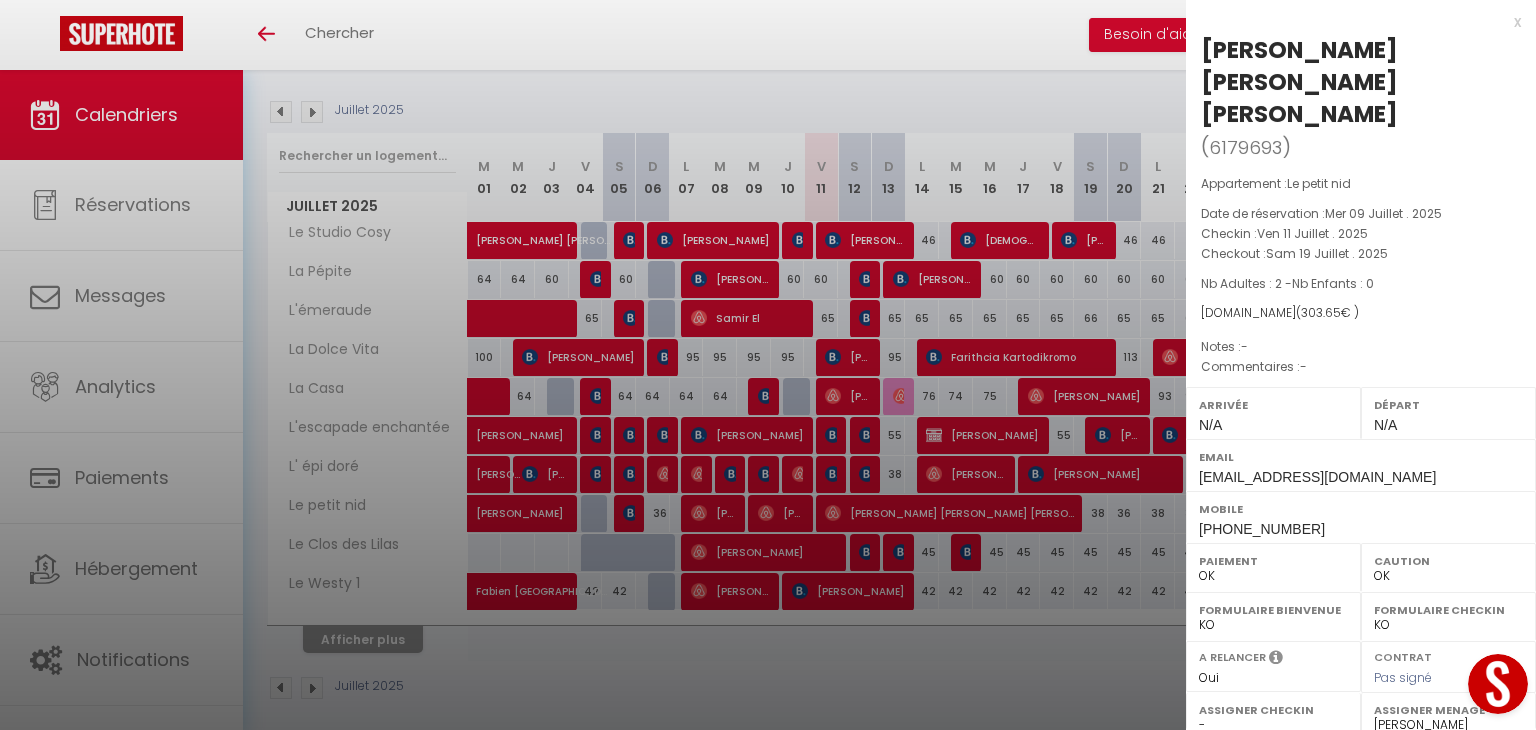 click at bounding box center [768, 365] 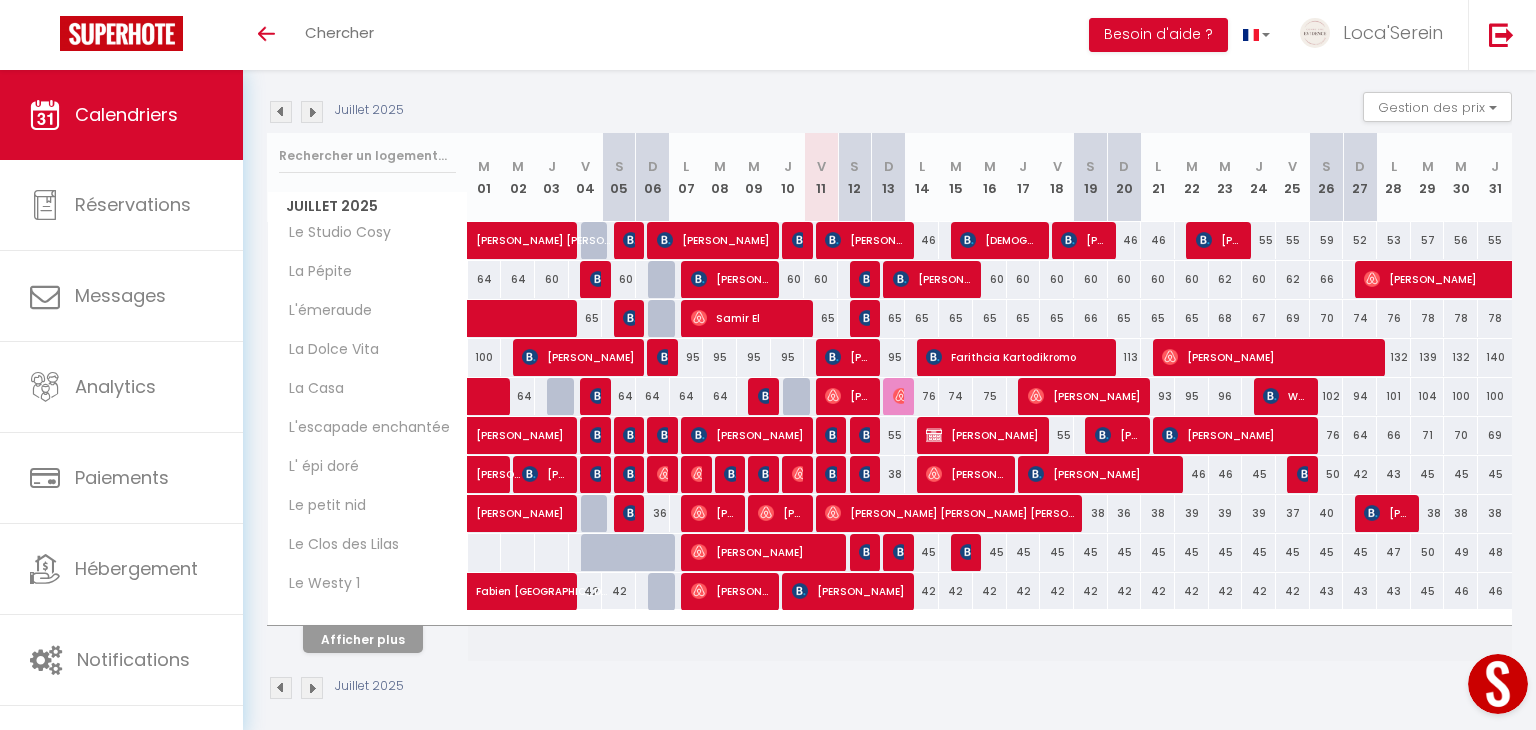 click at bounding box center [281, 112] 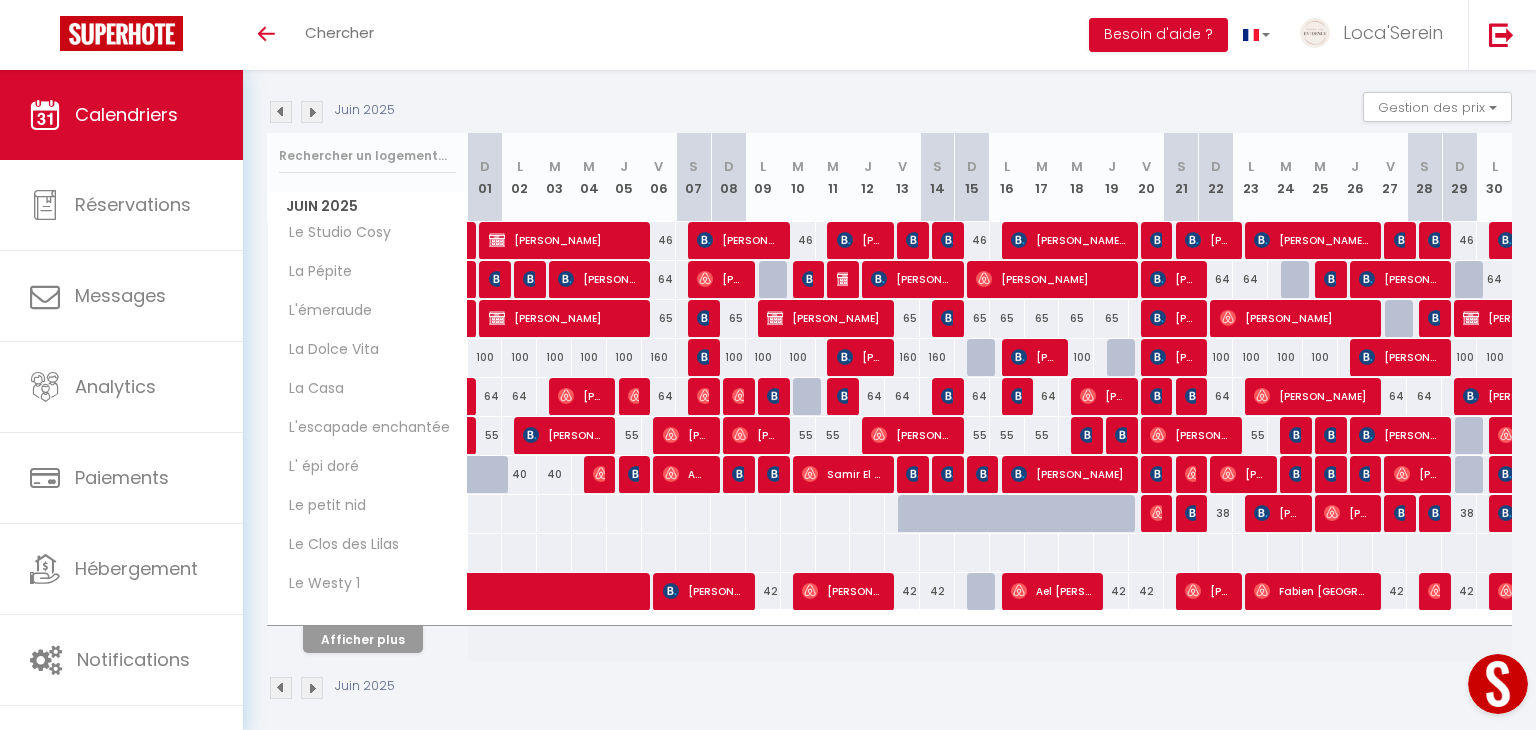 scroll, scrollTop: 206, scrollLeft: 0, axis: vertical 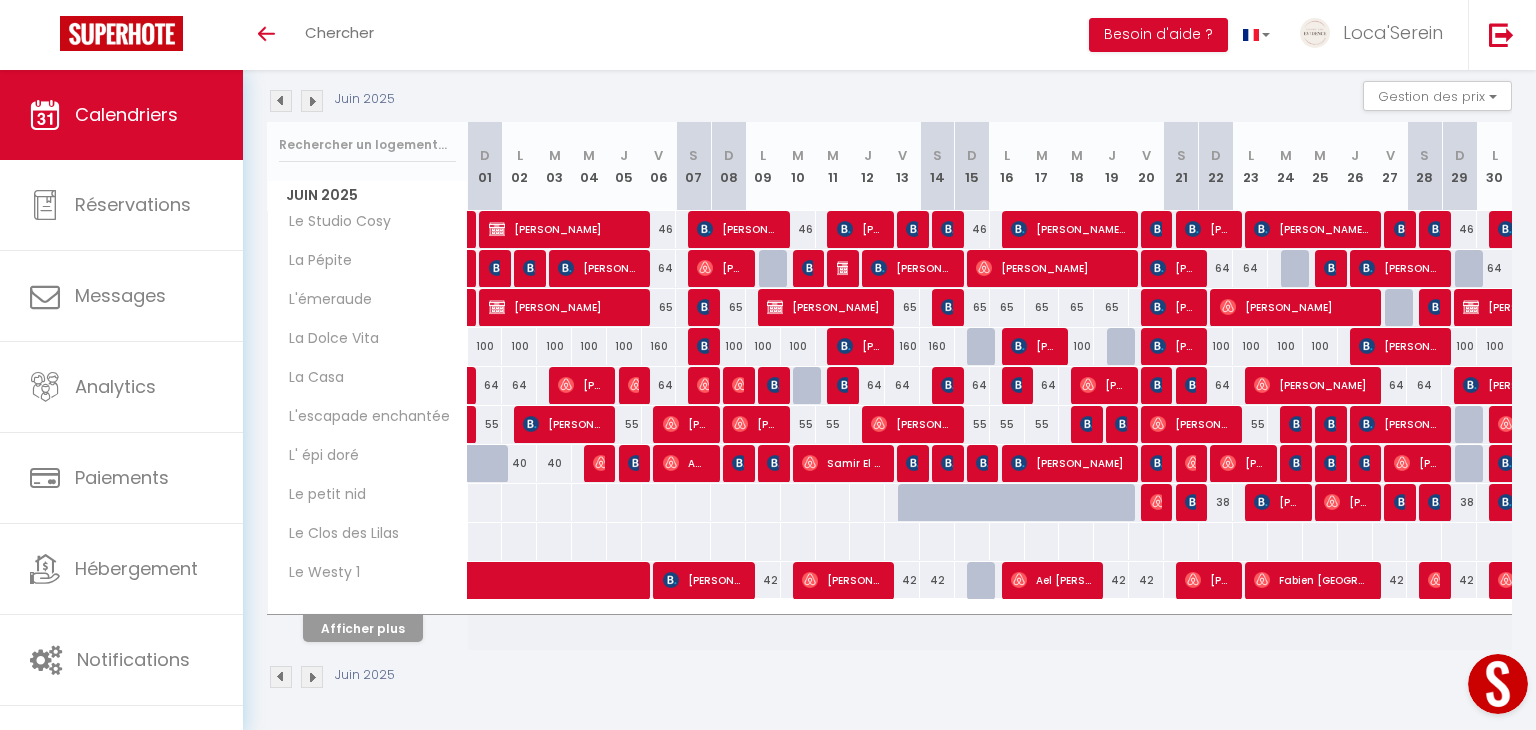 click at bounding box center (312, 101) 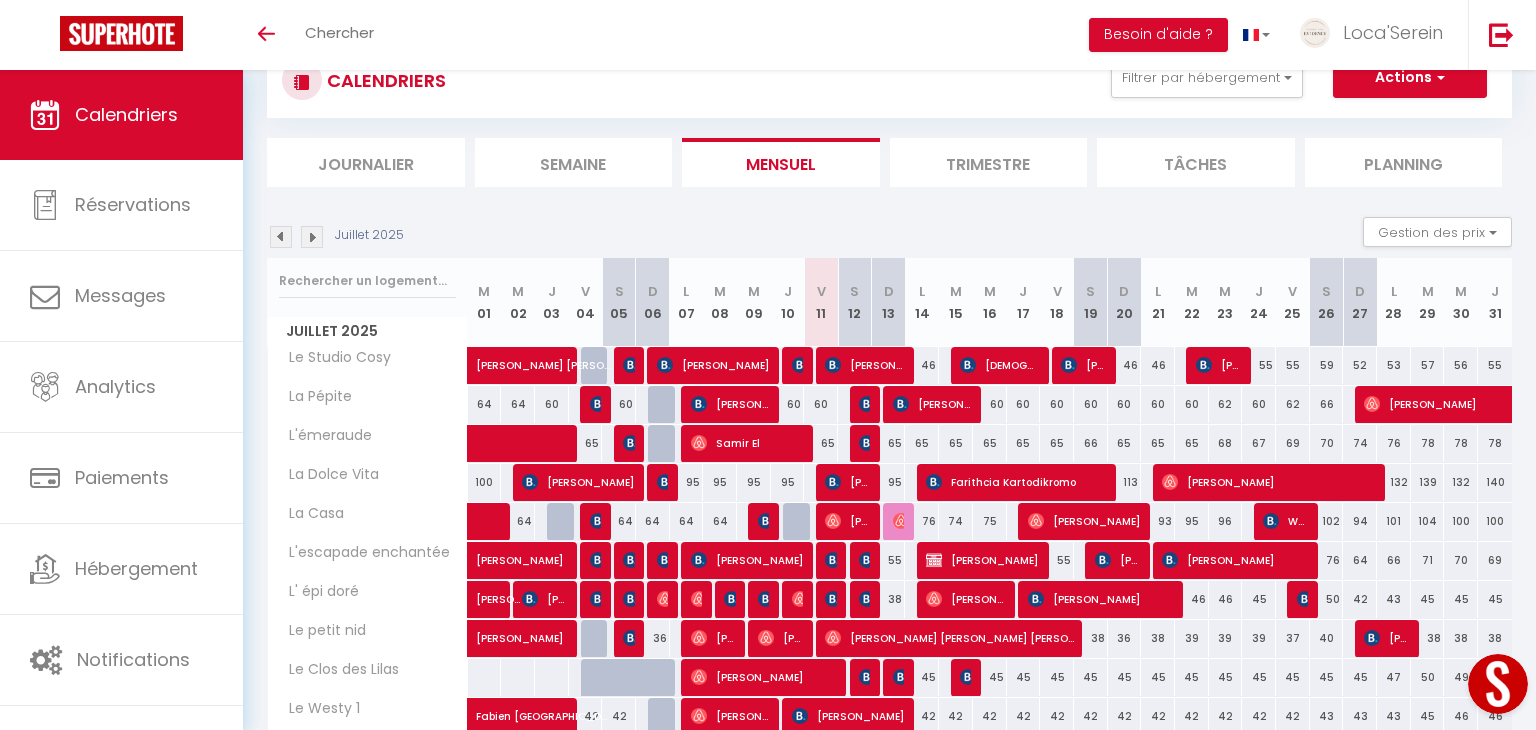 scroll, scrollTop: 206, scrollLeft: 0, axis: vertical 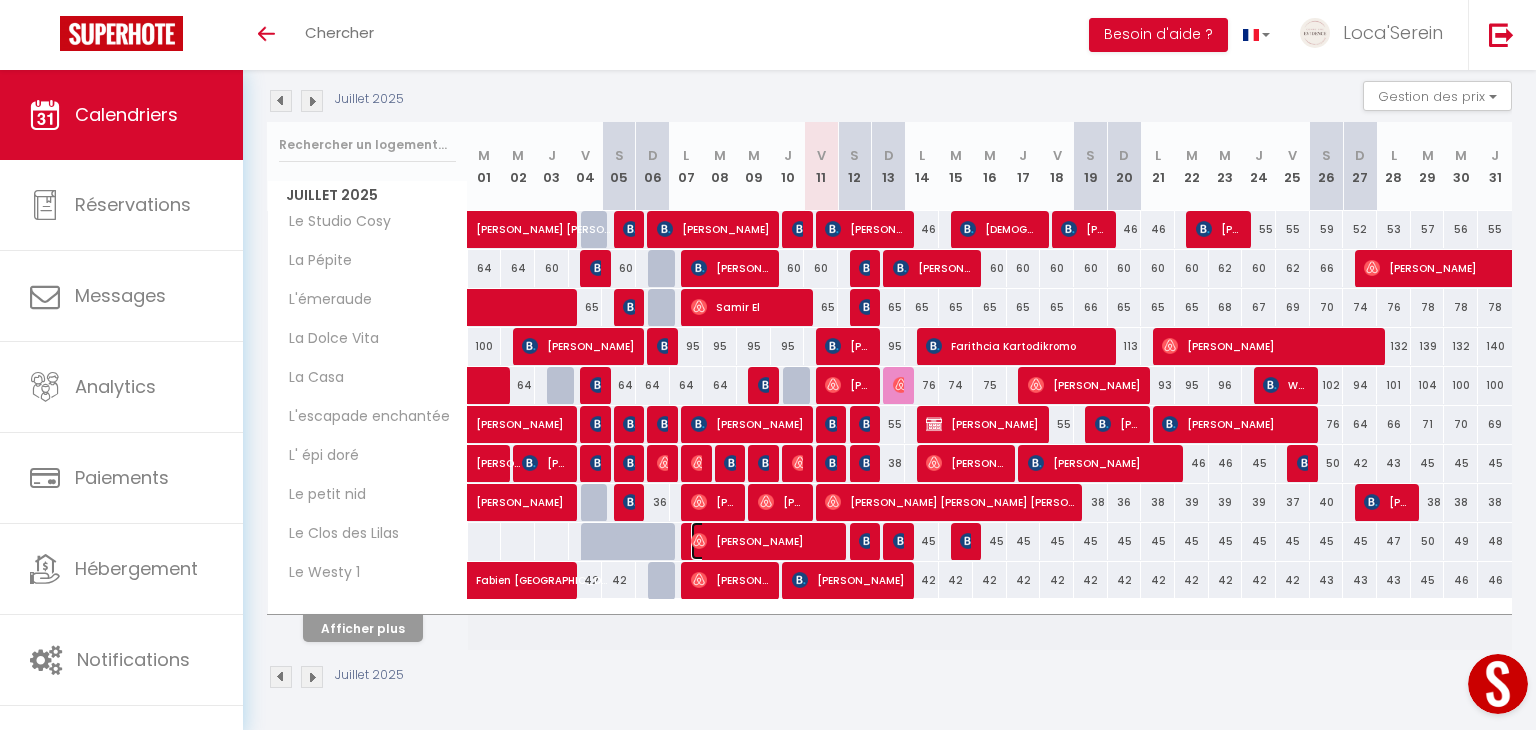 click at bounding box center [699, 541] 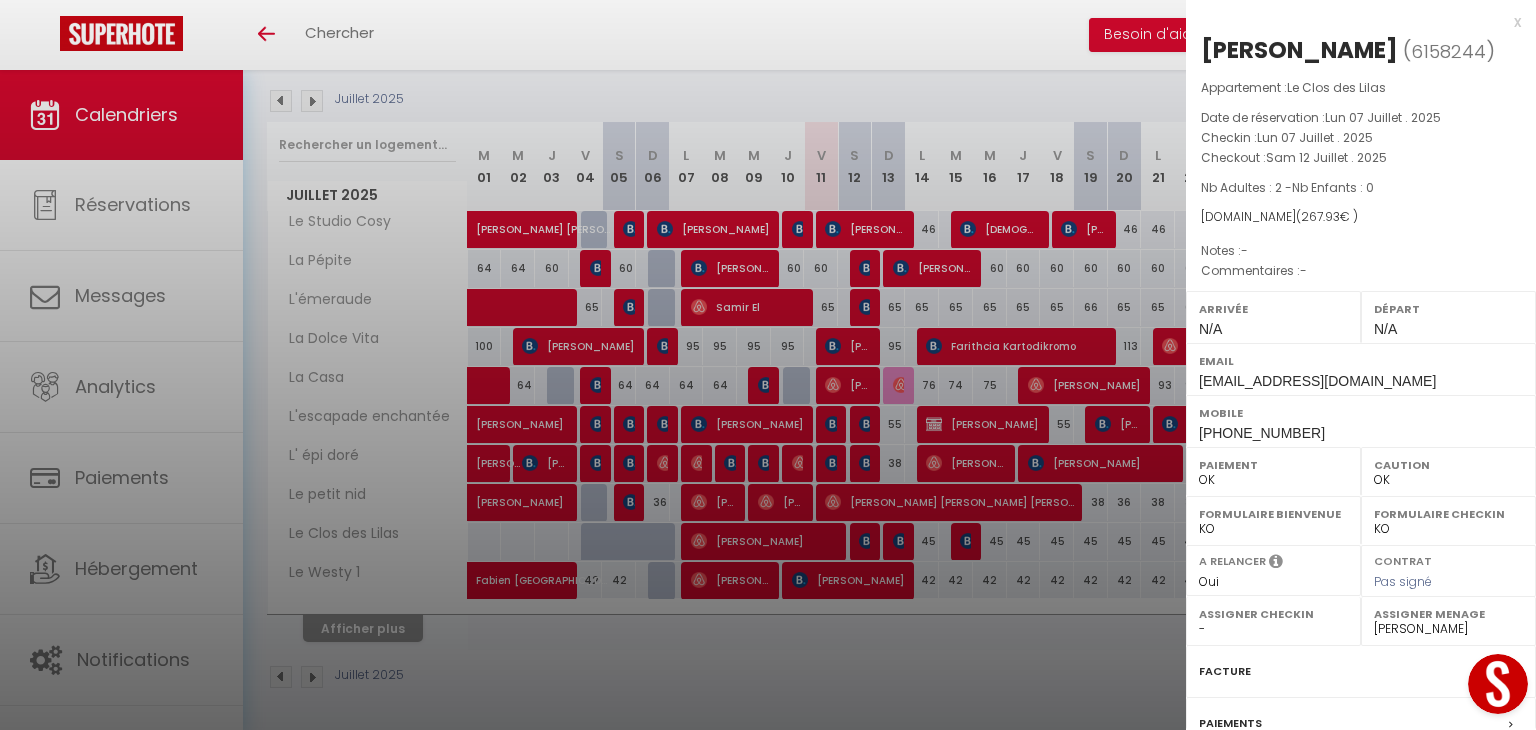 click at bounding box center [768, 365] 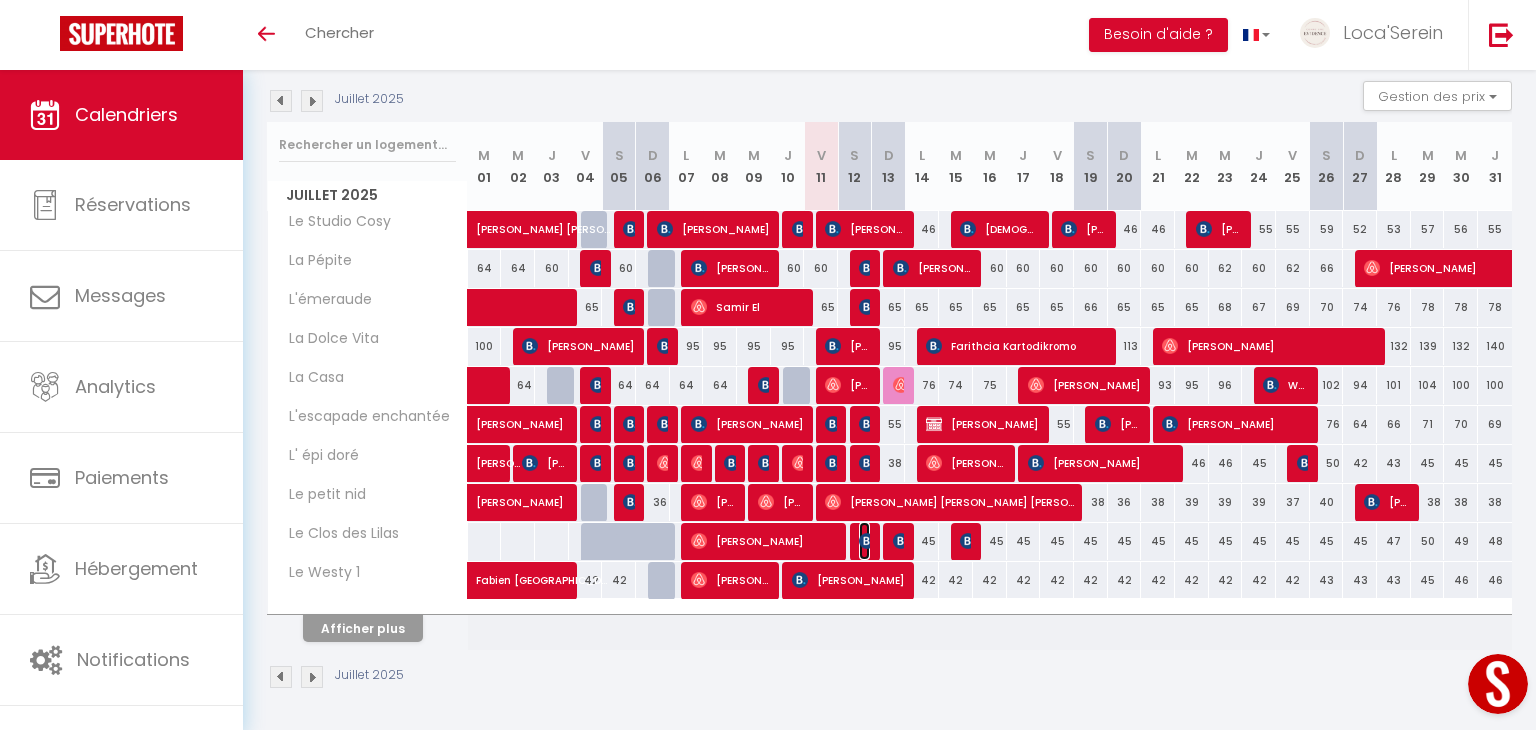 click at bounding box center (867, 541) 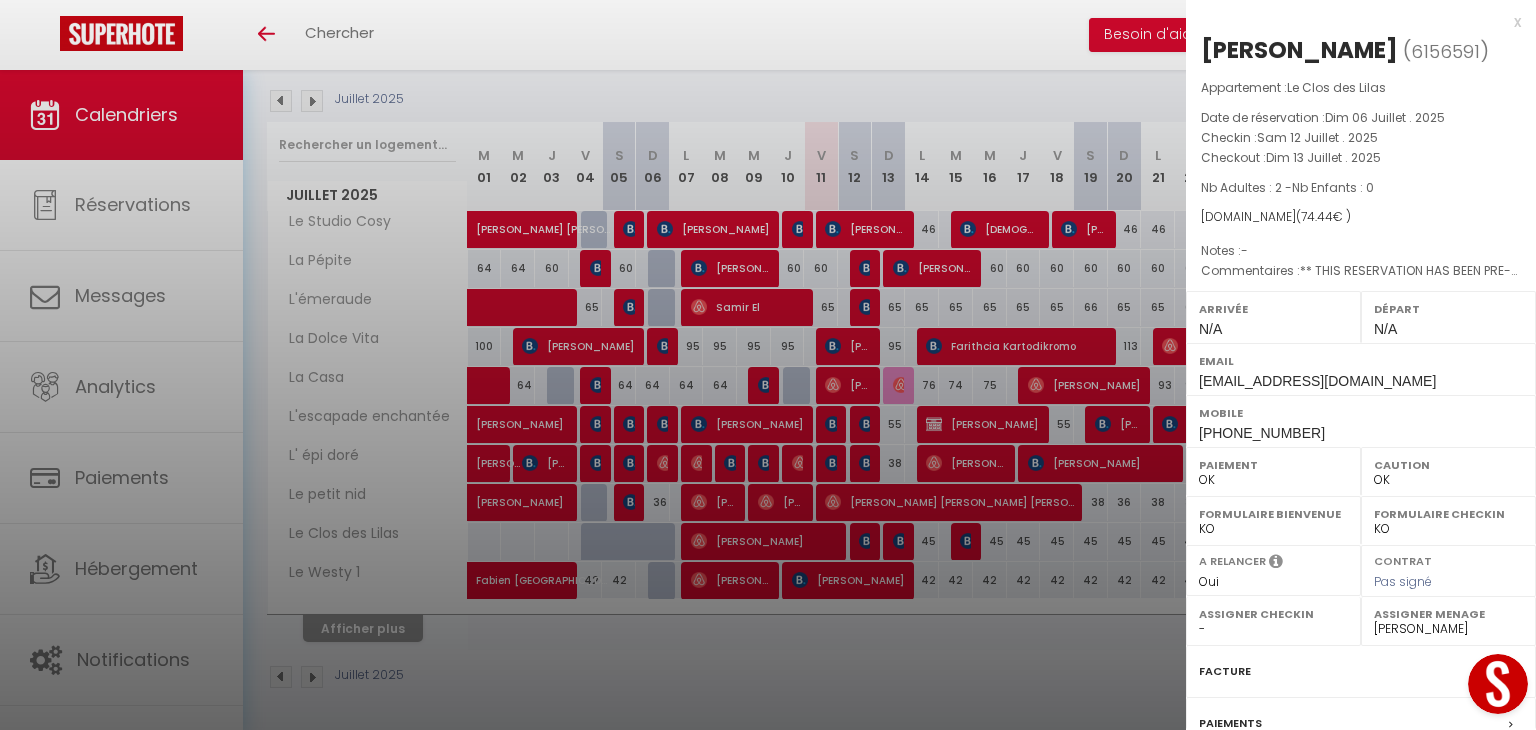 click at bounding box center (768, 365) 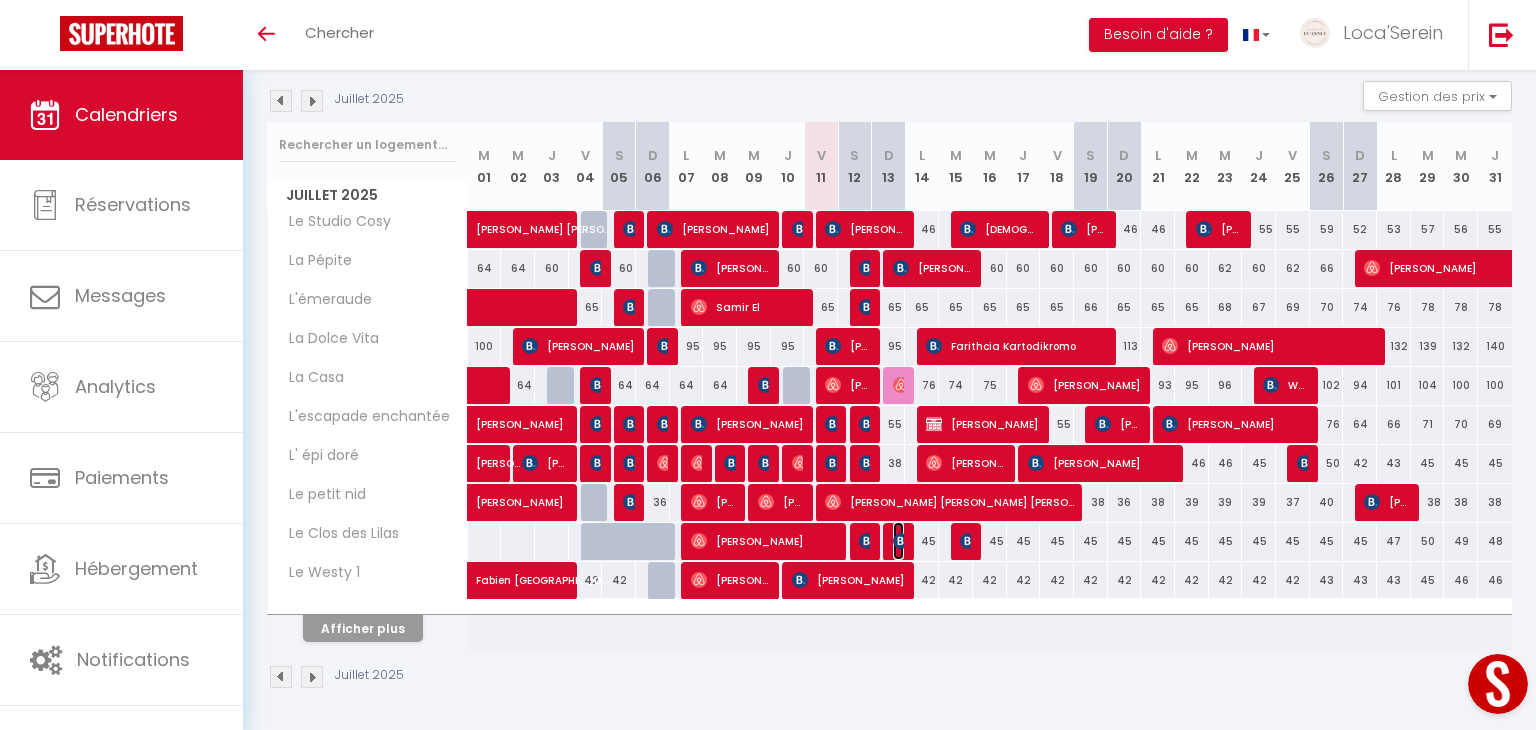 click at bounding box center [901, 541] 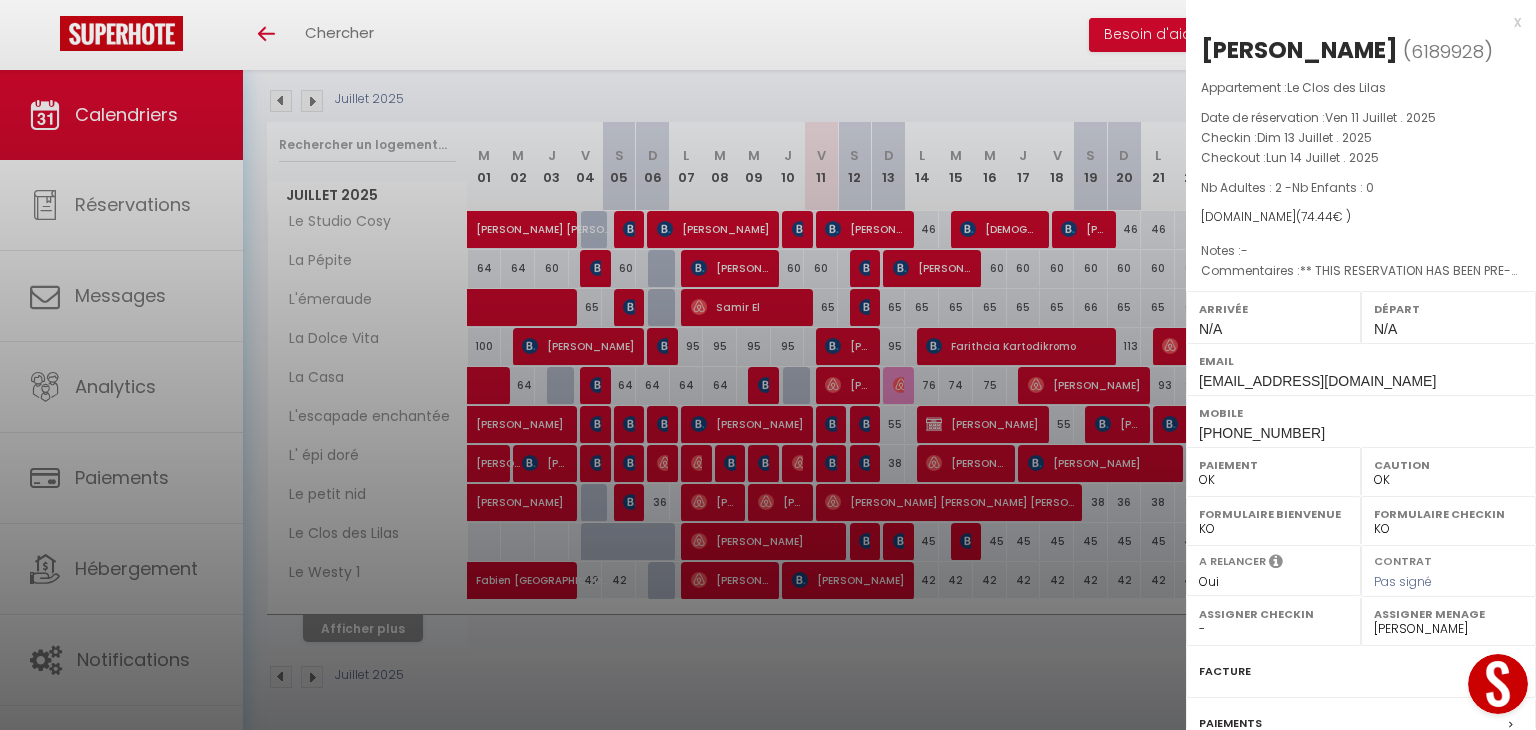 click at bounding box center [768, 365] 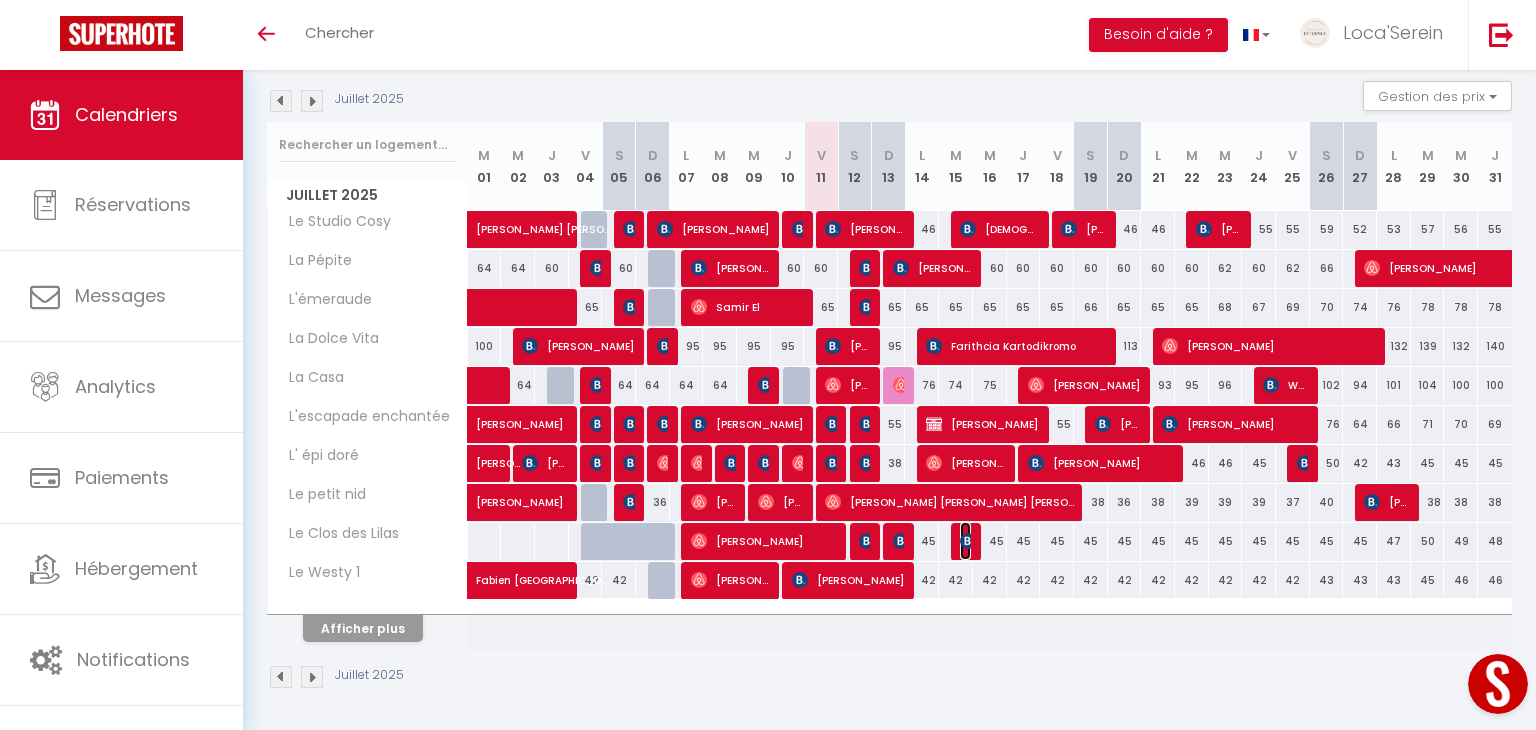click at bounding box center (968, 541) 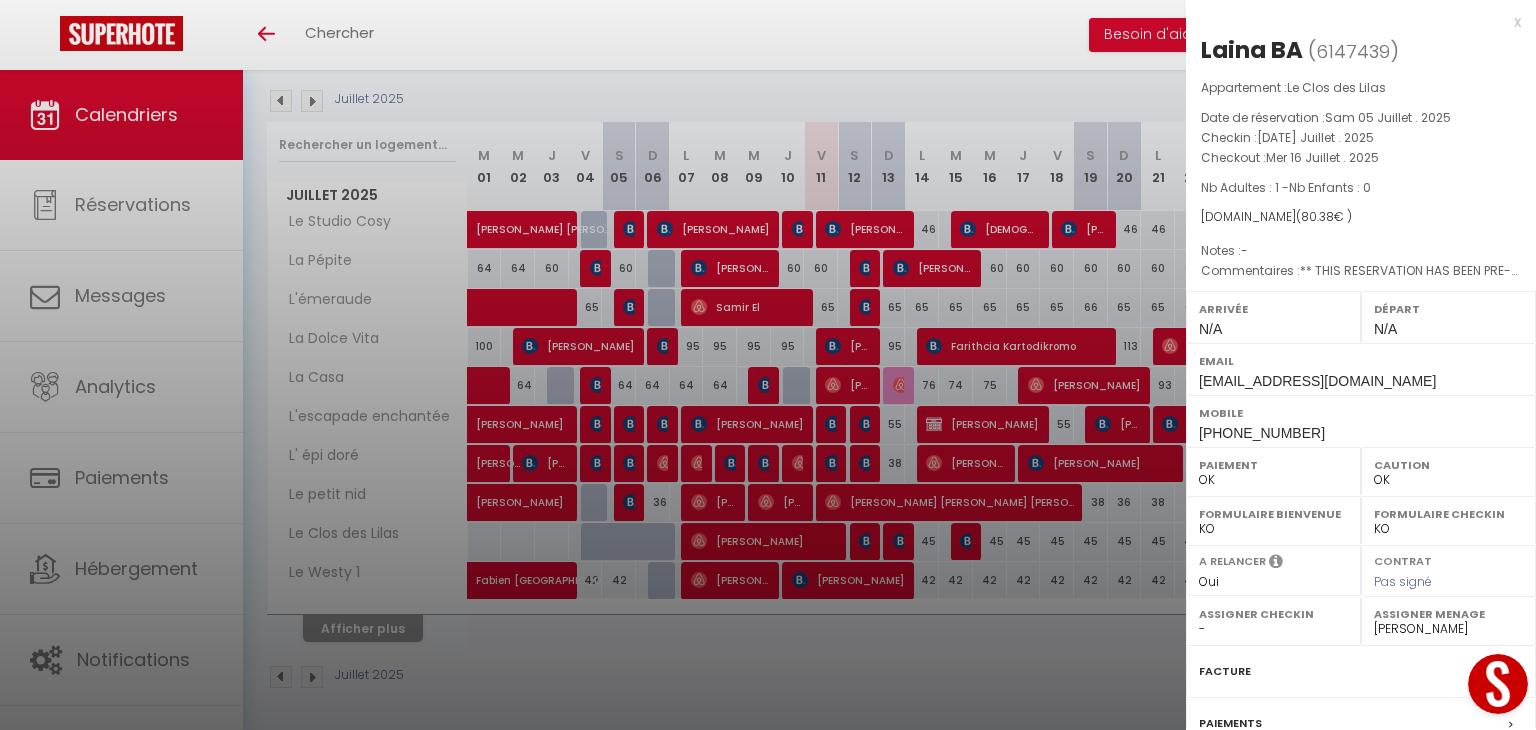 click at bounding box center (768, 365) 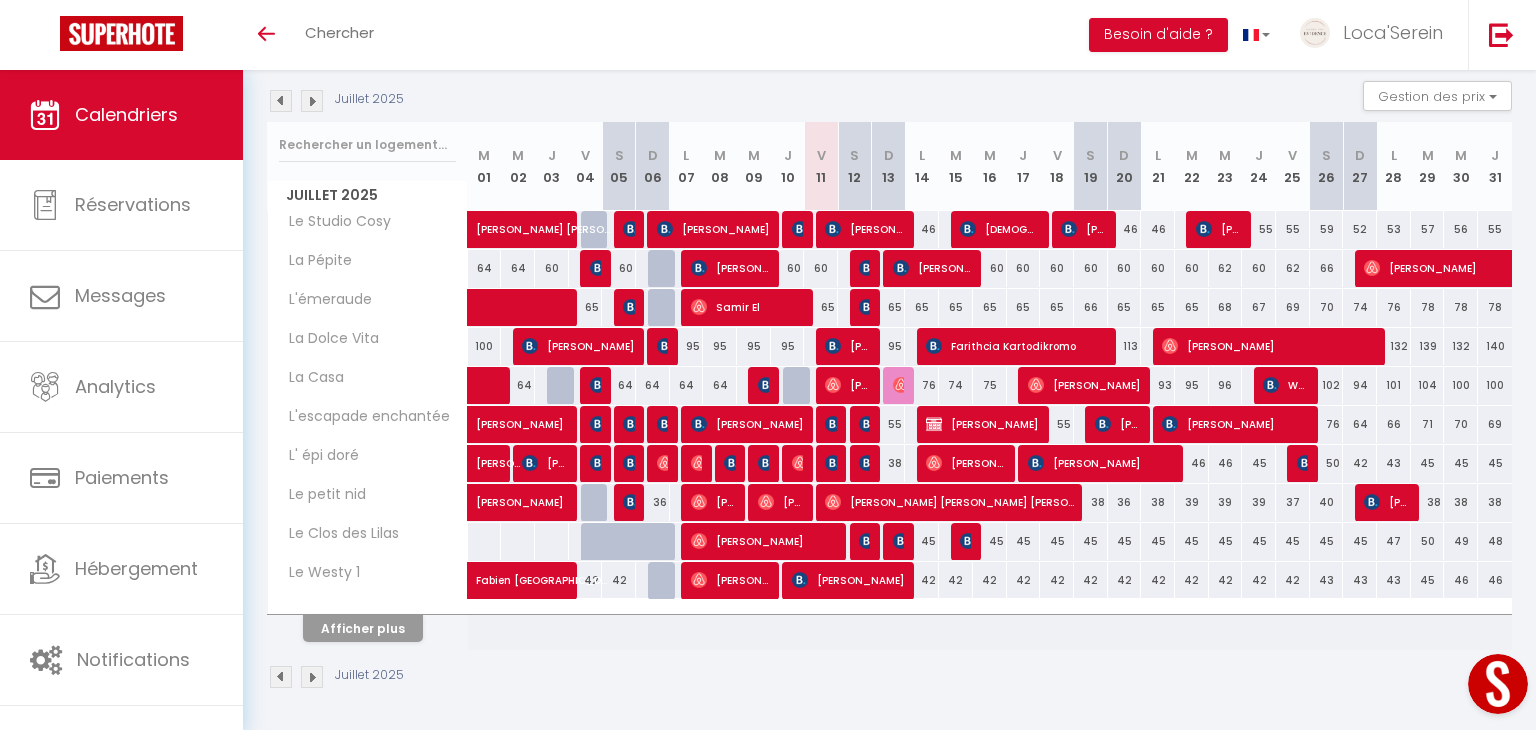 click at bounding box center [863, 542] 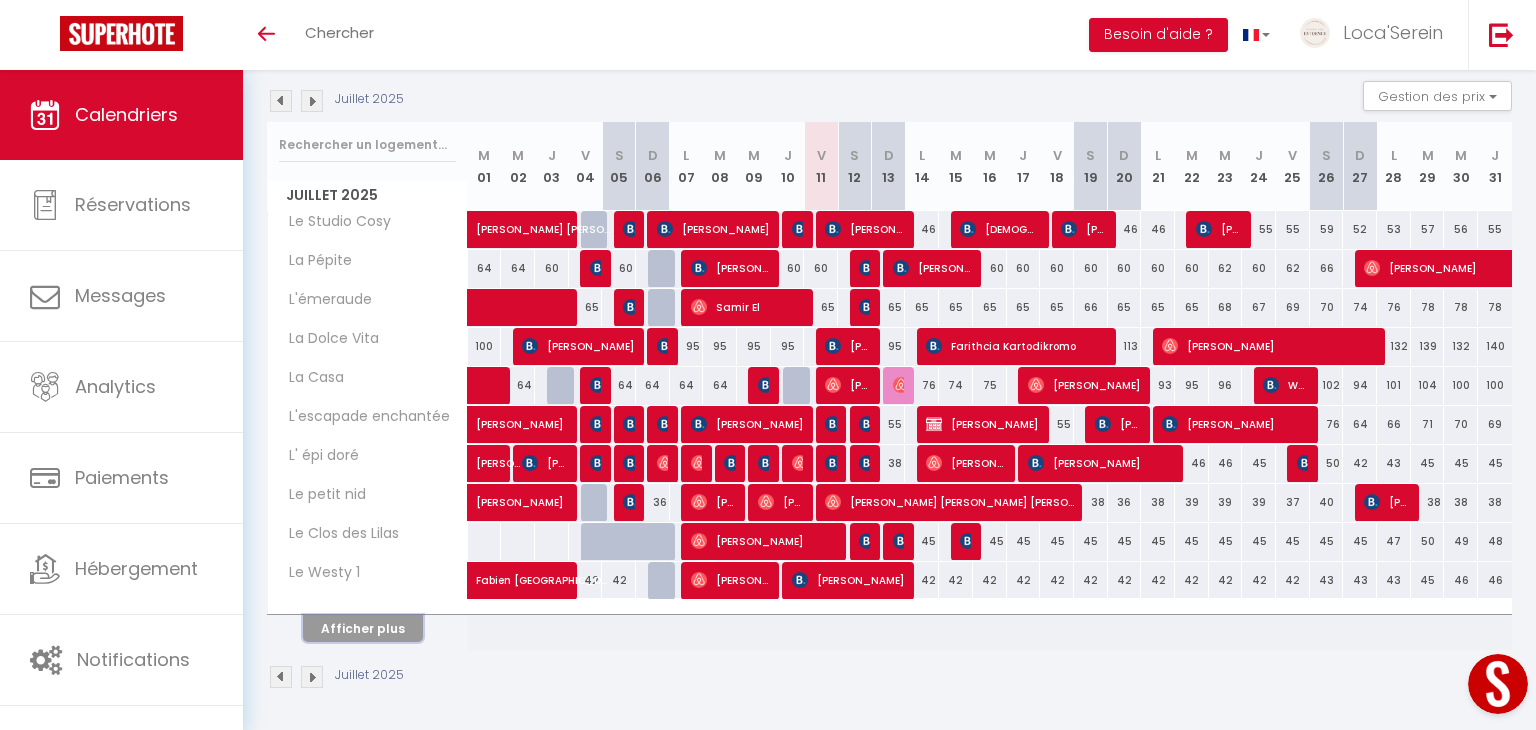 click on "Afficher plus" at bounding box center (363, 628) 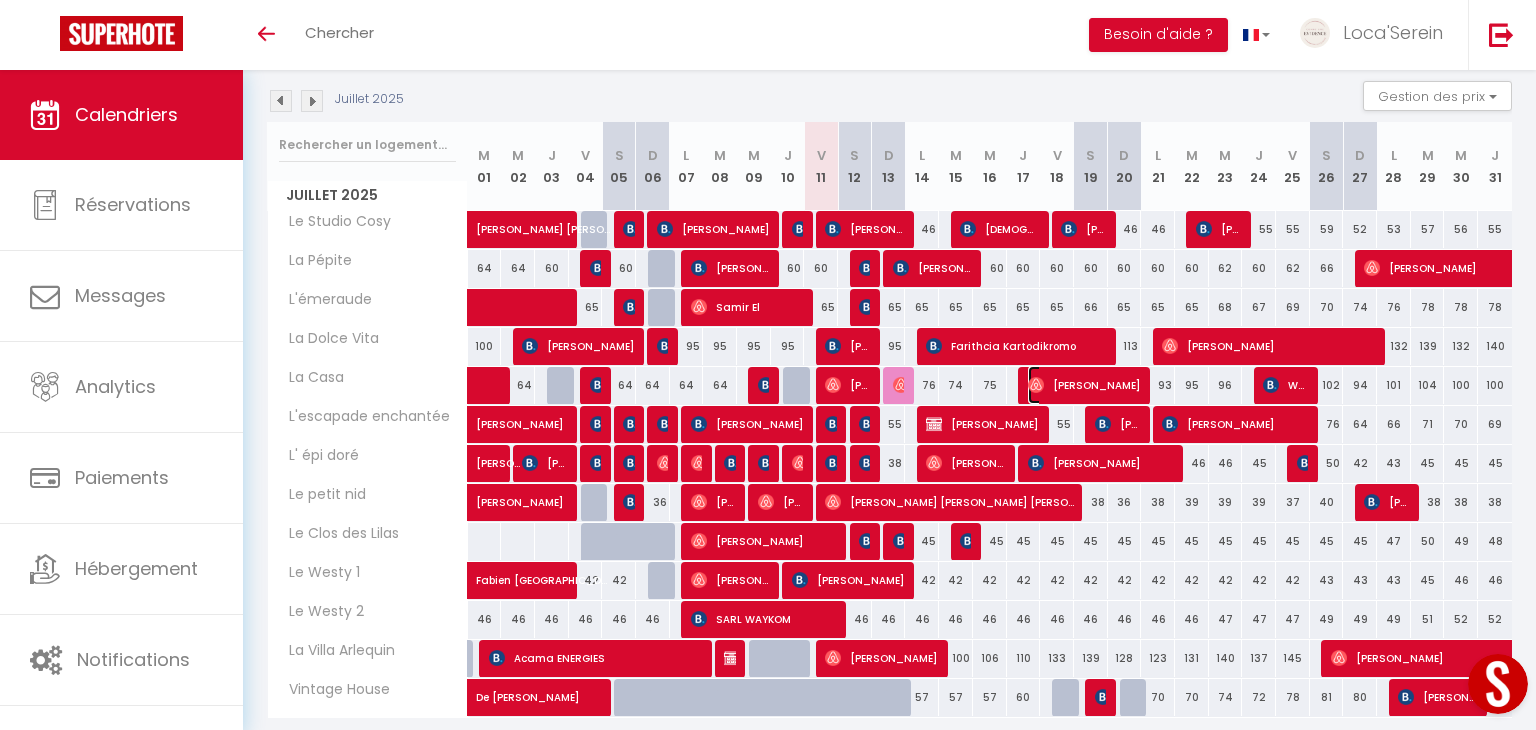 click on "Liana Butchard" at bounding box center [1084, 385] 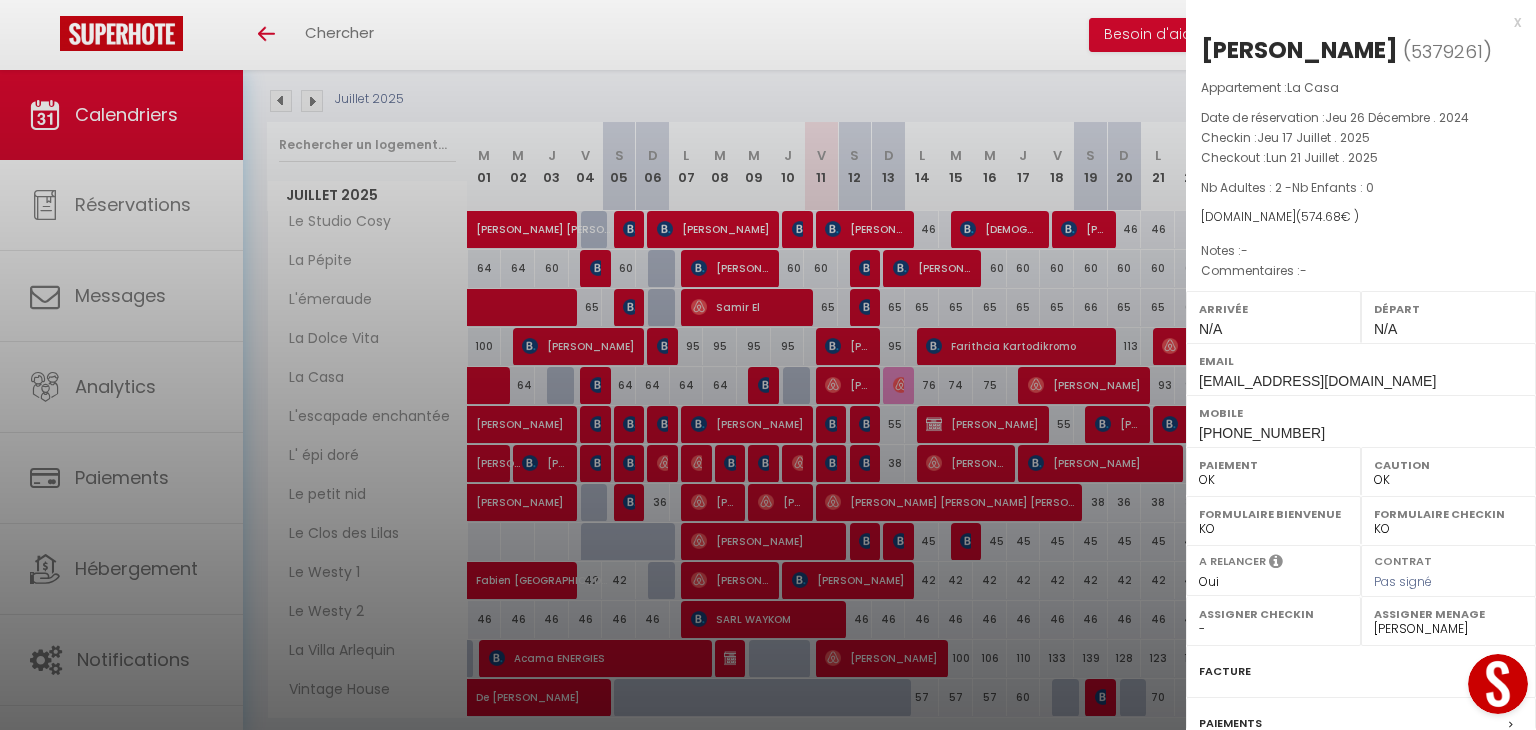 click at bounding box center [768, 365] 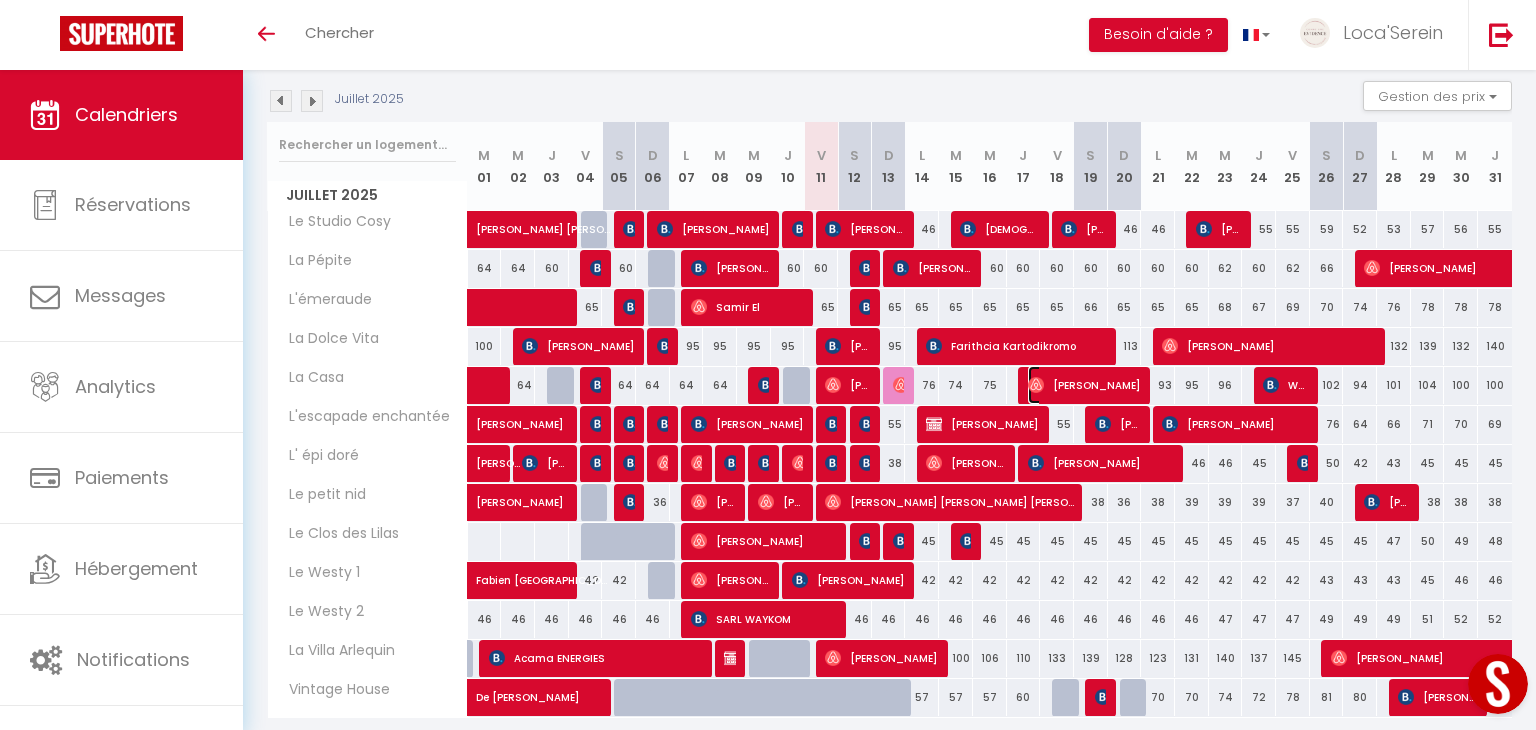 click on "Liana Butchard" at bounding box center (1084, 385) 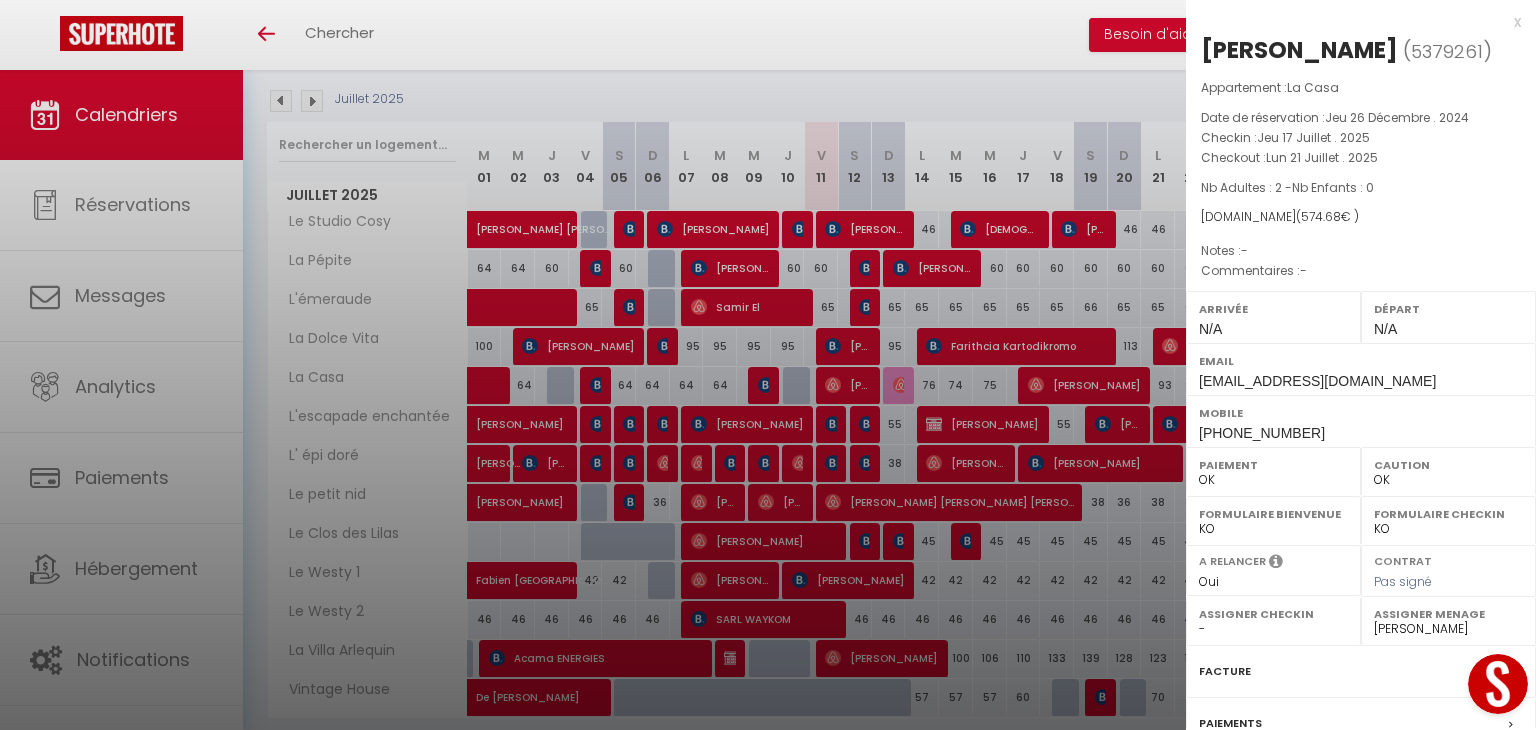 click at bounding box center (768, 365) 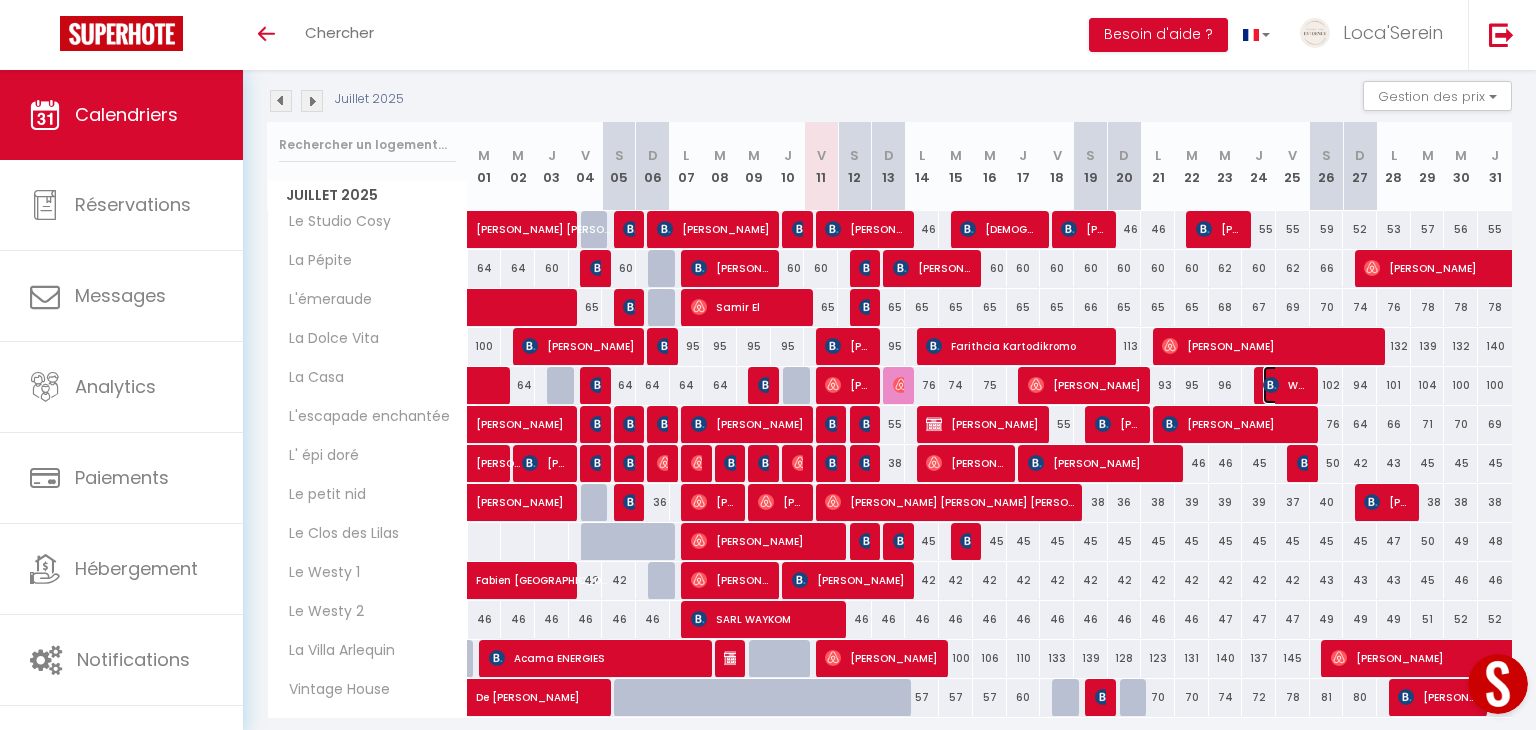 click on "Wolfs Don" at bounding box center [1285, 385] 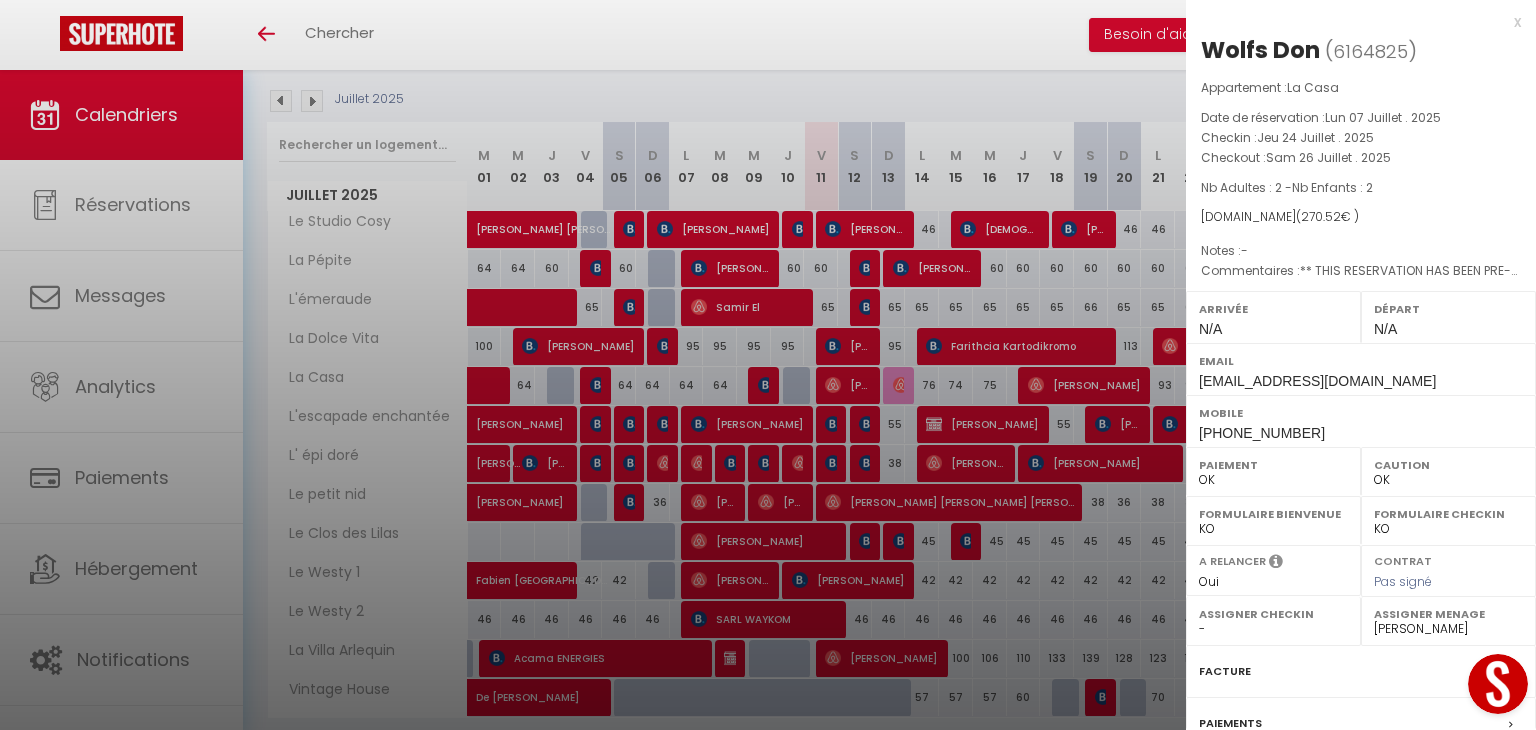 click at bounding box center (768, 365) 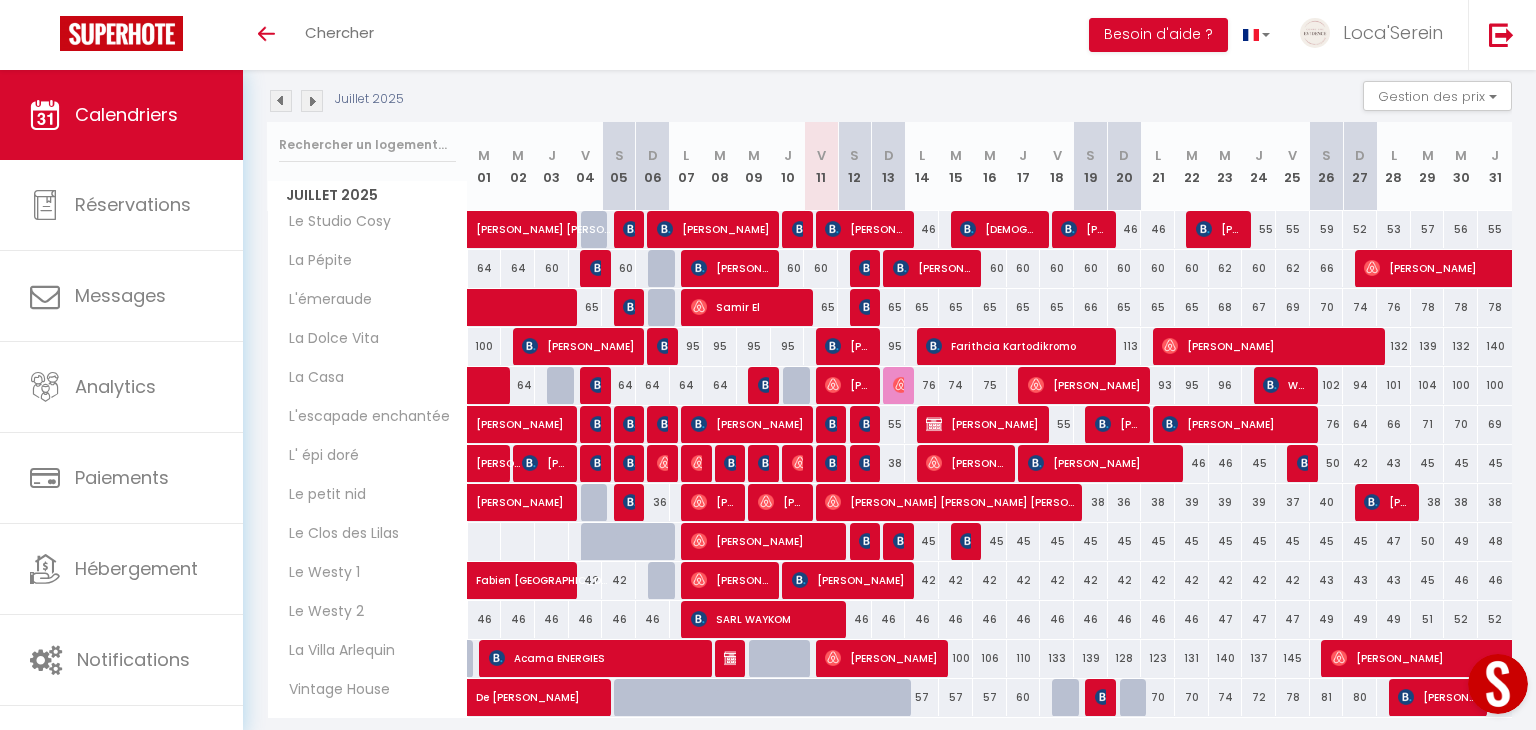 click at bounding box center [900, 386] 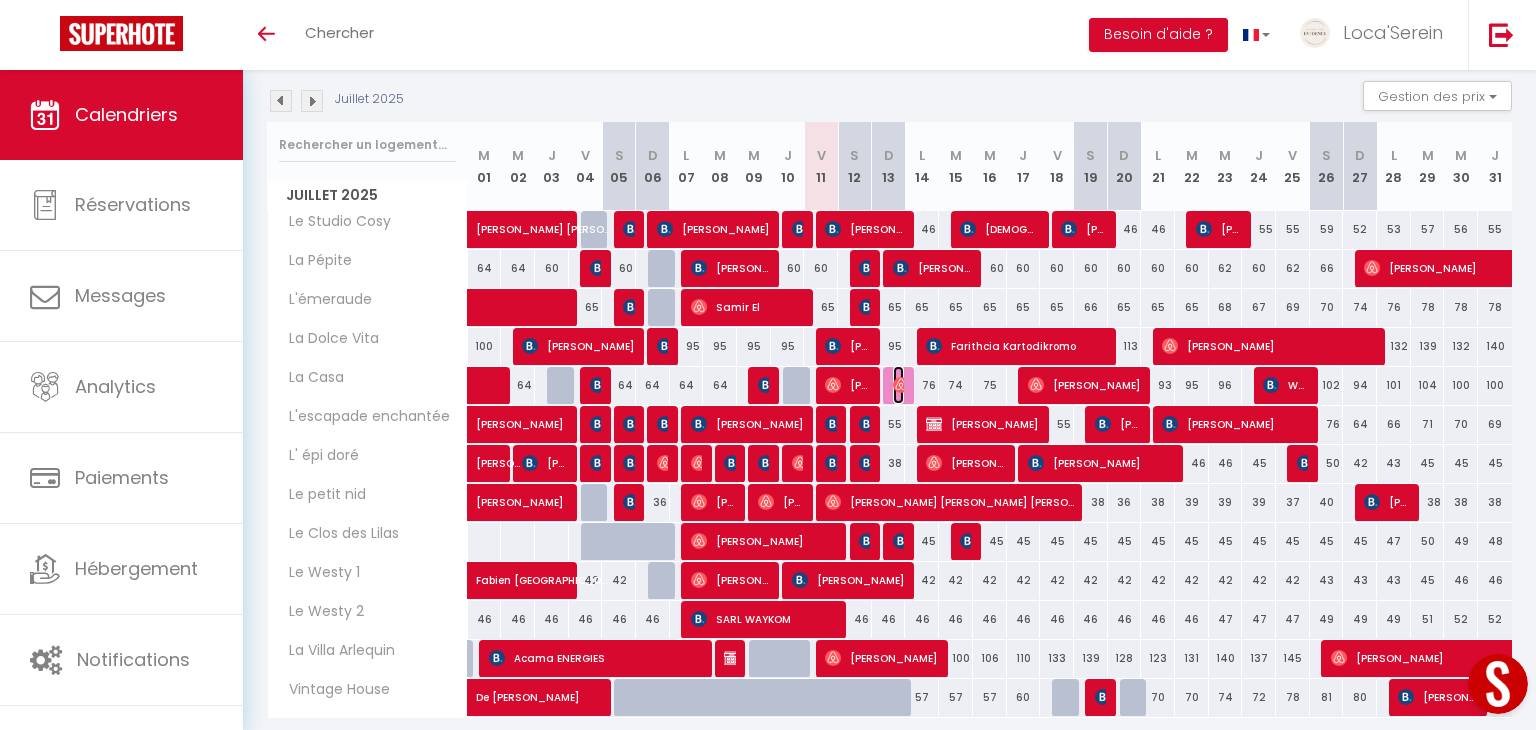 click on "Chloé Bonamour" at bounding box center [898, 385] 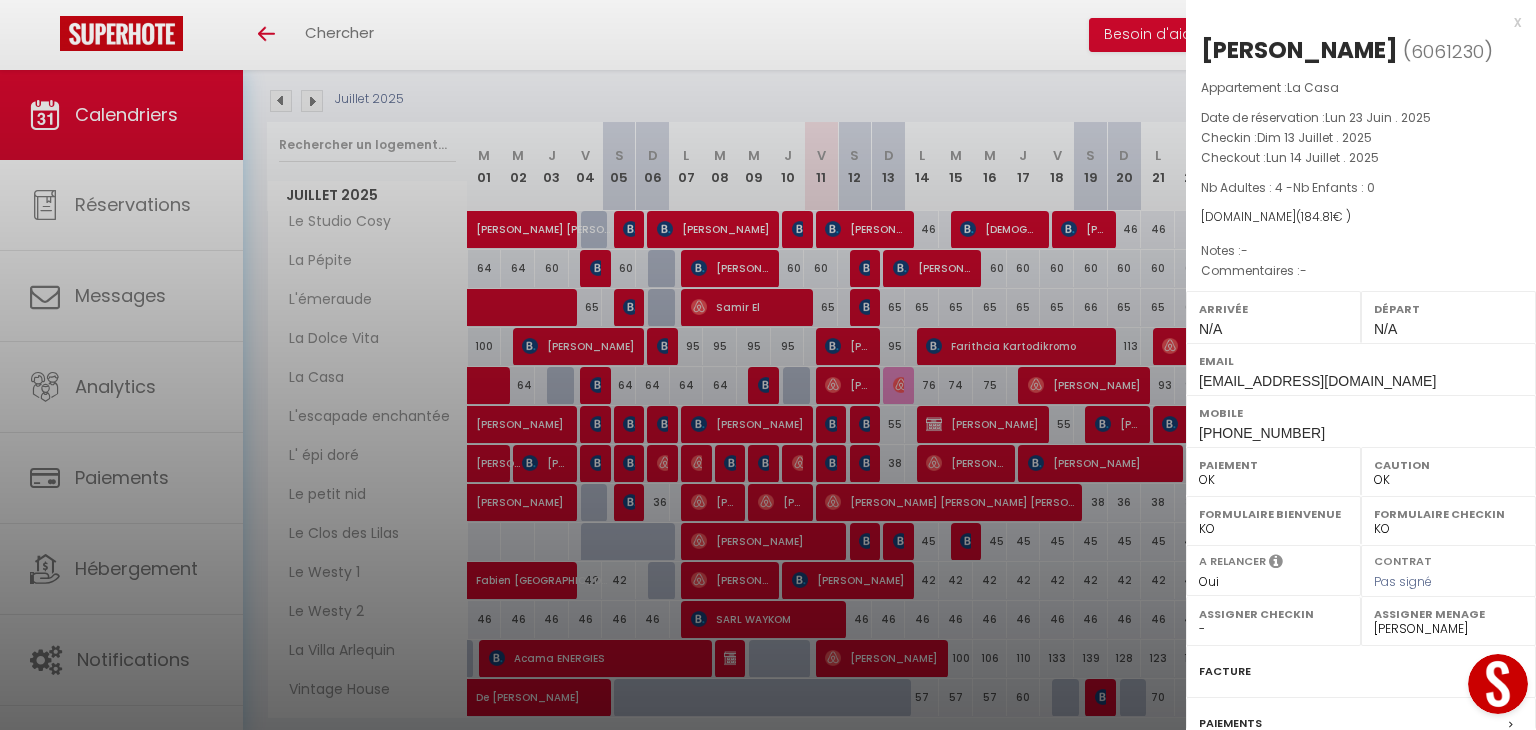 click at bounding box center (768, 365) 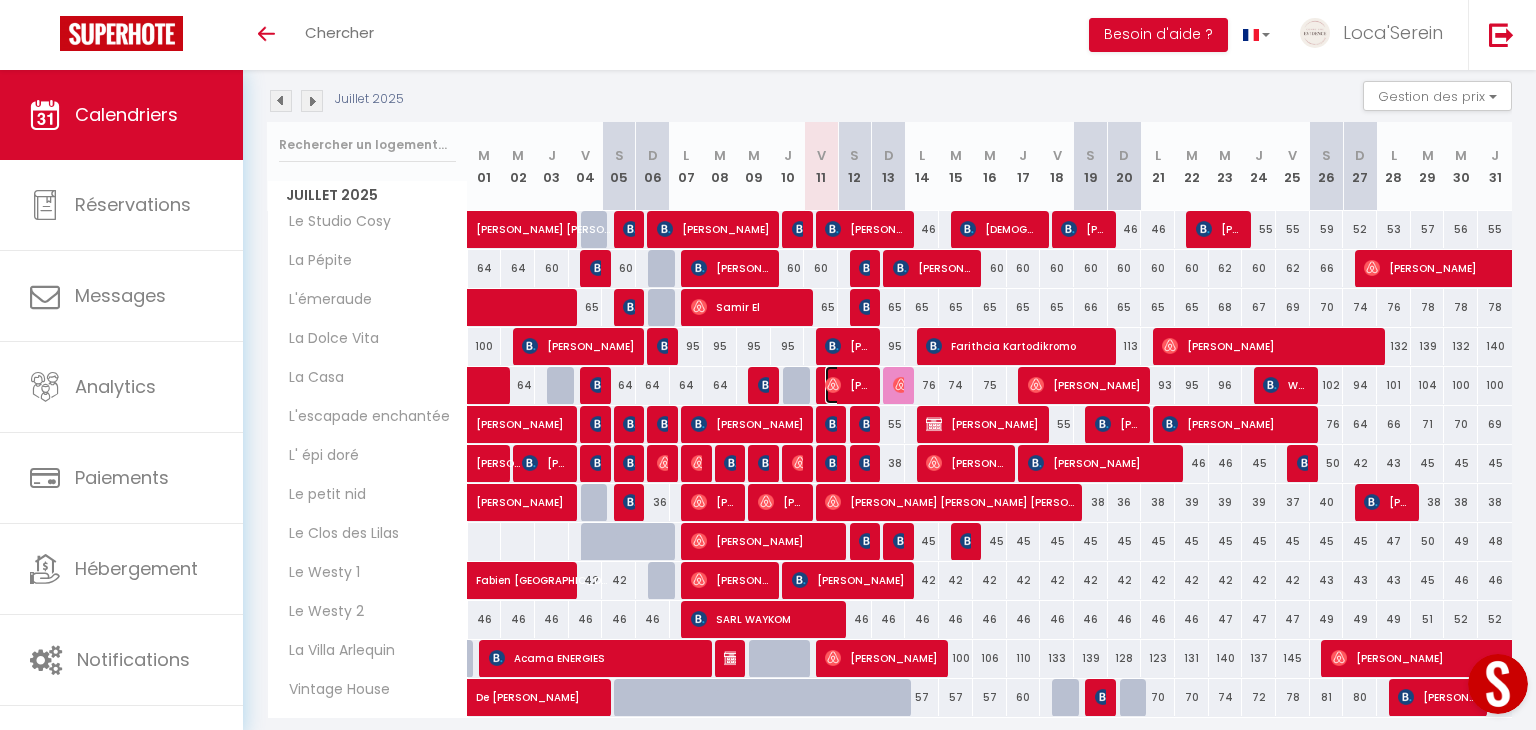 click on "Melanie Gros" at bounding box center [847, 385] 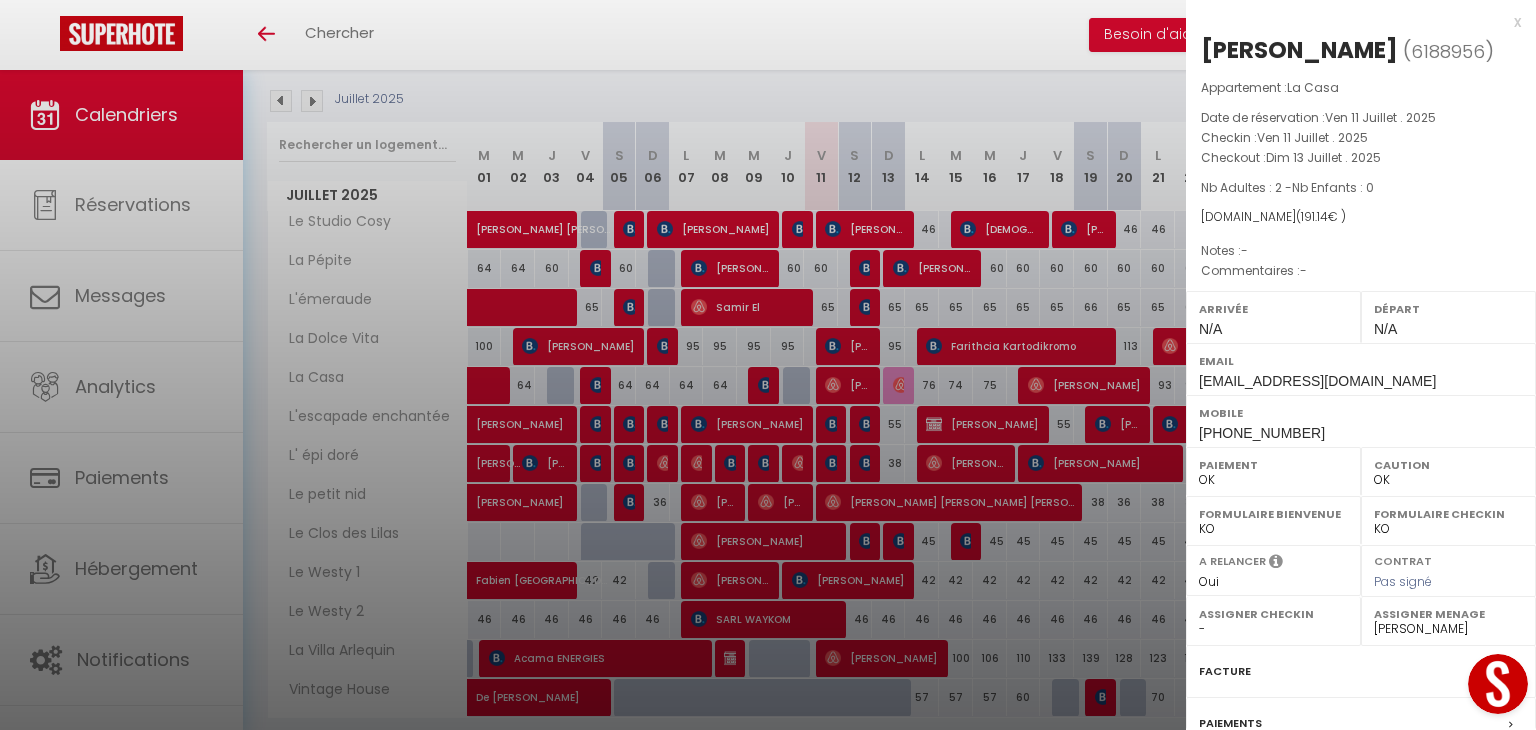 click at bounding box center (768, 365) 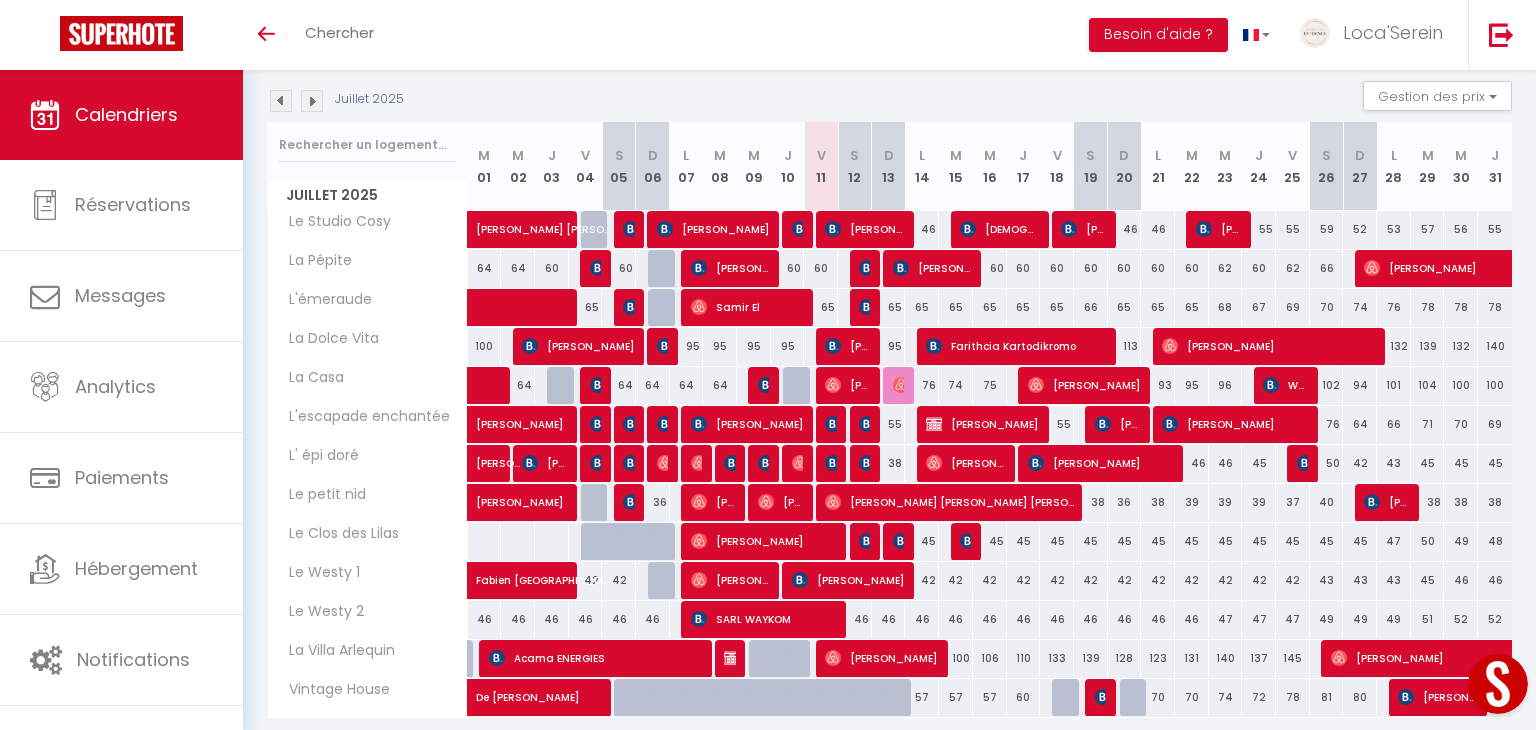 click at bounding box center (762, 386) 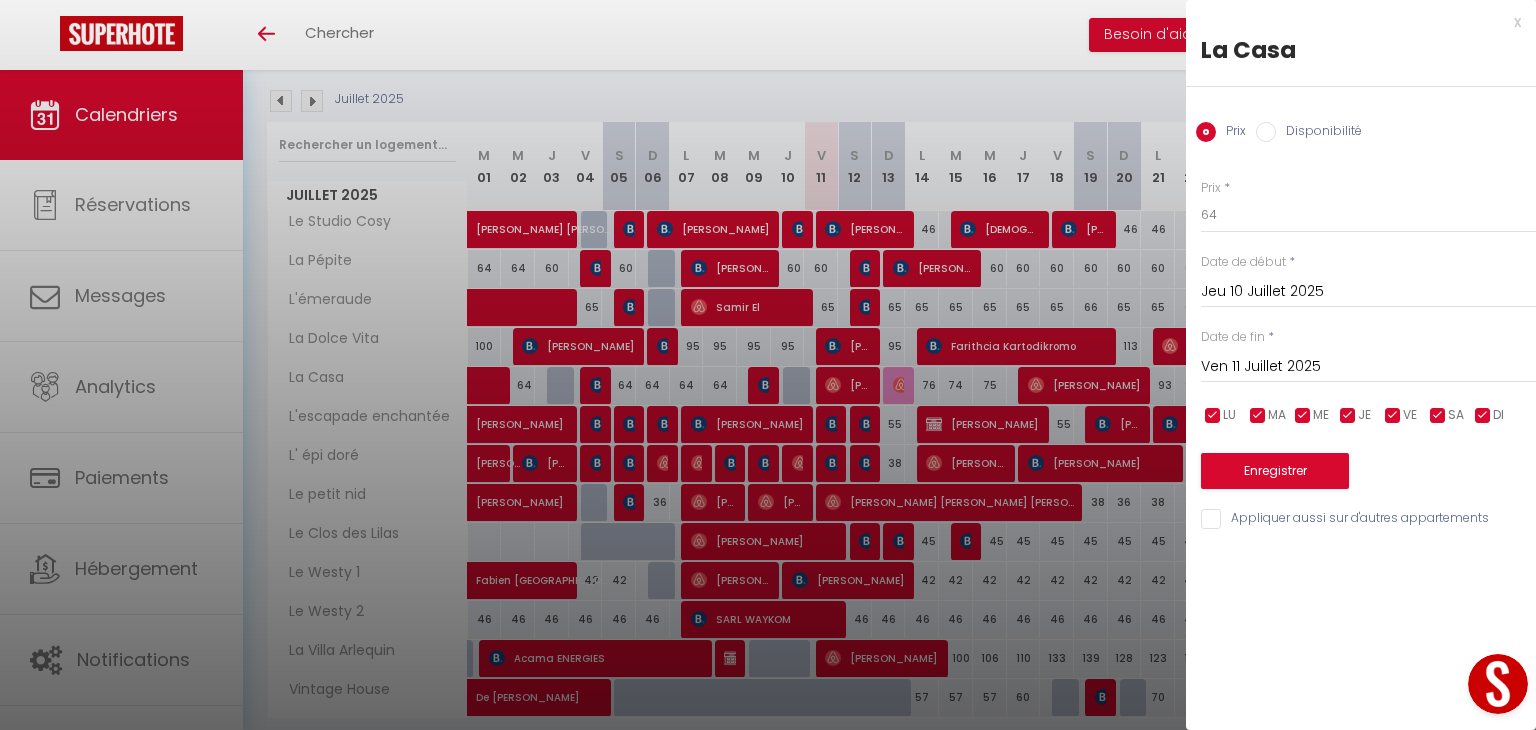 click at bounding box center [768, 365] 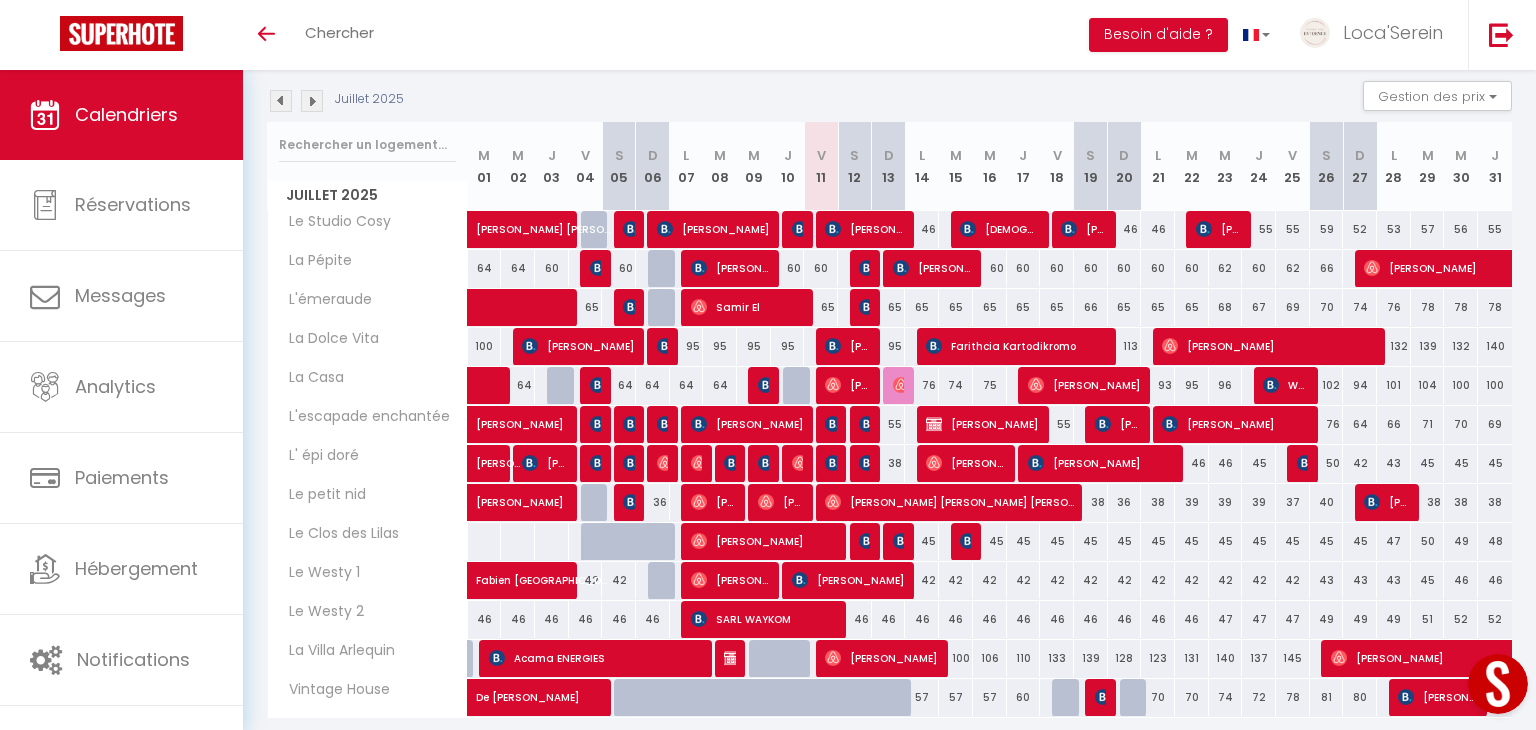 click at bounding box center (765, 386) 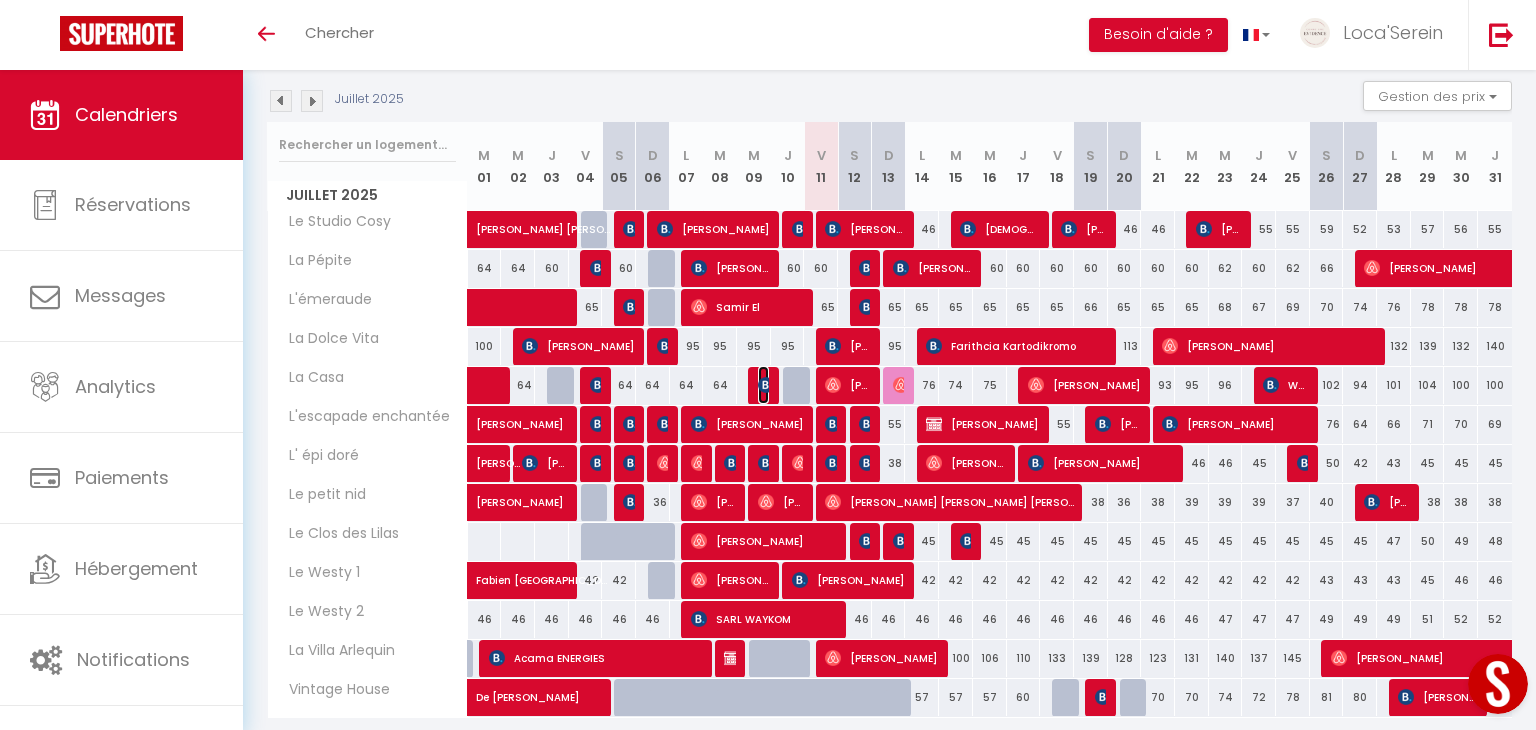 click at bounding box center (766, 385) 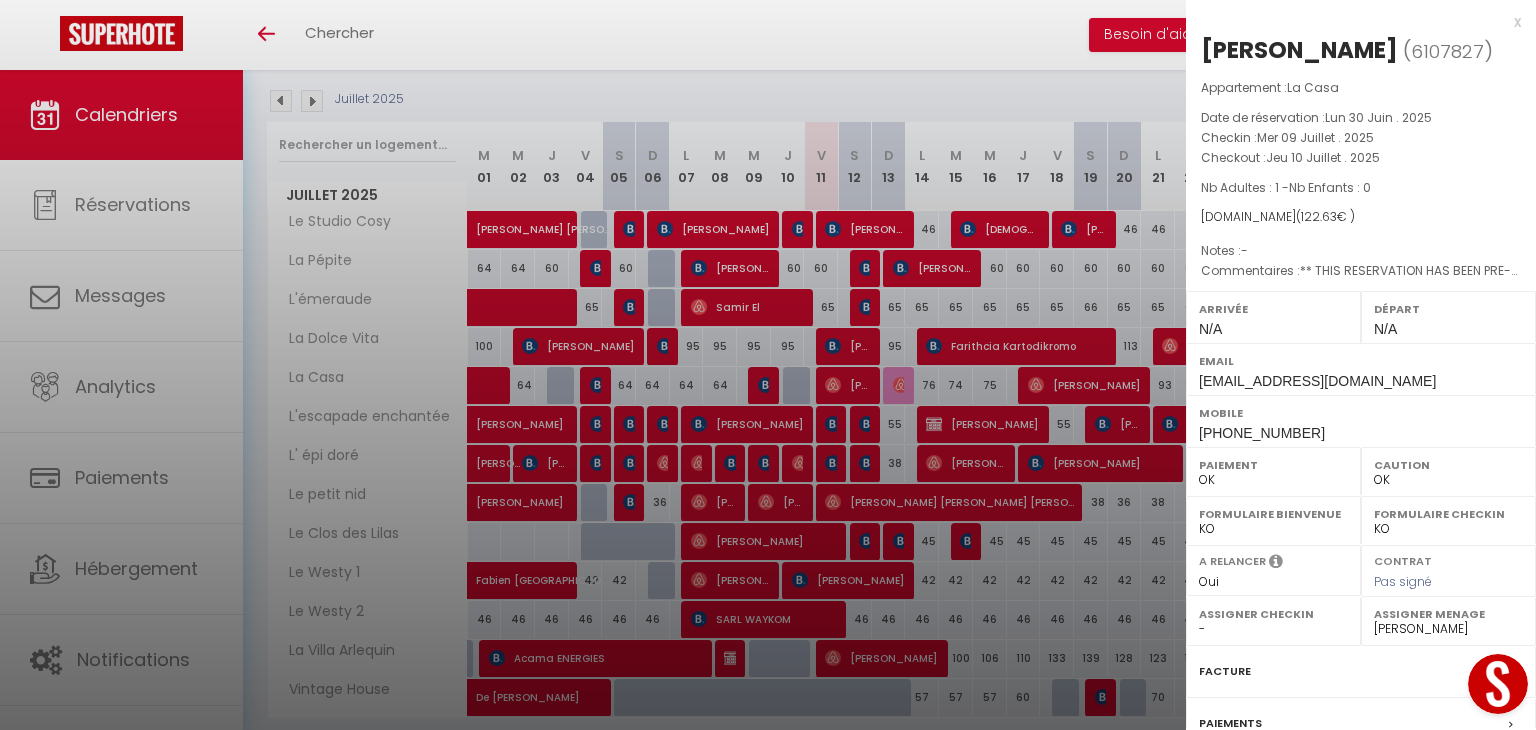 click at bounding box center [768, 365] 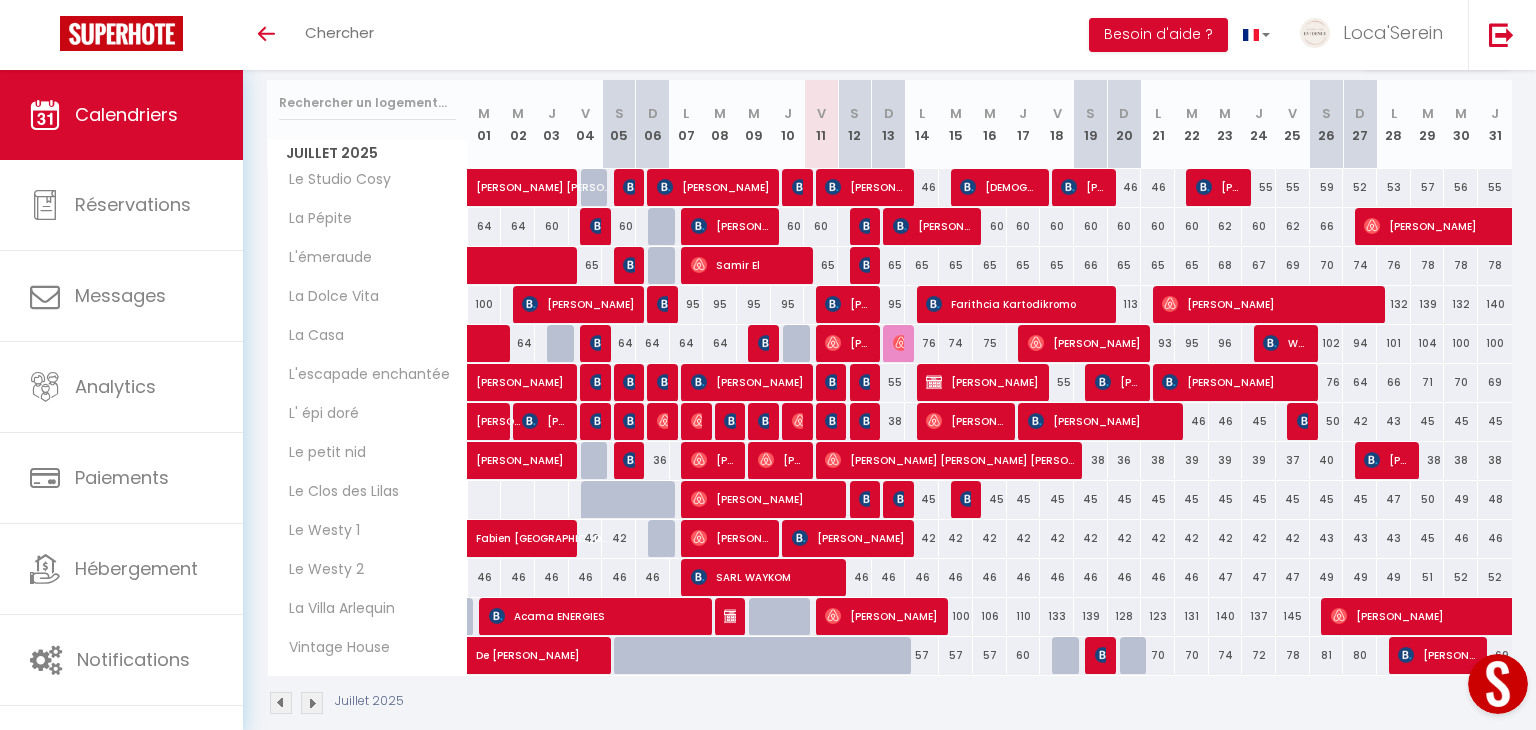 scroll, scrollTop: 248, scrollLeft: 0, axis: vertical 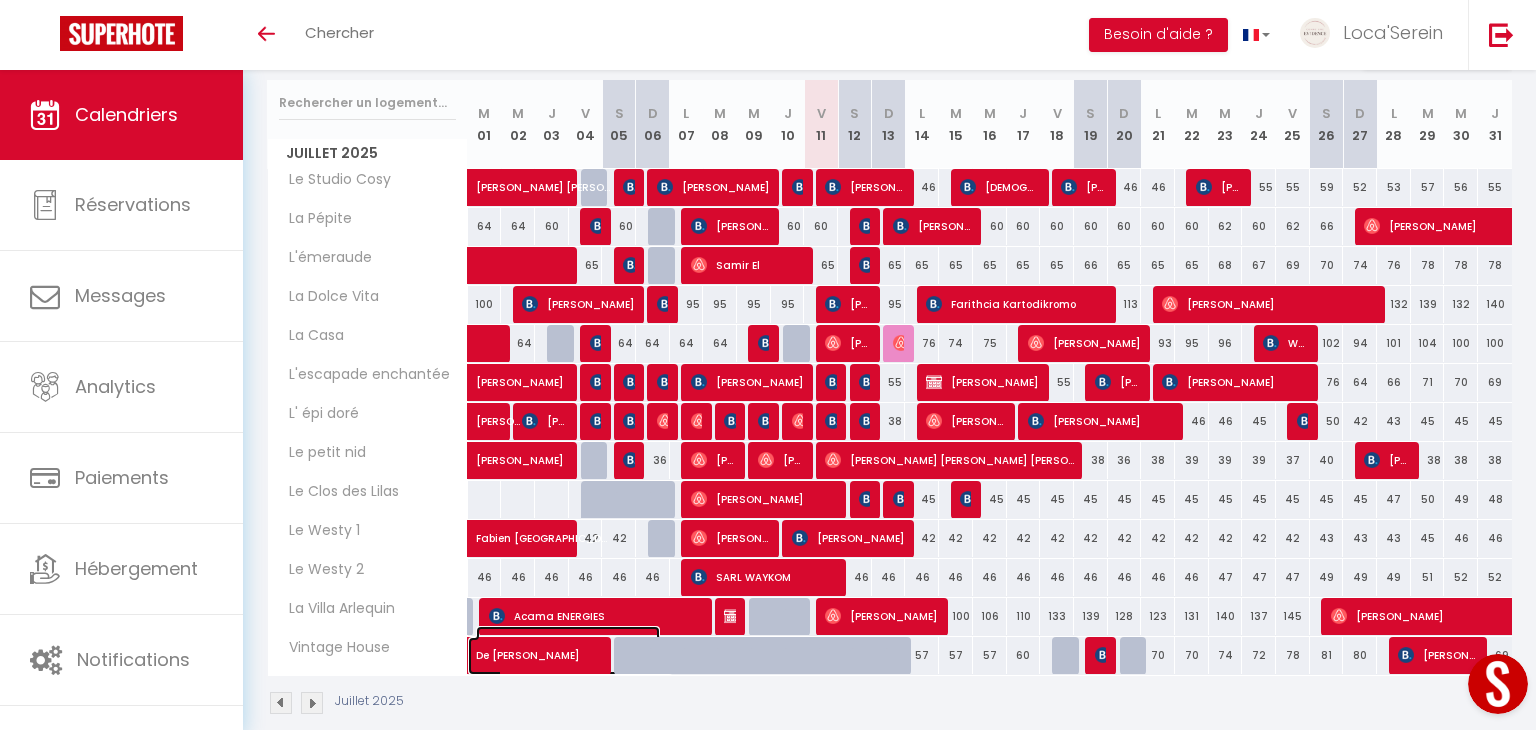 click on "De maeyer Alexandre" at bounding box center (568, 645) 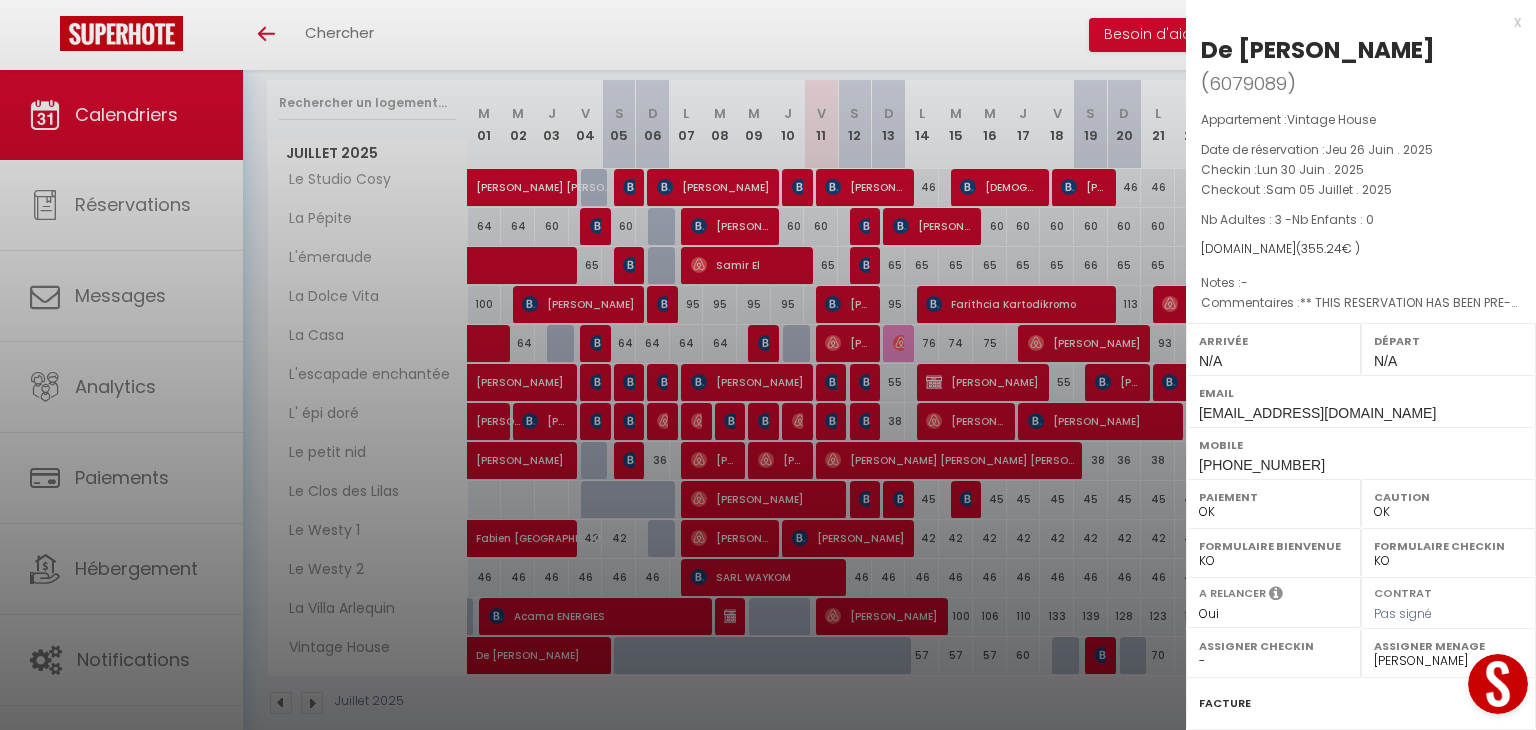 click at bounding box center [768, 365] 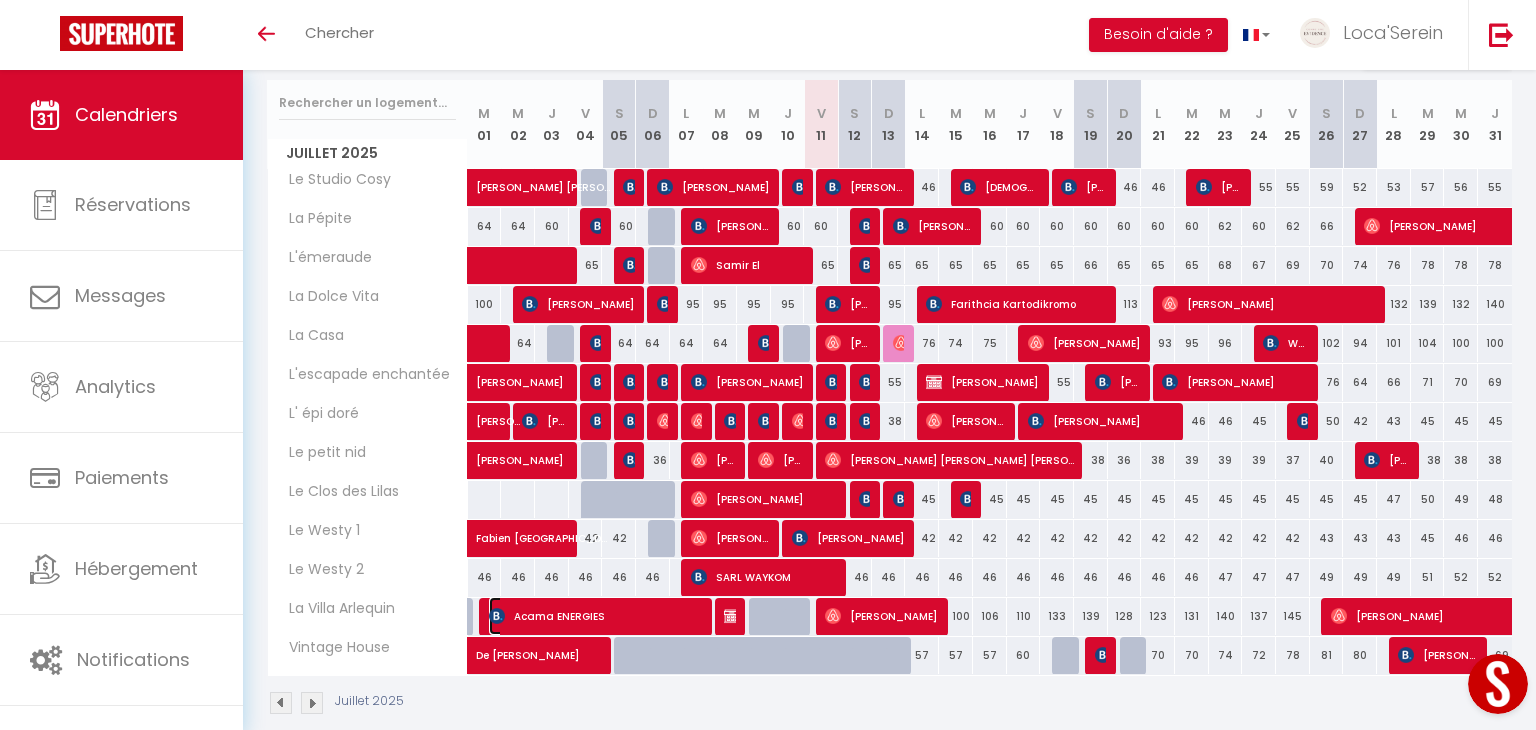 click on "Acama ENERGIES" at bounding box center [596, 616] 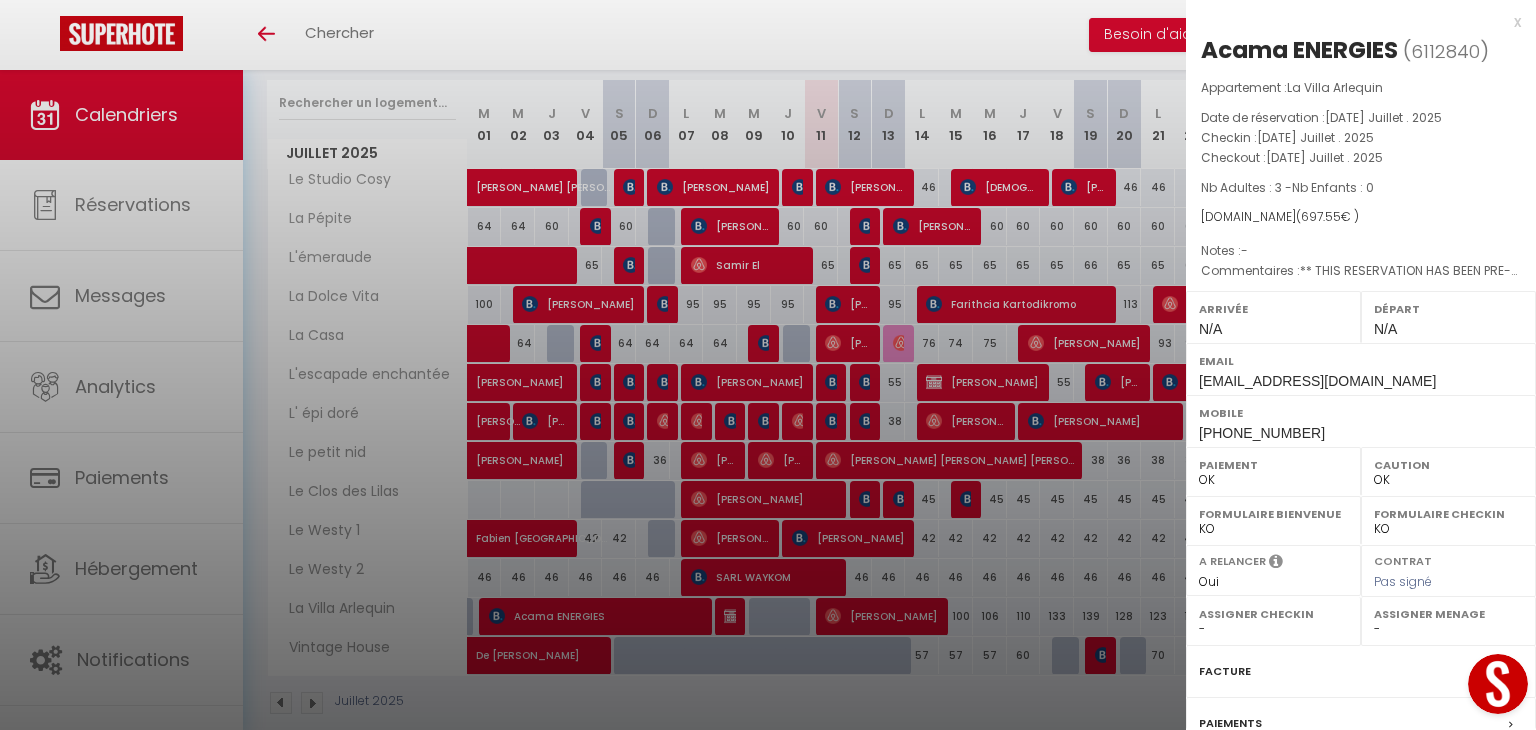 click at bounding box center (768, 365) 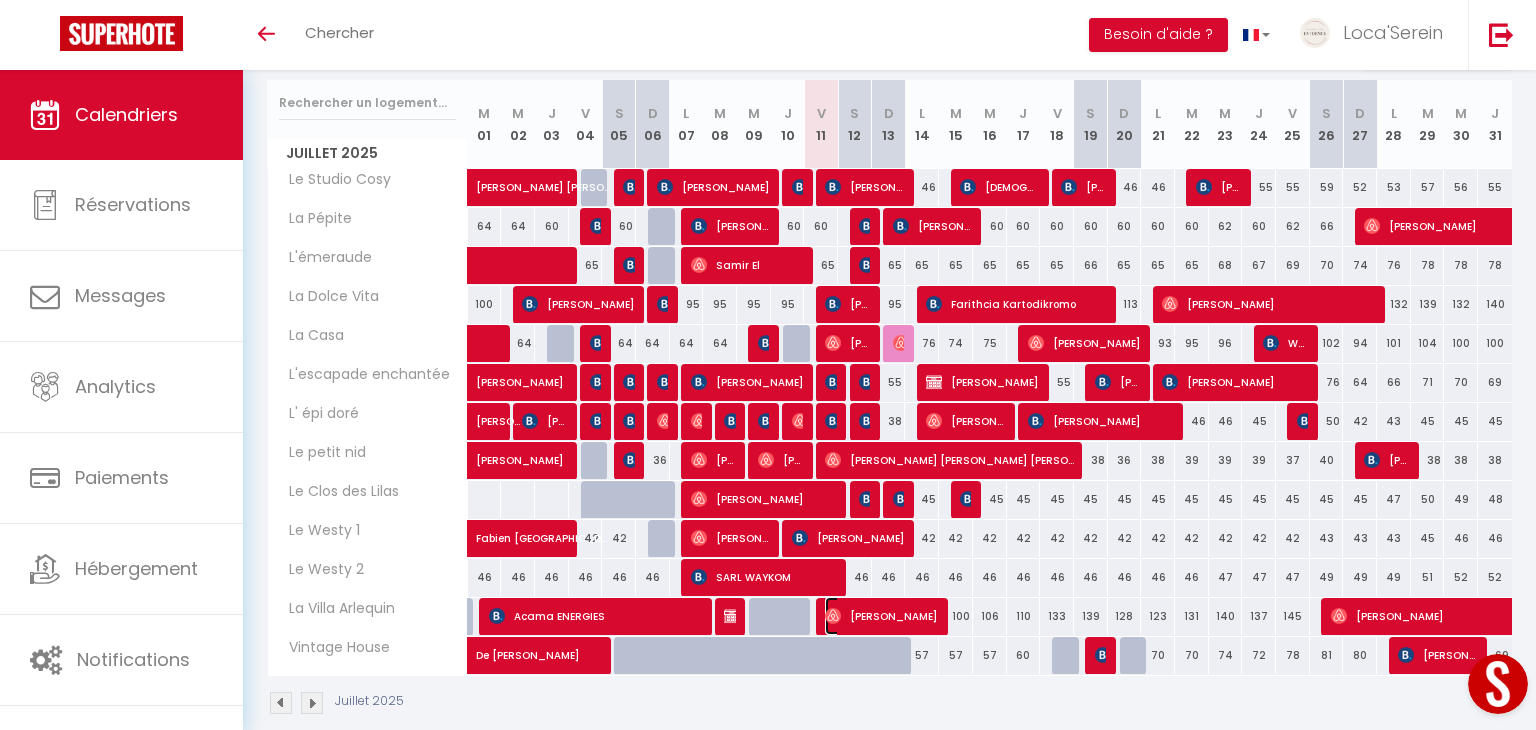 click on "Cécile Hannequin" at bounding box center [881, 616] 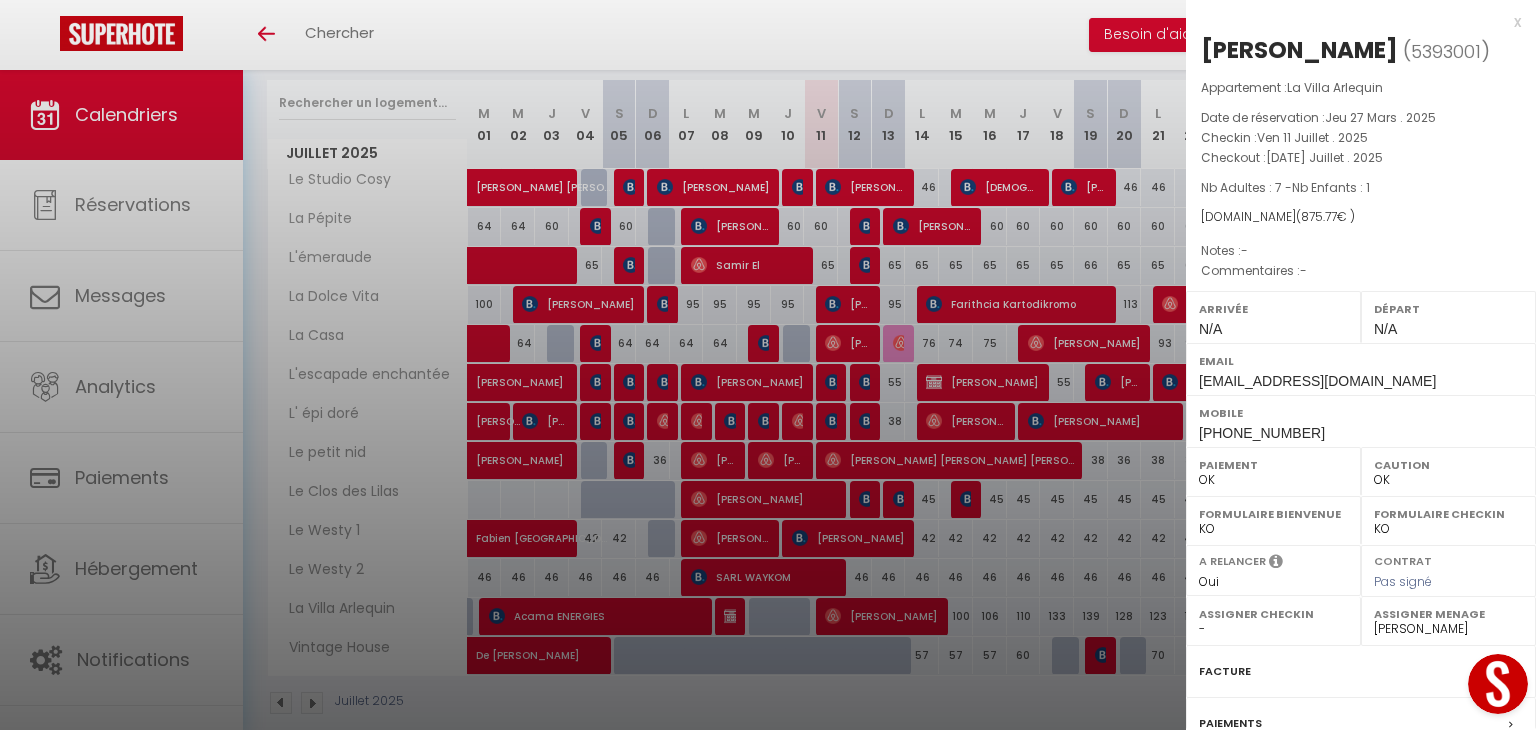 click at bounding box center (768, 365) 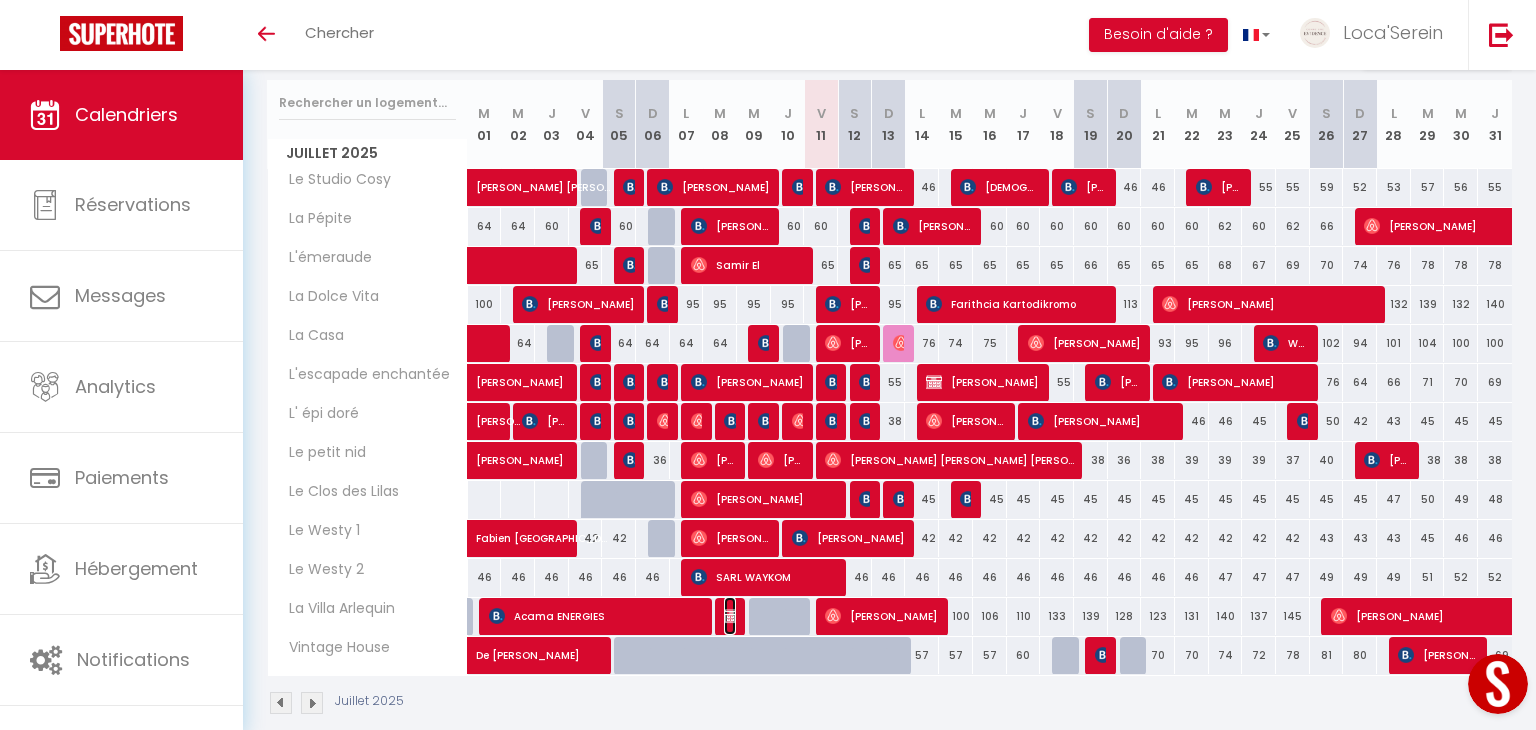 click at bounding box center (732, 616) 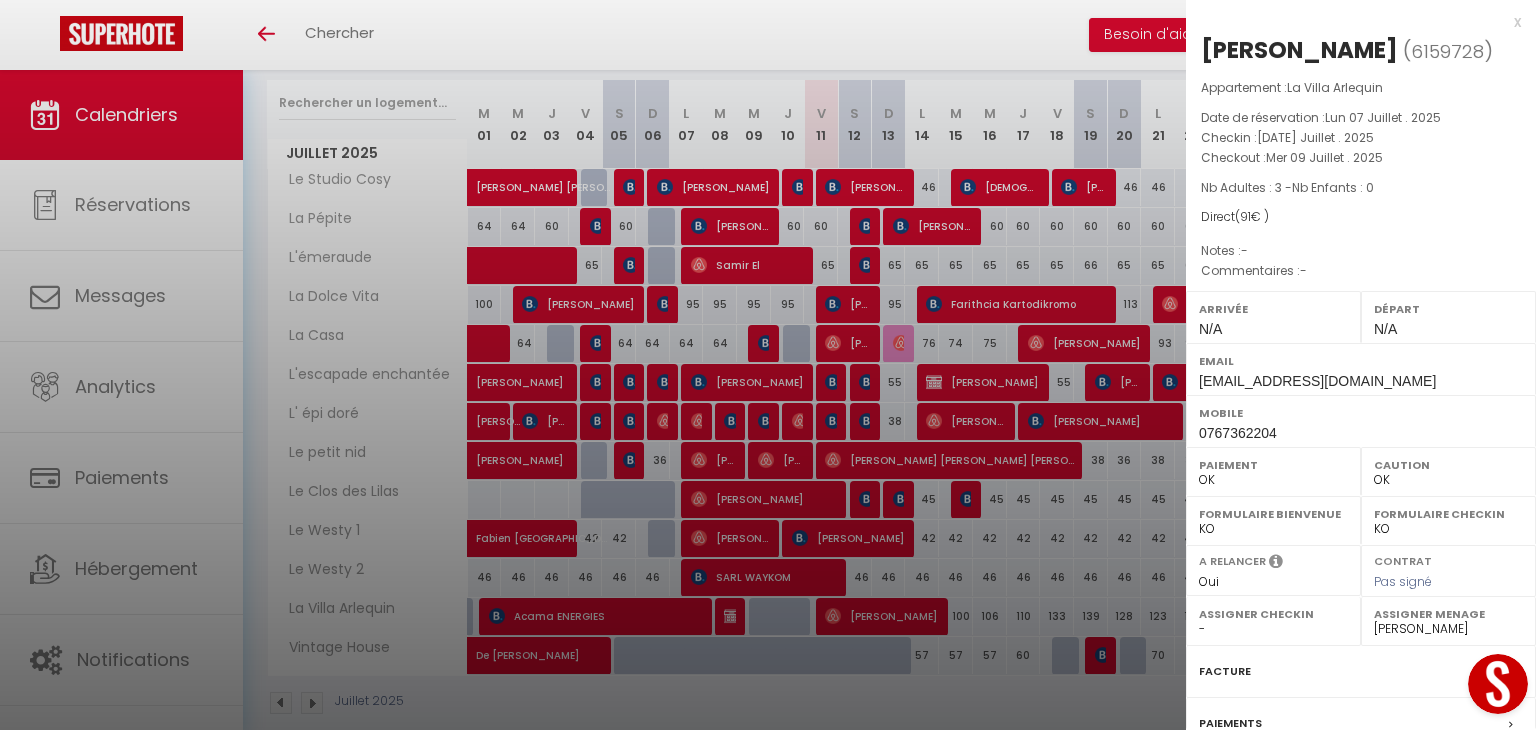 click at bounding box center (768, 365) 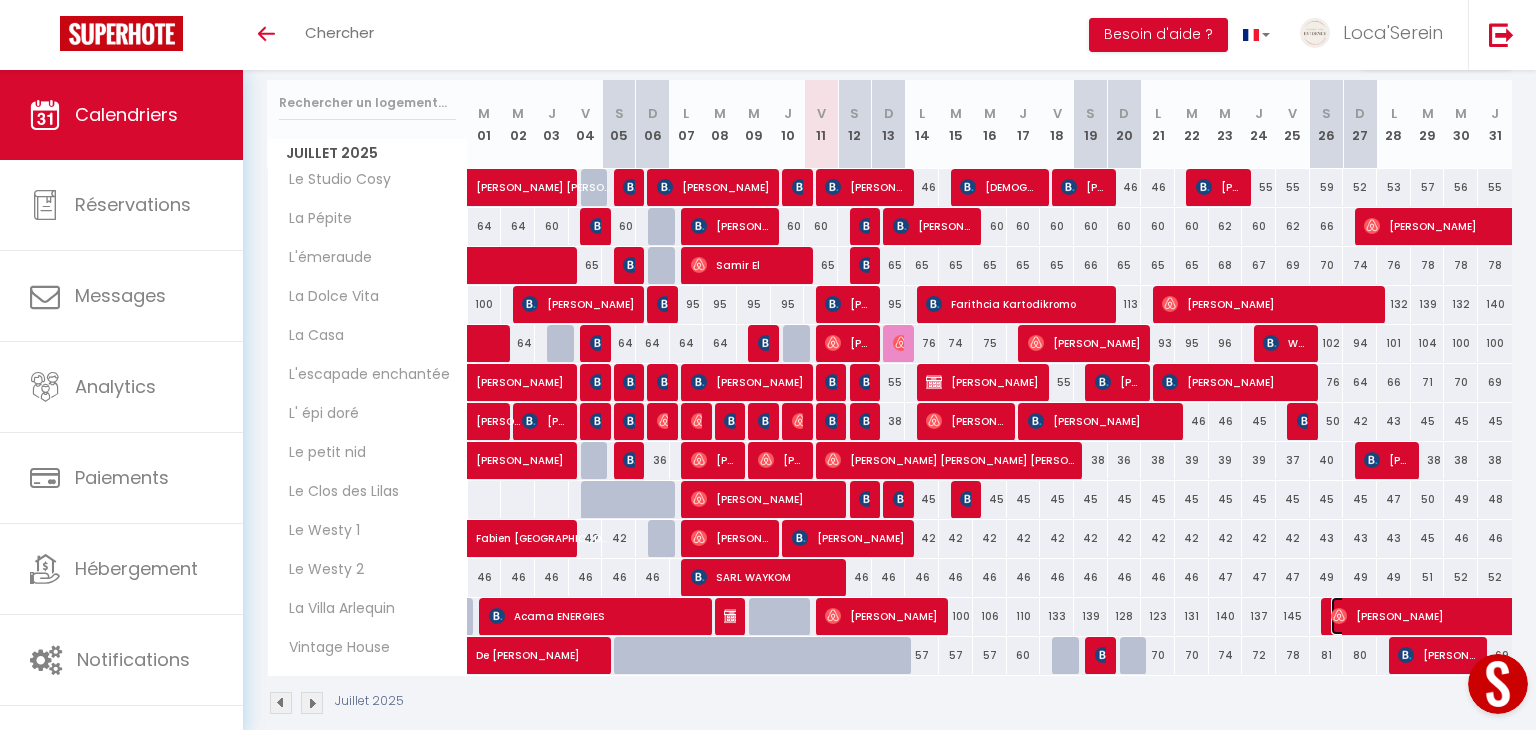 click on "Jean-Michel Gaillard" at bounding box center (1492, 616) 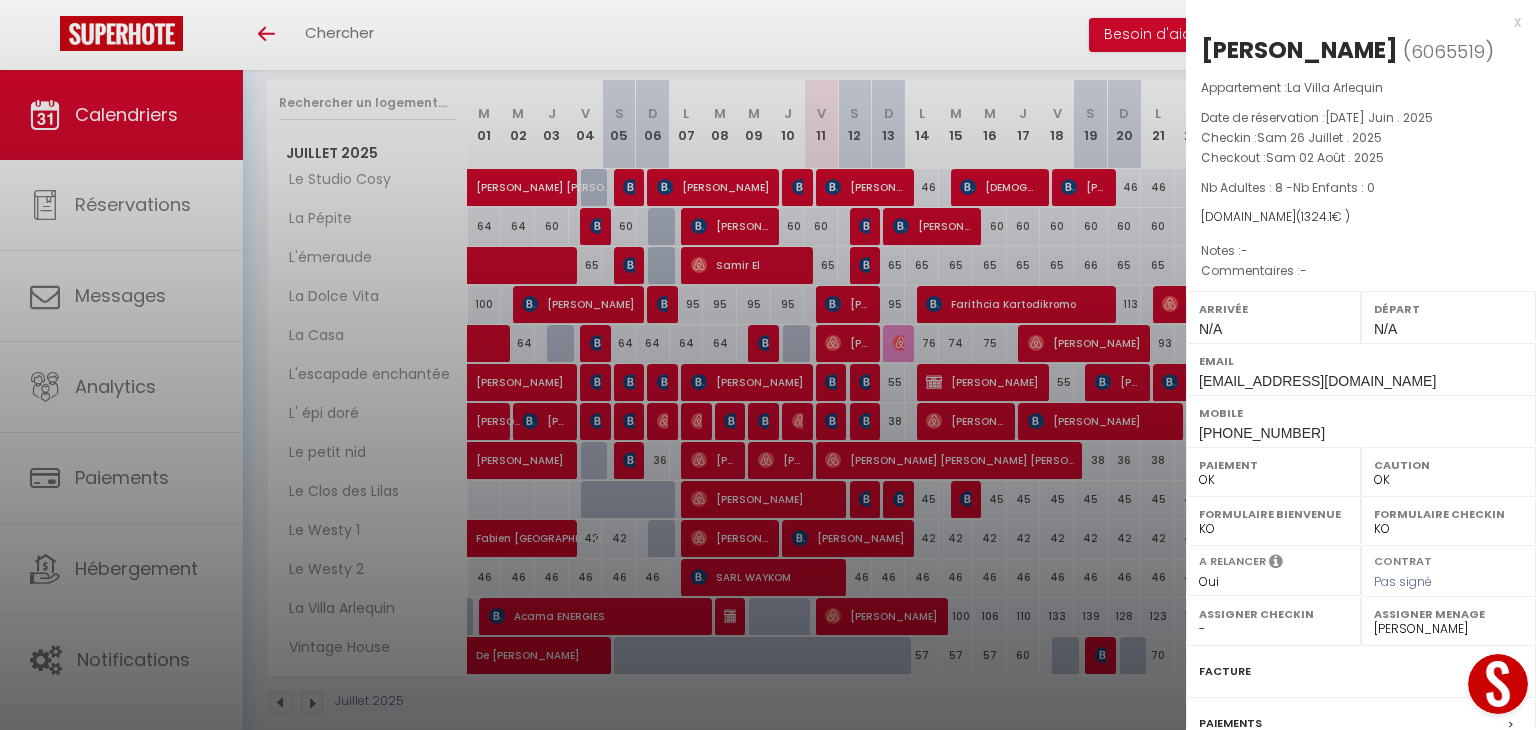 click on "Pas signé" at bounding box center [1403, 581] 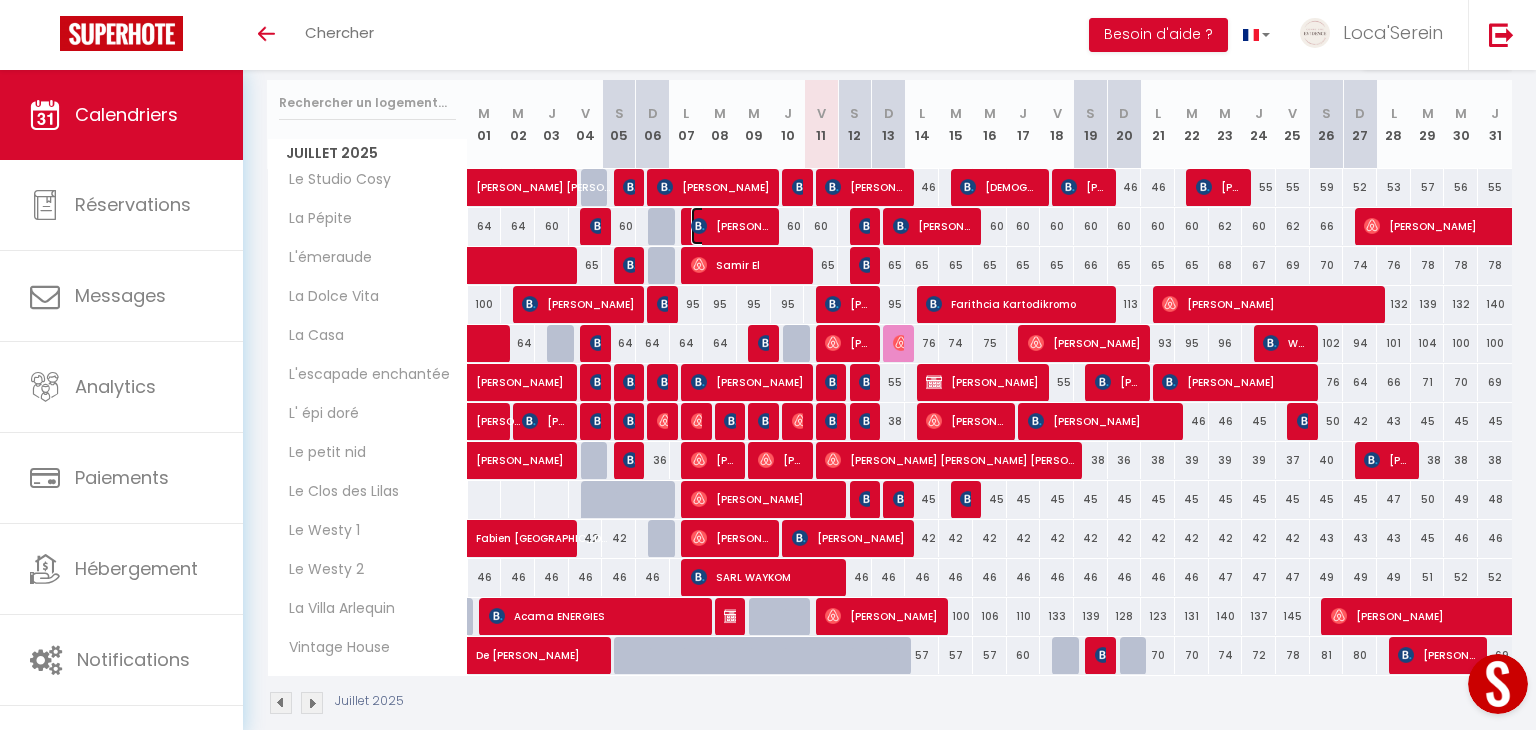 click on "Jonathan Aubert" at bounding box center (730, 226) 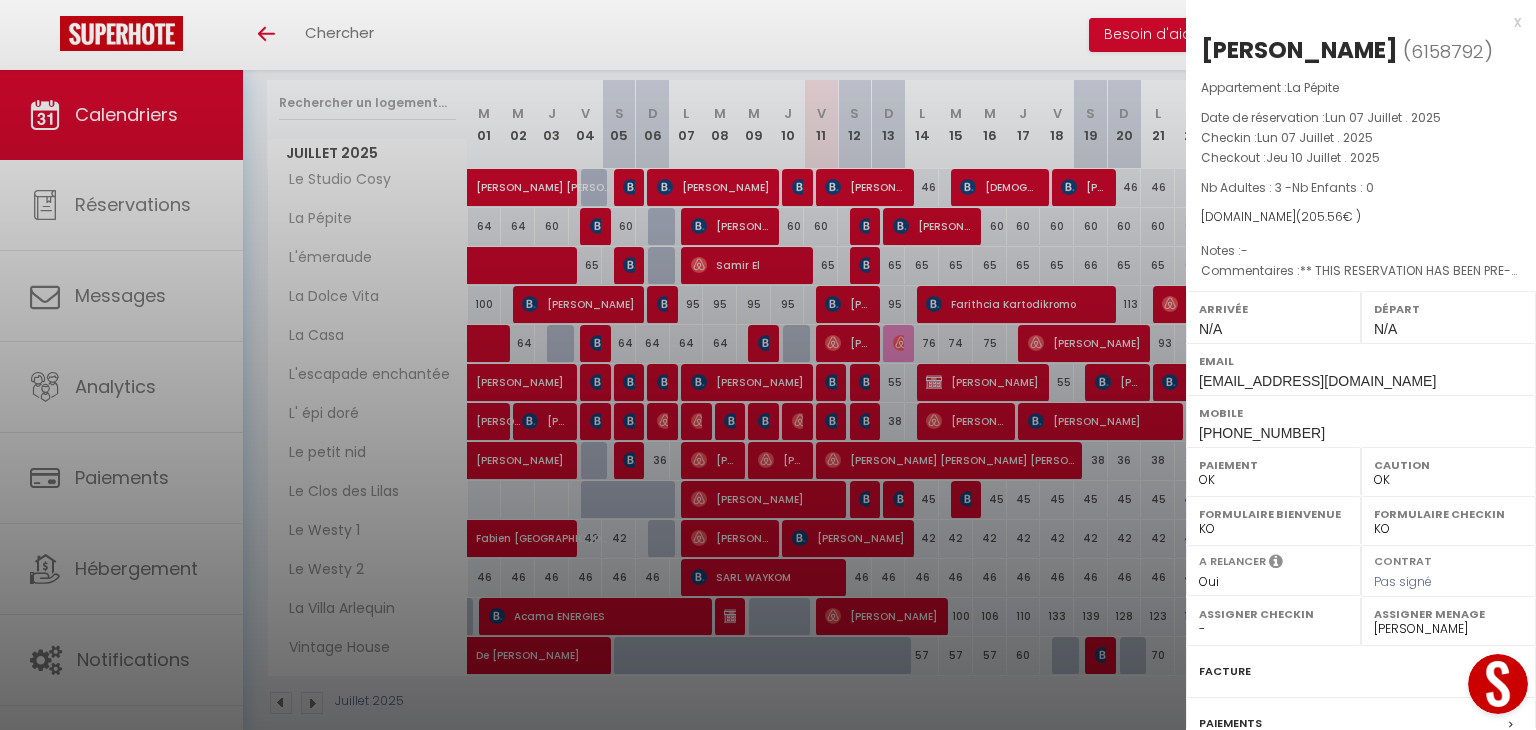 click at bounding box center [768, 365] 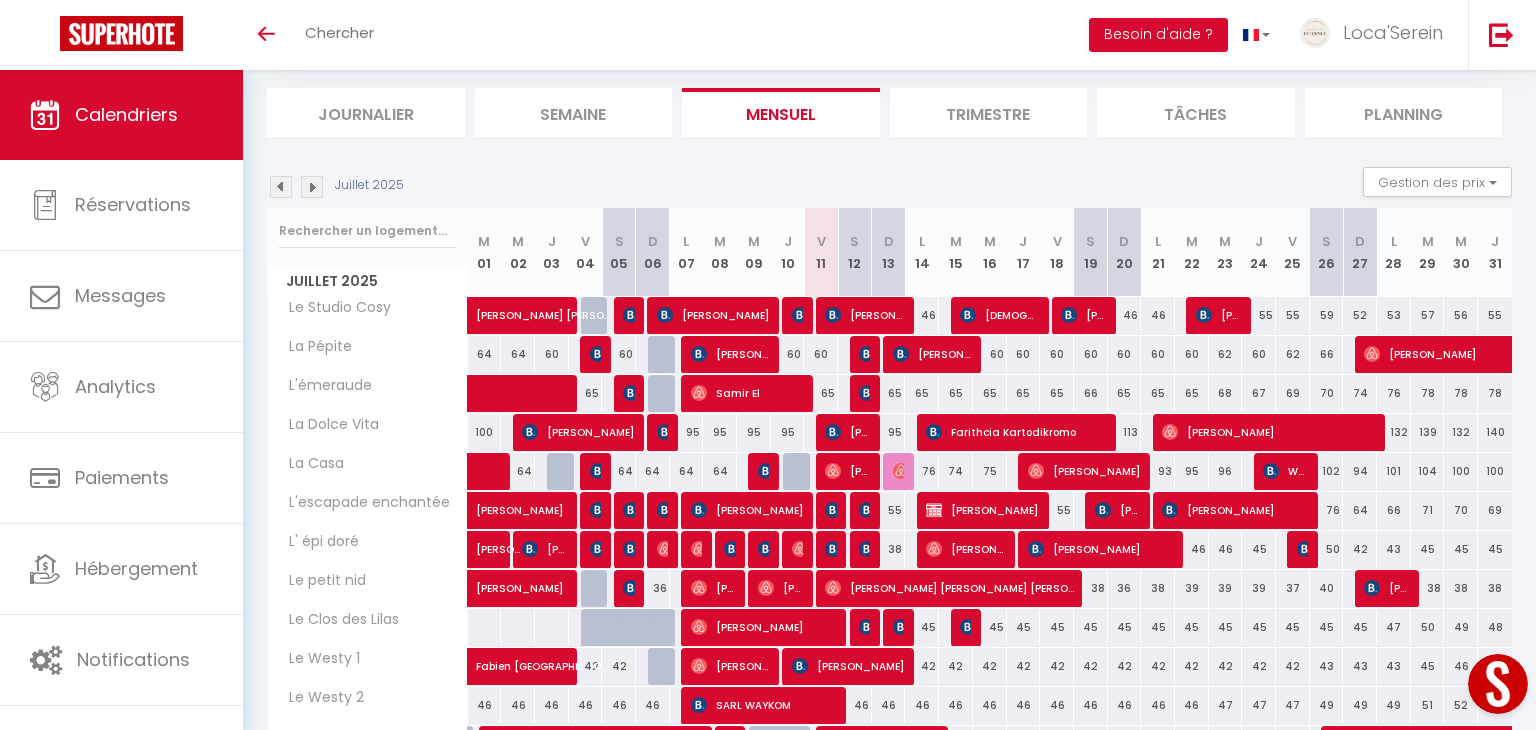 click at bounding box center [312, 187] 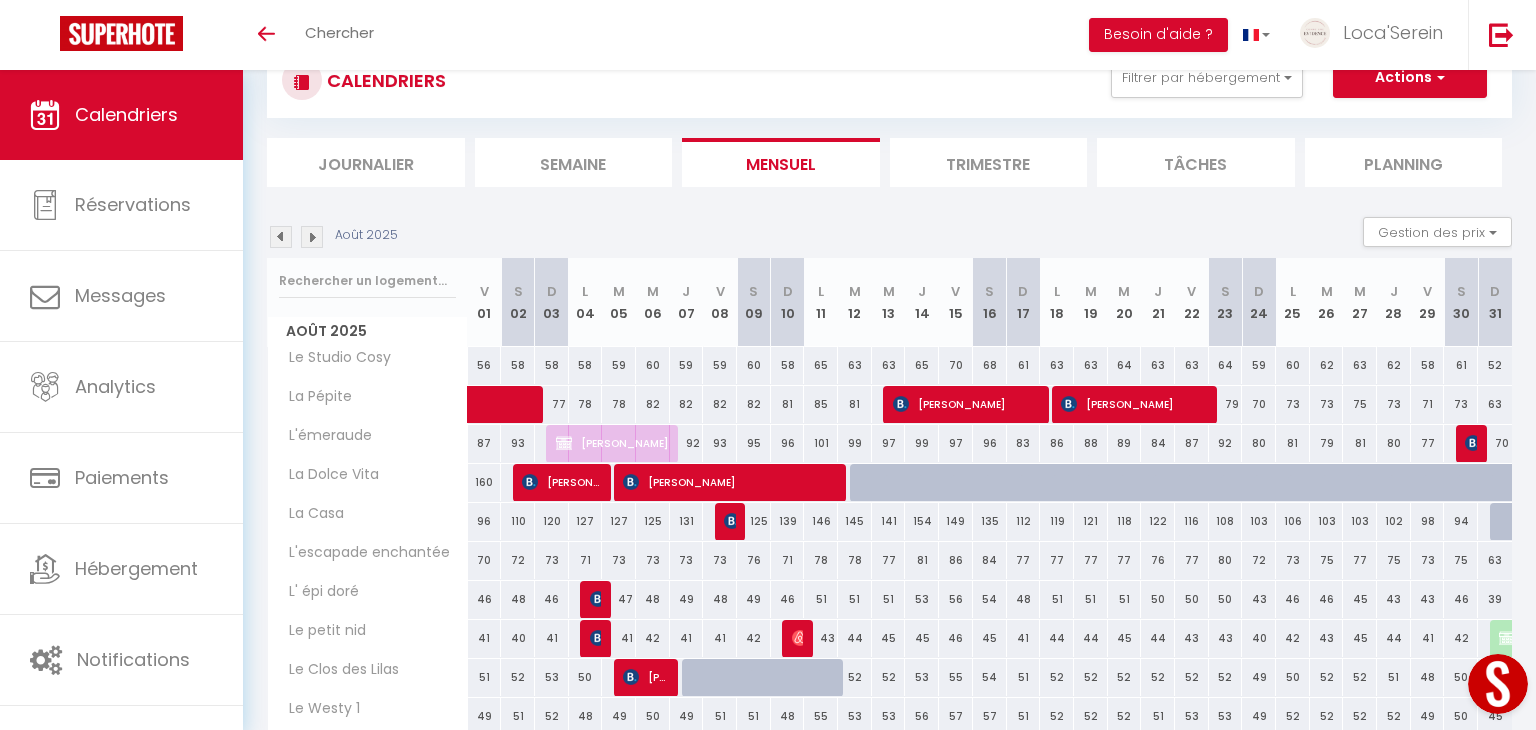 scroll, scrollTop: 120, scrollLeft: 0, axis: vertical 